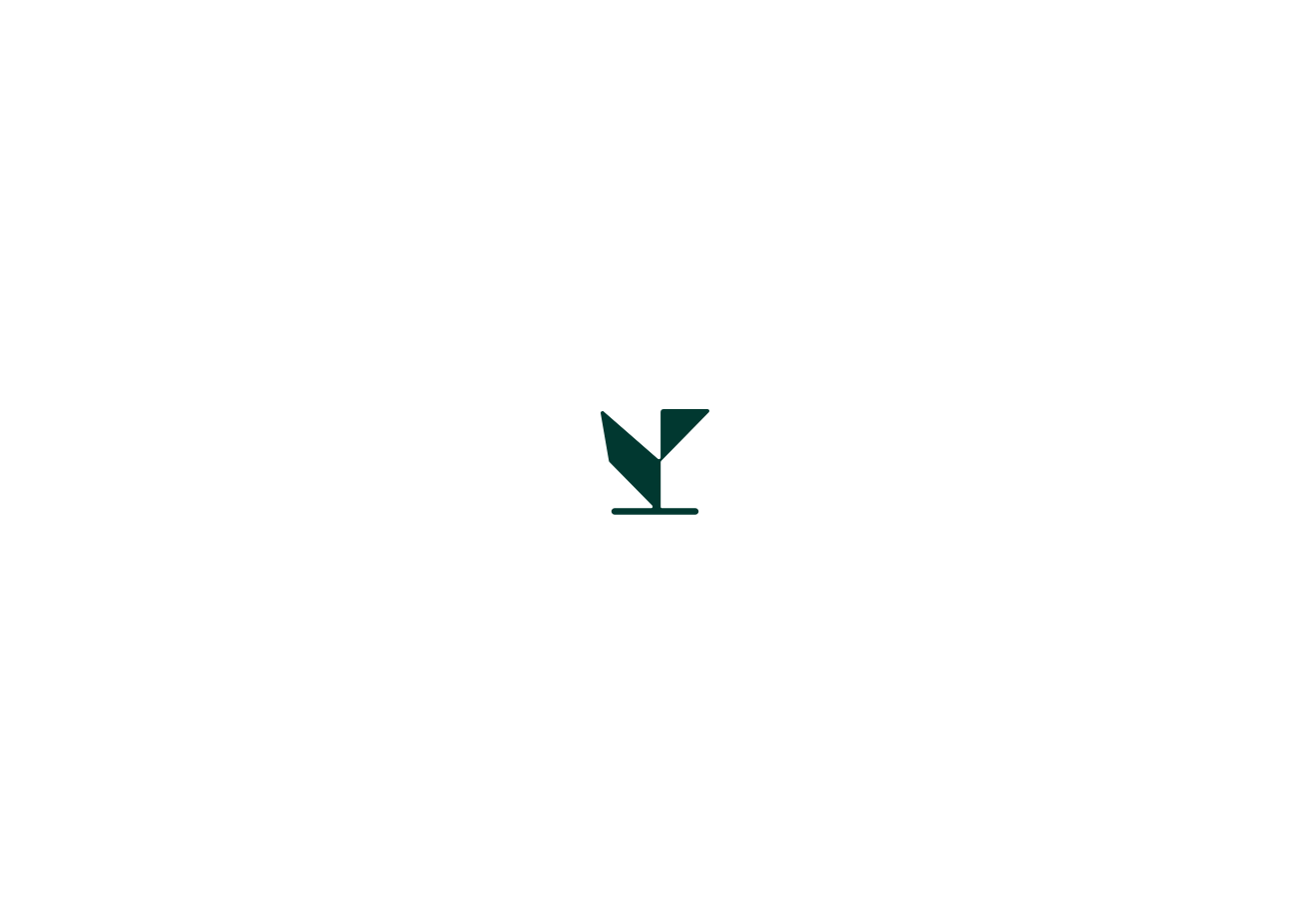 scroll, scrollTop: 0, scrollLeft: 0, axis: both 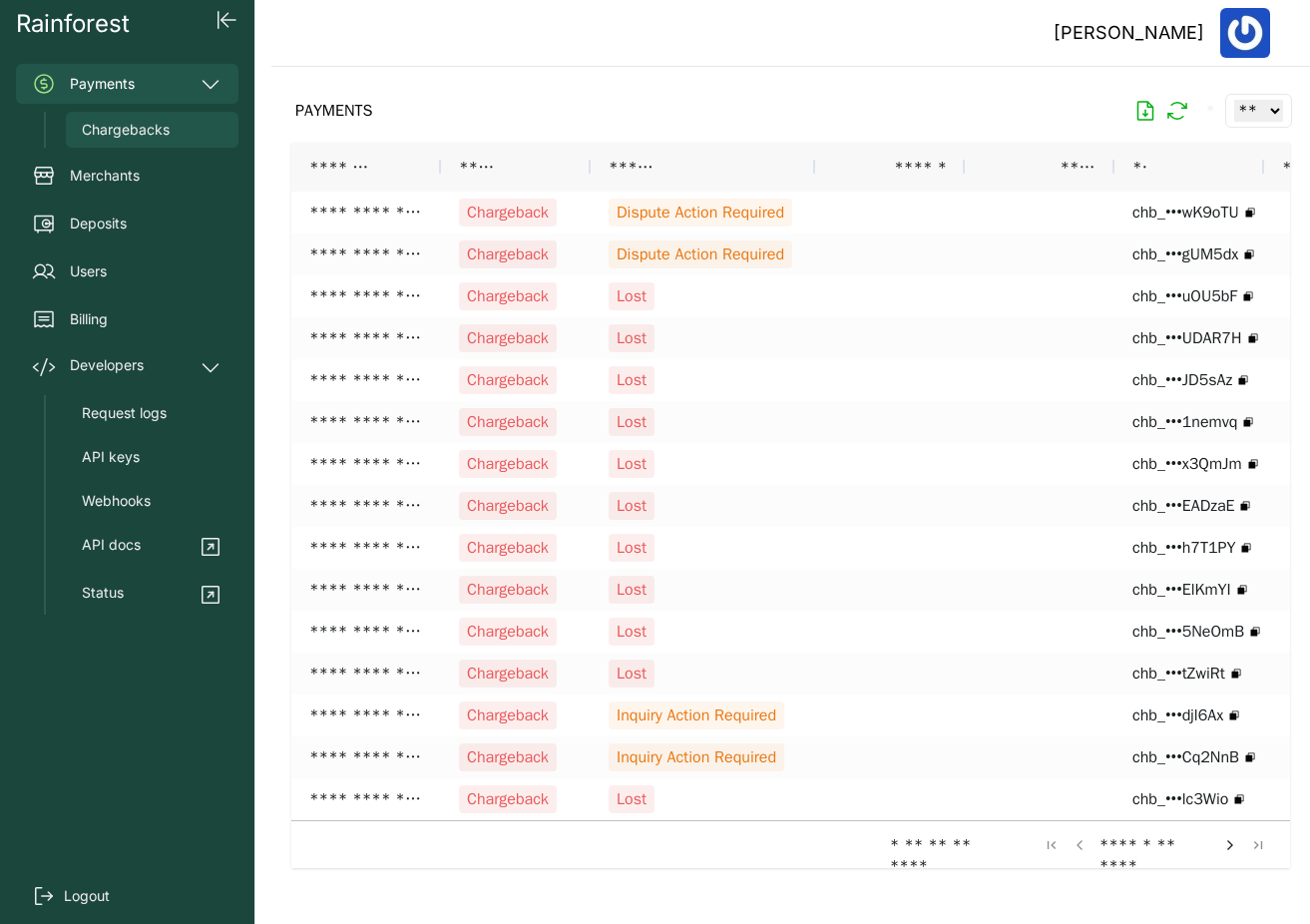 click on "Chargebacks" at bounding box center (152, 130) 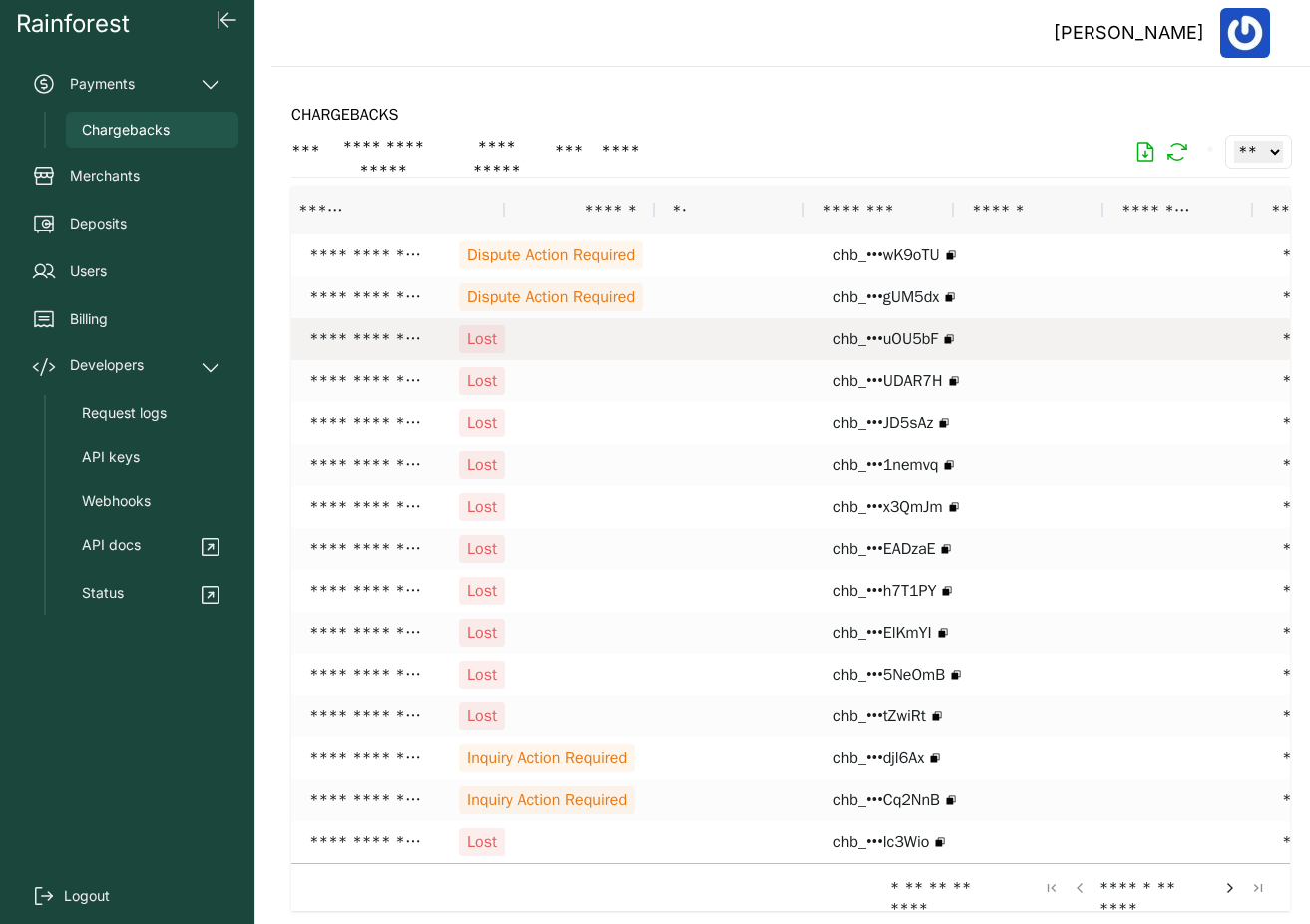 scroll, scrollTop: 0, scrollLeft: 329, axis: horizontal 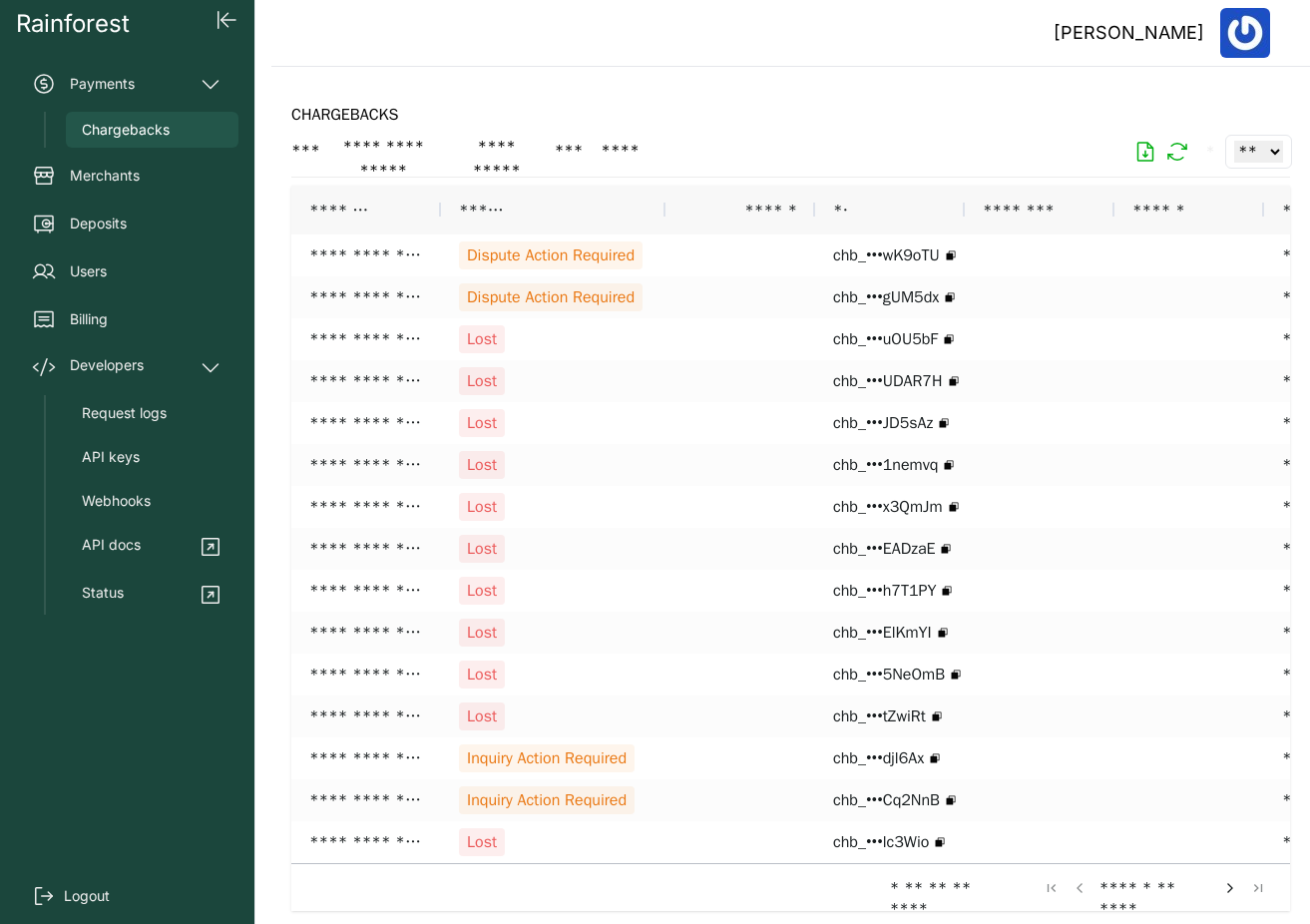 click at bounding box center (1230, 888) 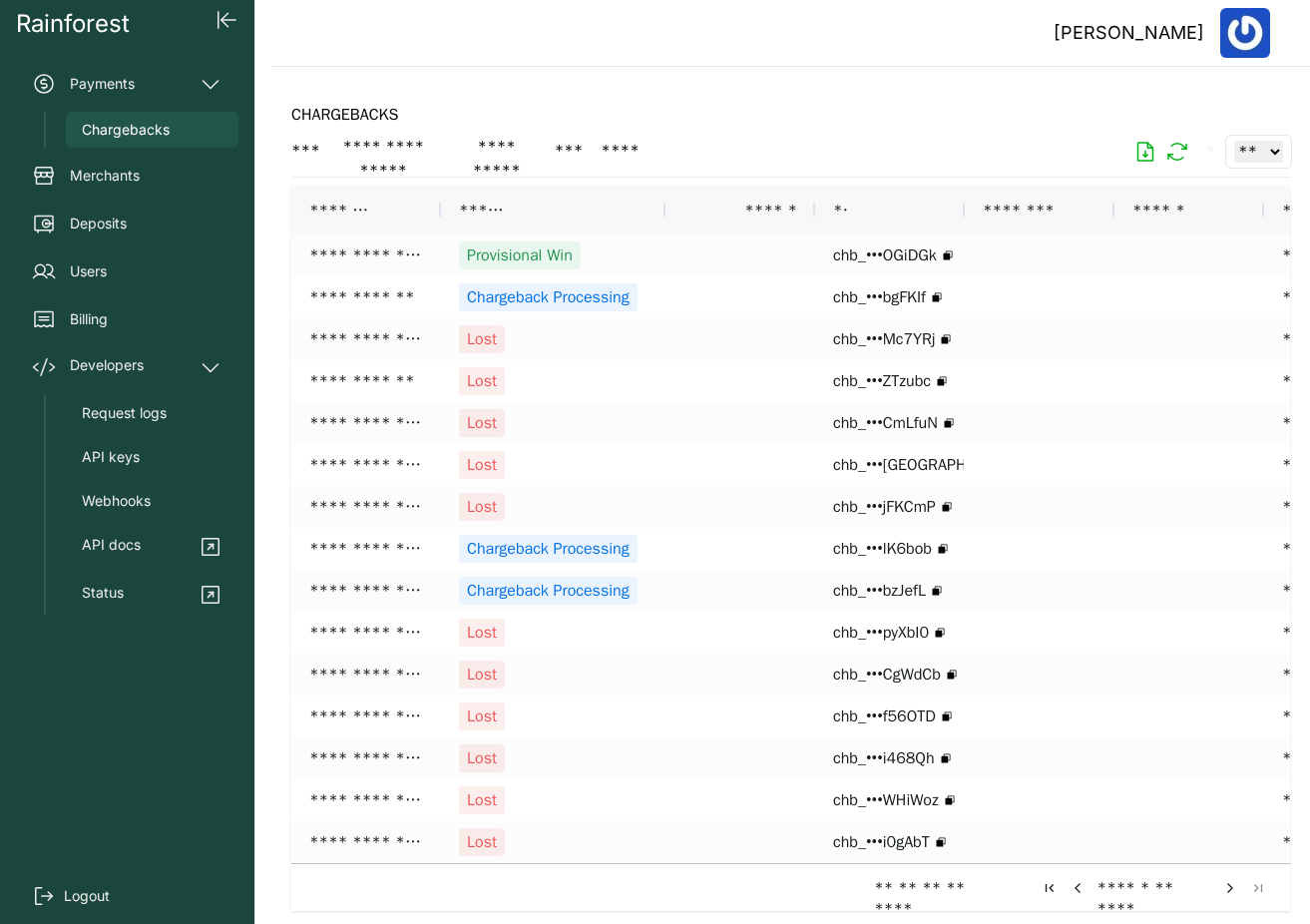 click at bounding box center (1230, 888) 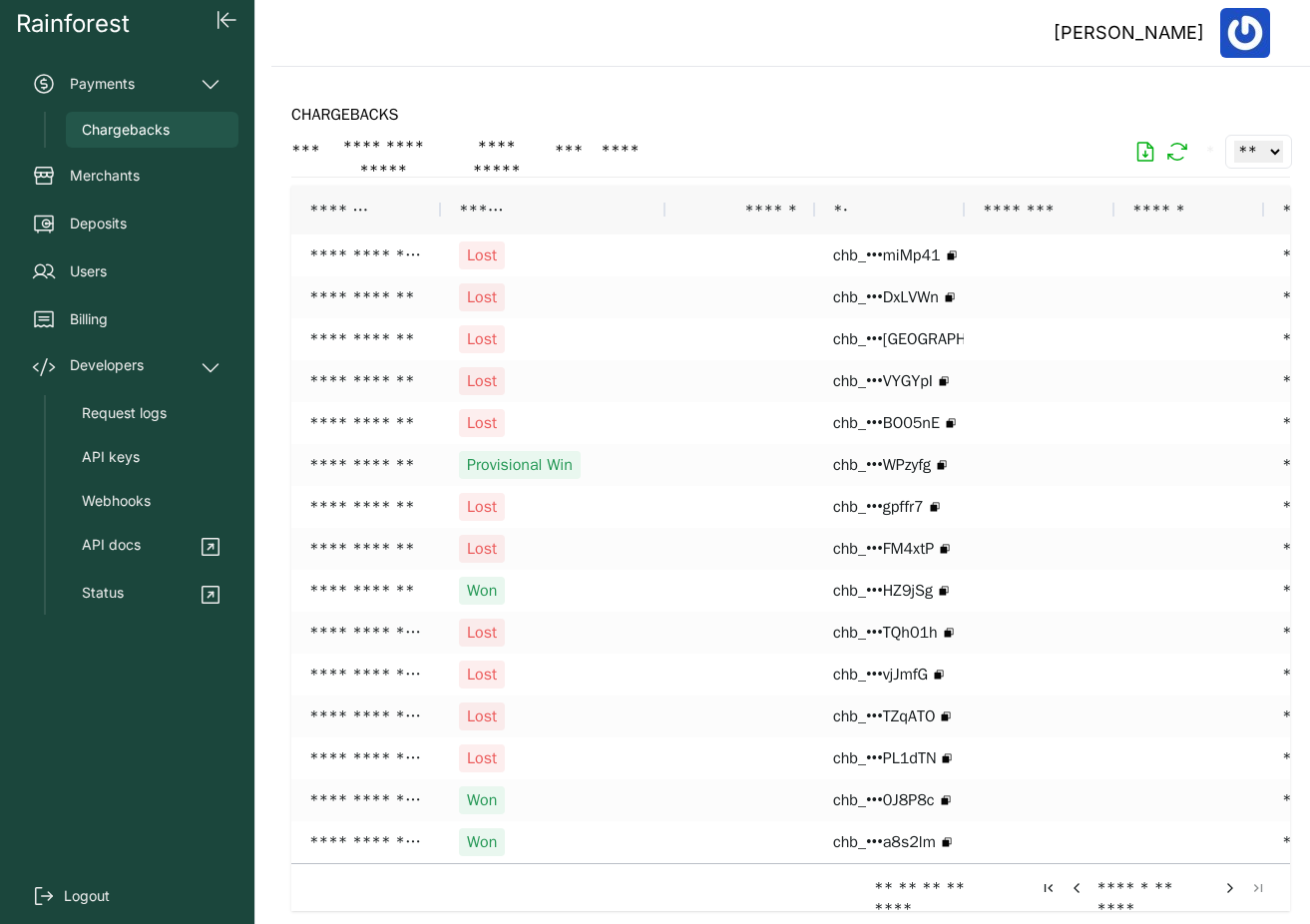 click at bounding box center (1230, 888) 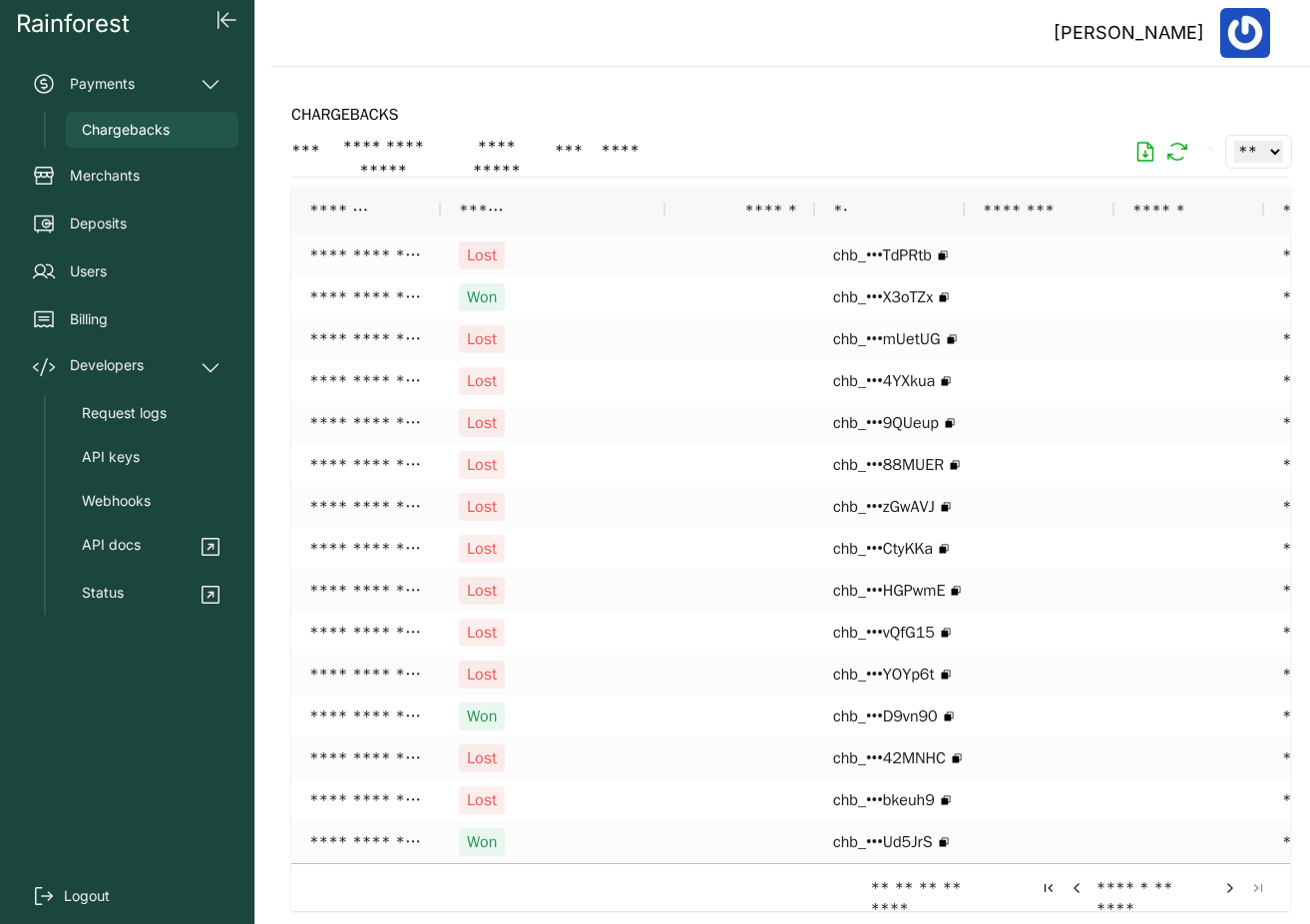 click at bounding box center [1077, 888] 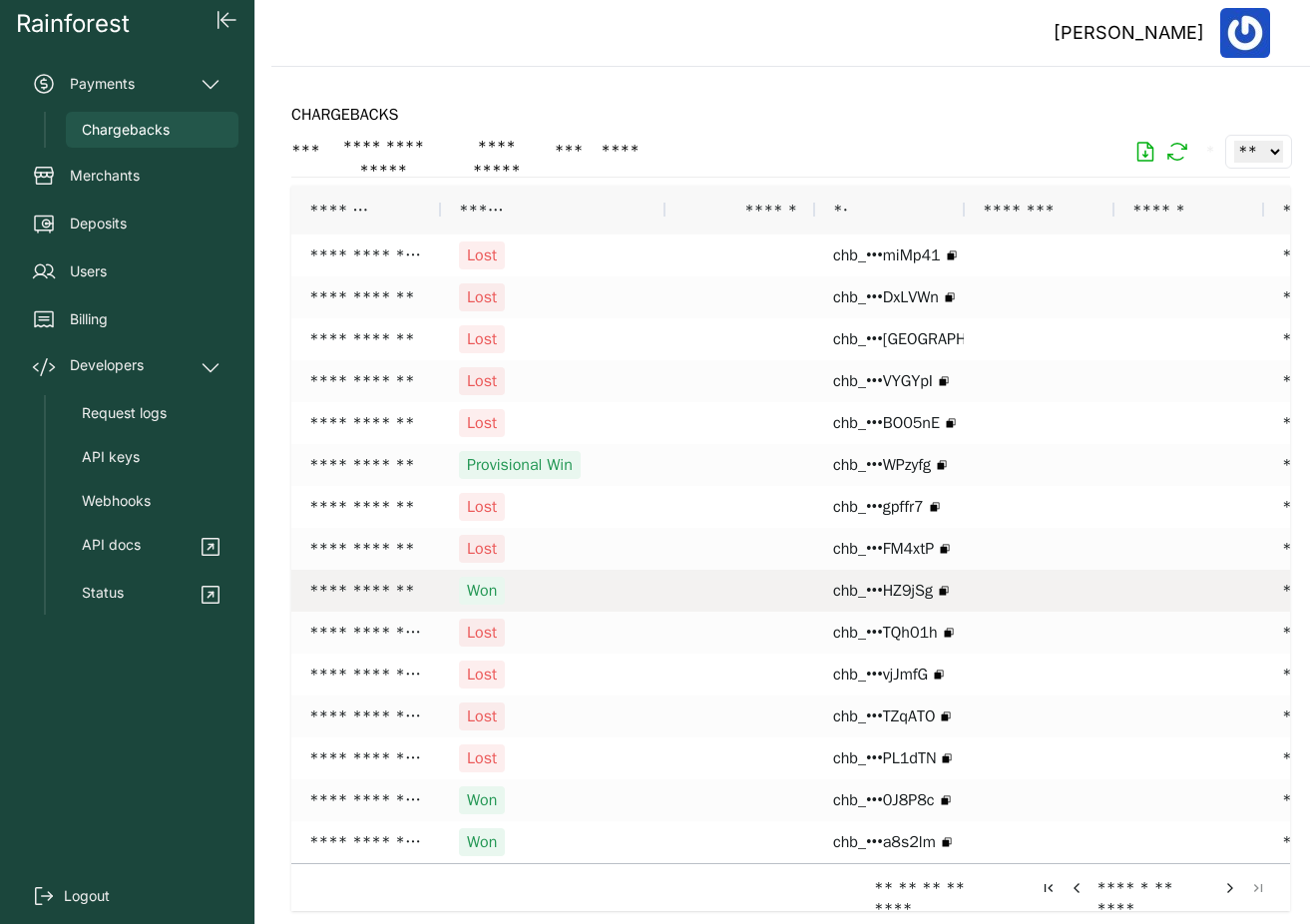 scroll, scrollTop: 0, scrollLeft: 308, axis: horizontal 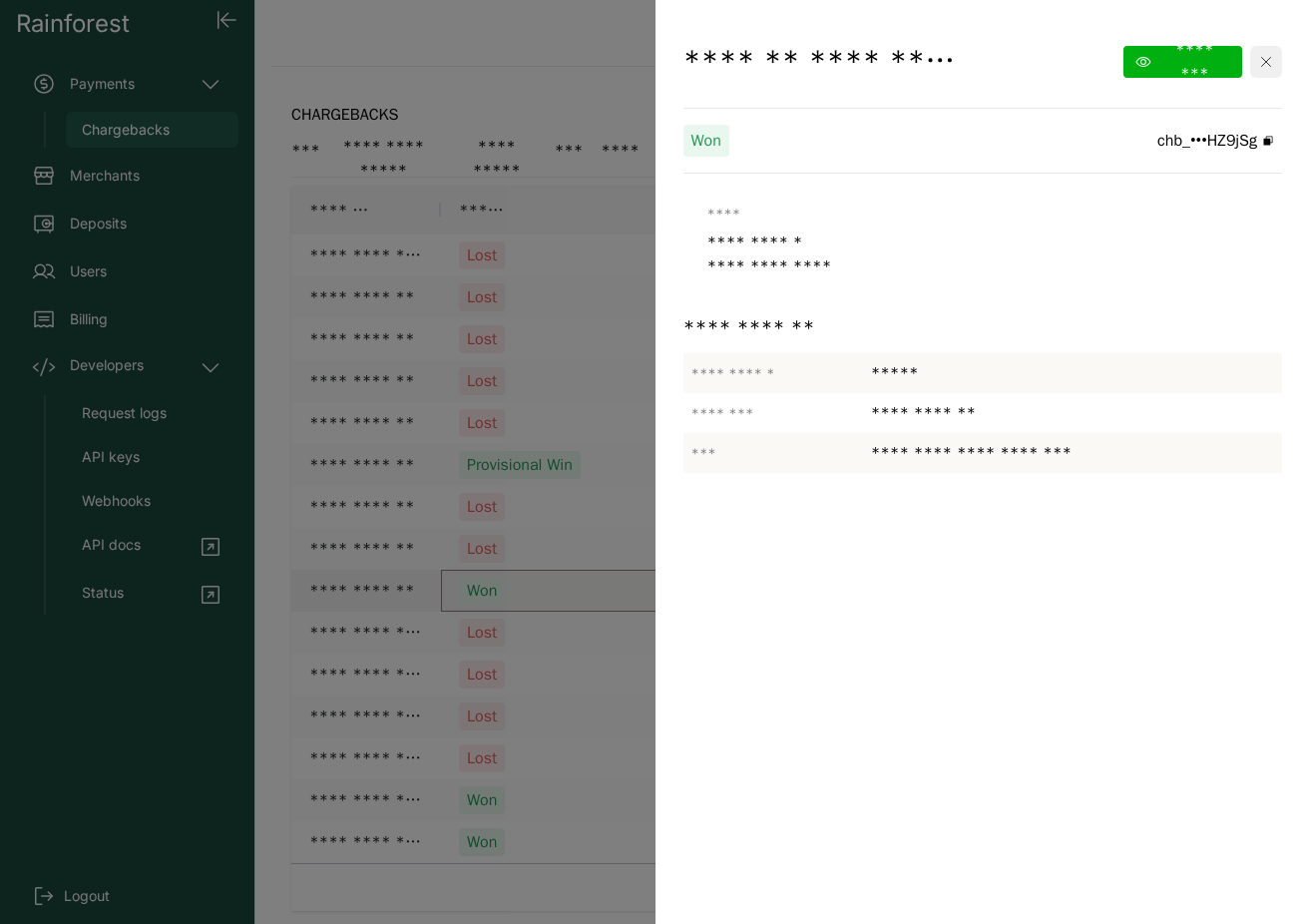 click 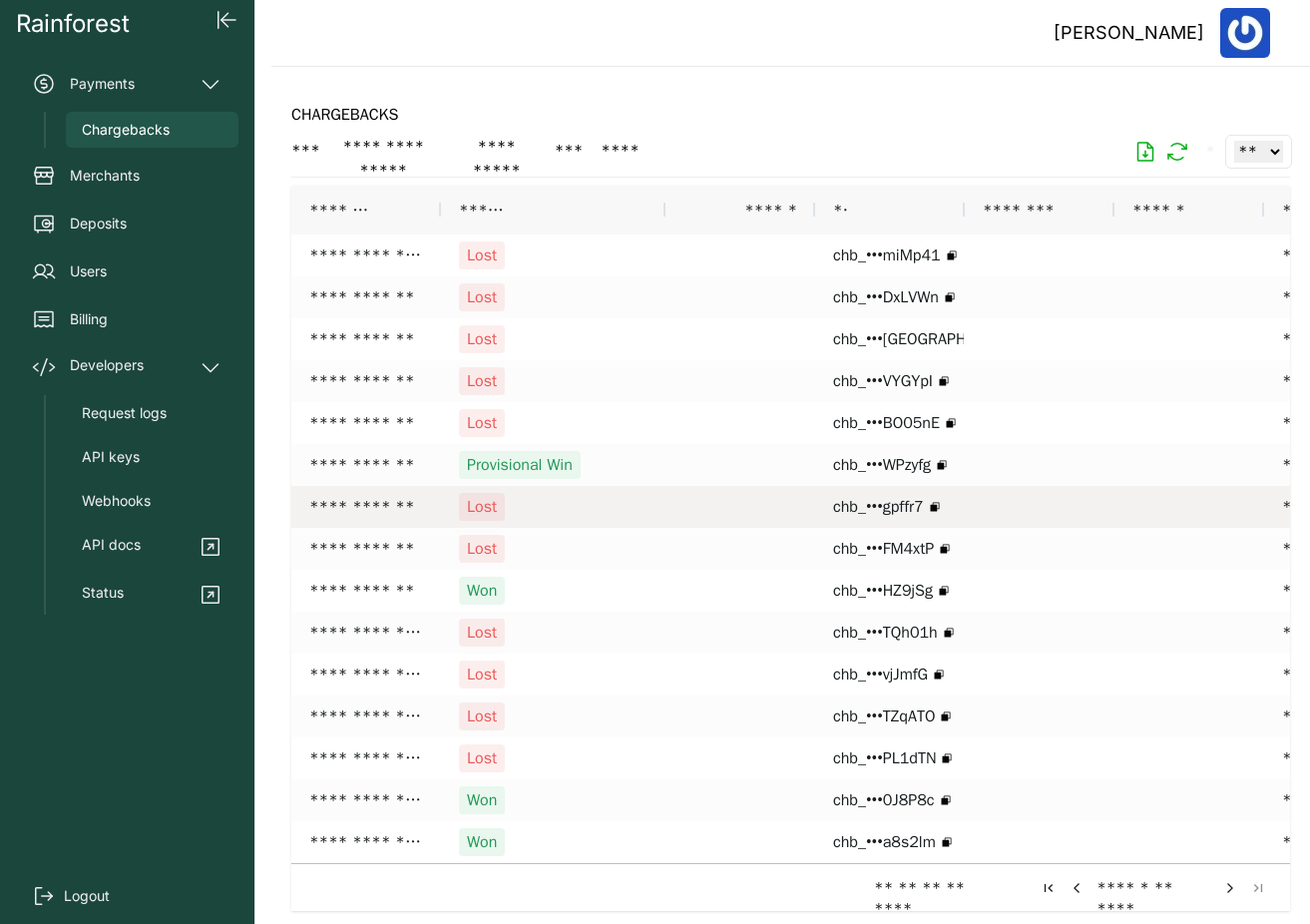 scroll, scrollTop: 0, scrollLeft: 407, axis: horizontal 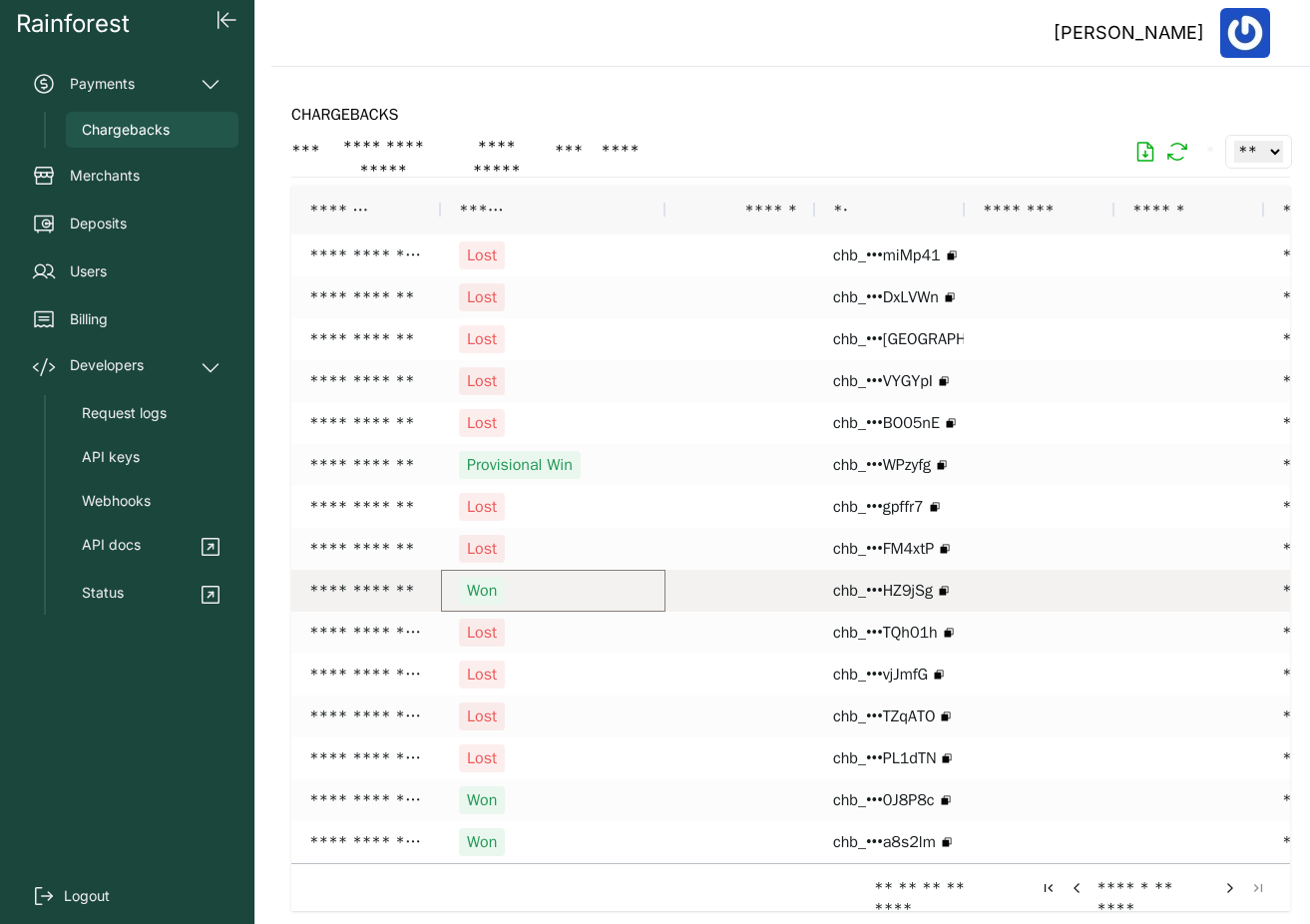 click on "Won" at bounding box center [553, 591] 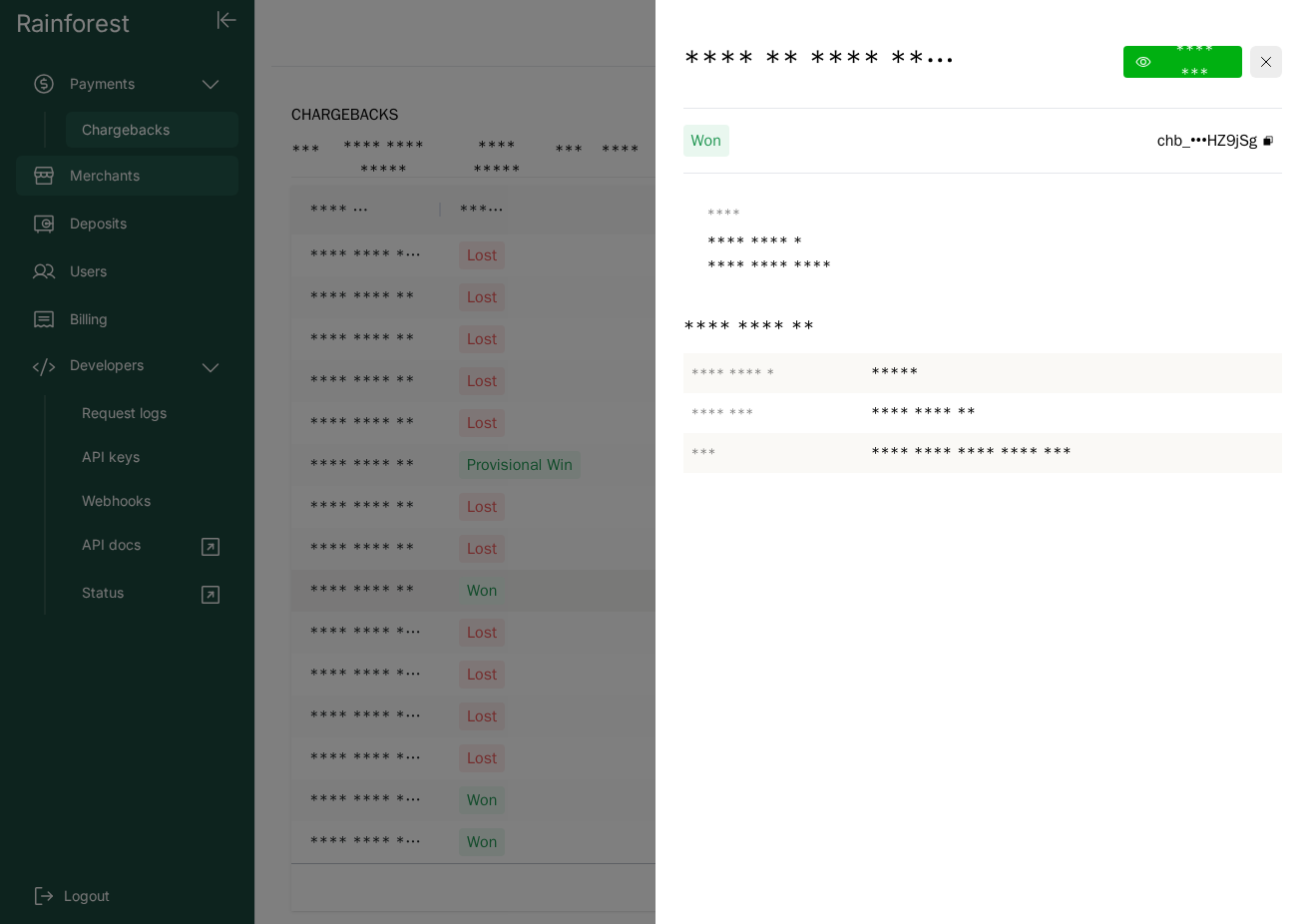 drag, startPoint x: 142, startPoint y: 98, endPoint x: 57, endPoint y: 174, distance: 114.02193 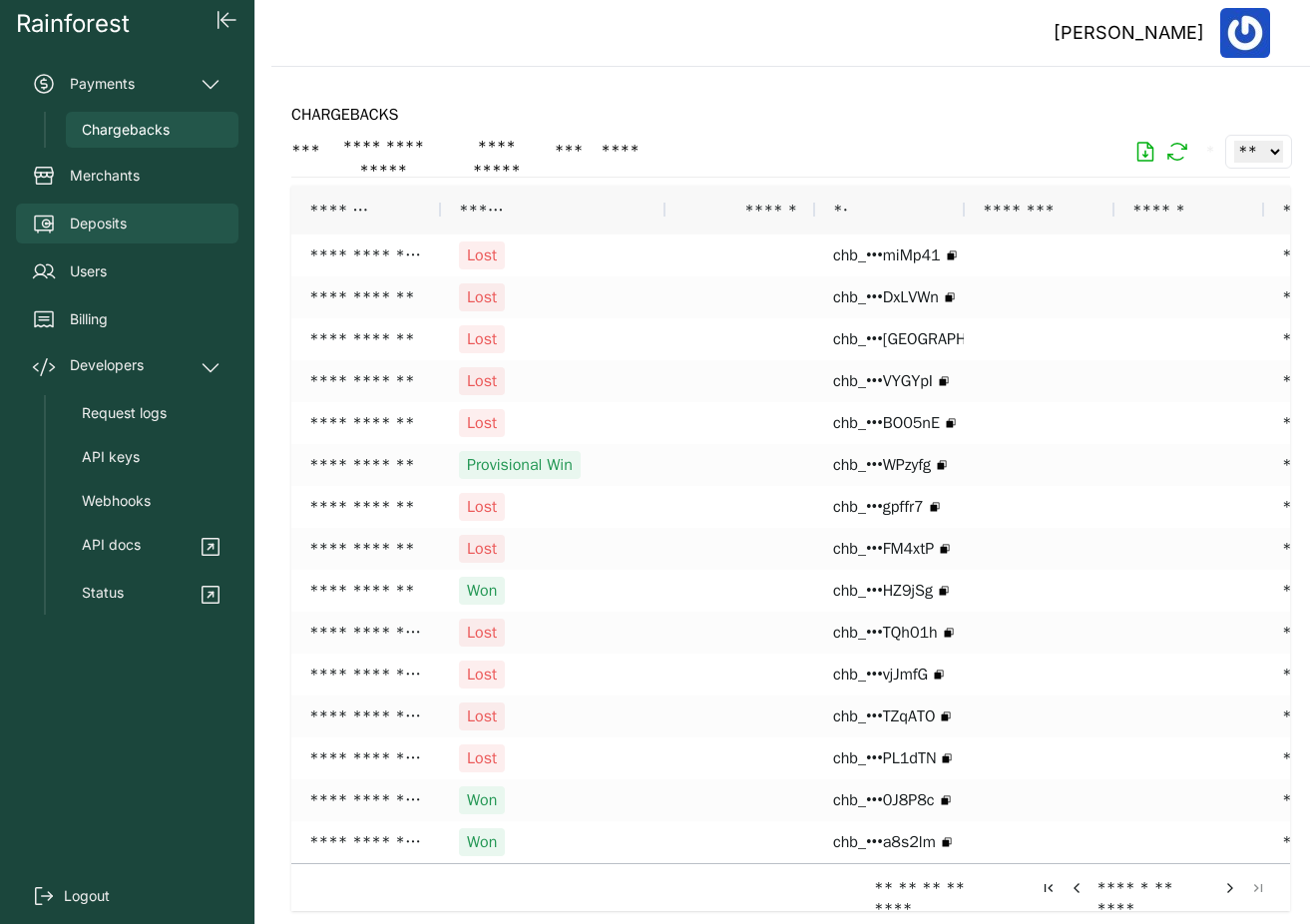 click on "Deposits" at bounding box center [127, 224] 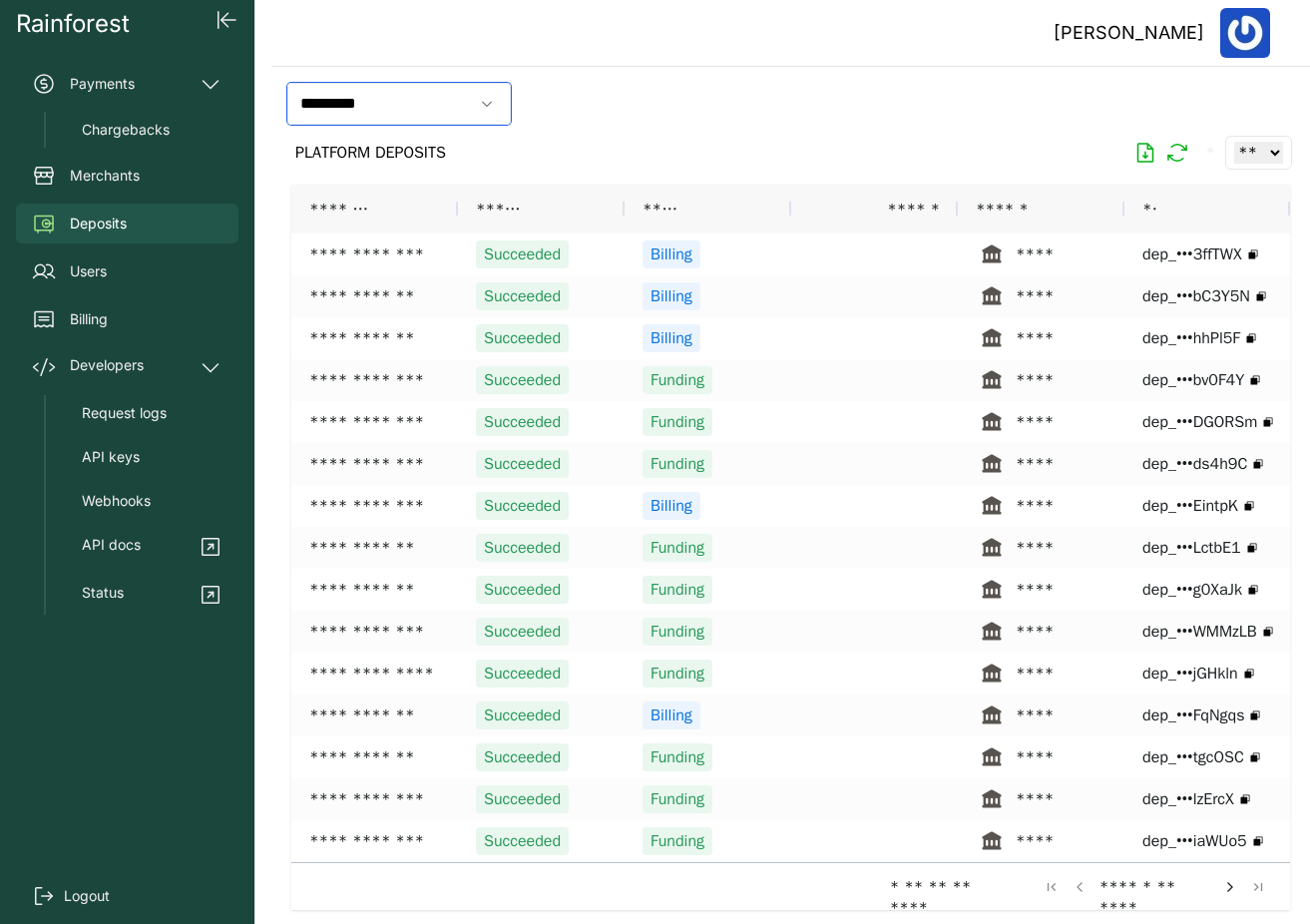 click on "*********" at bounding box center (380, 104) 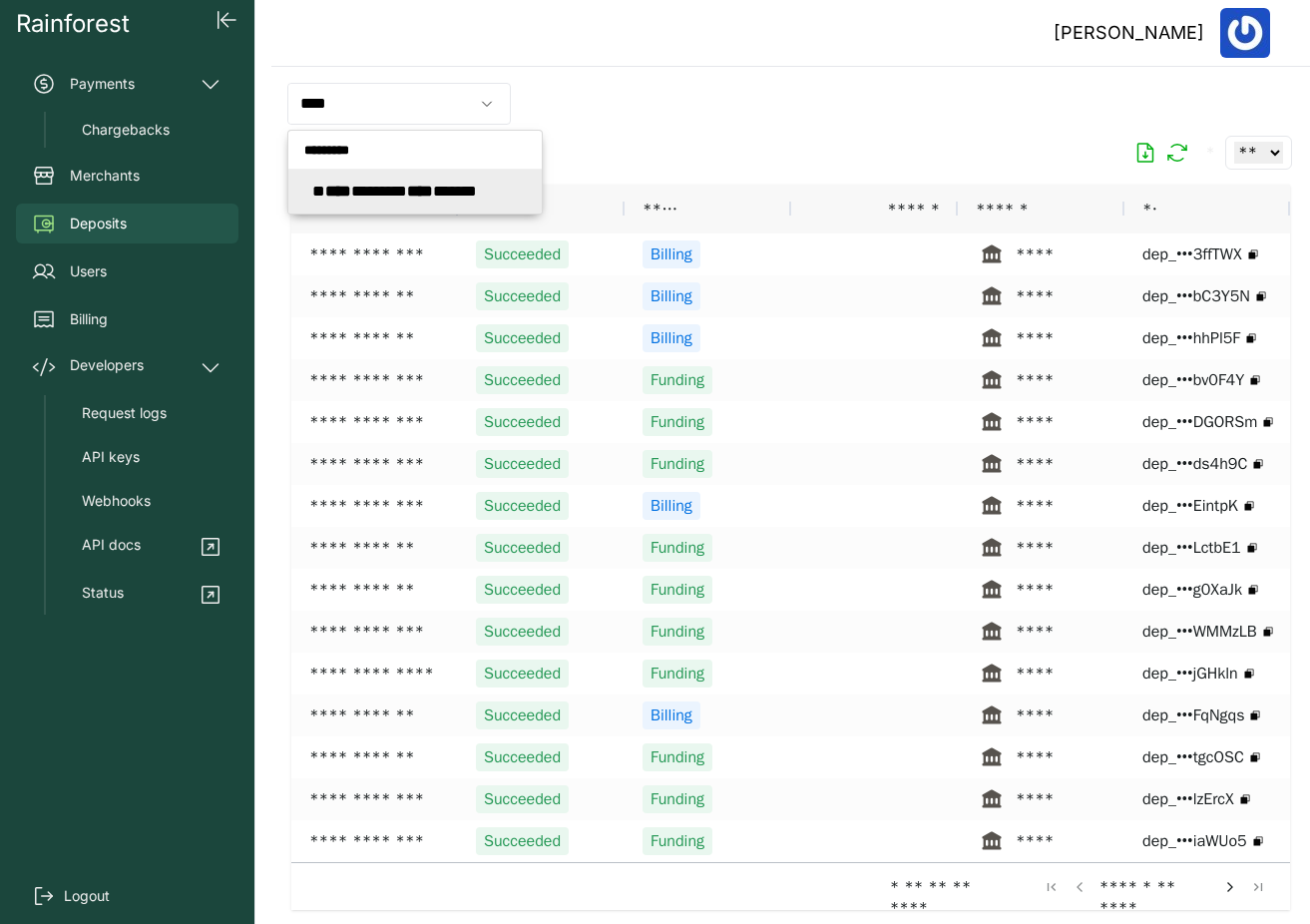 type on "**********" 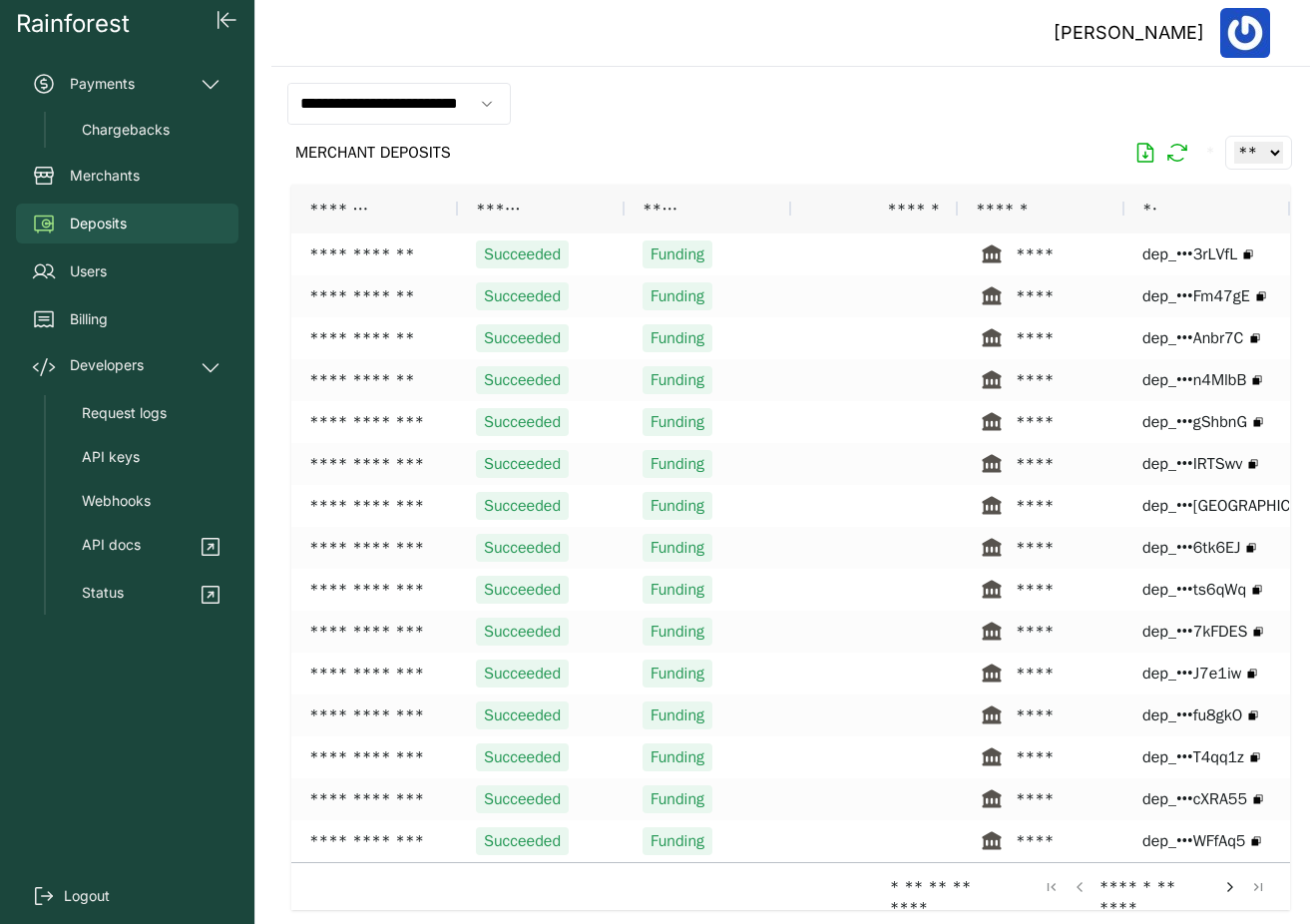 click at bounding box center [1230, 887] 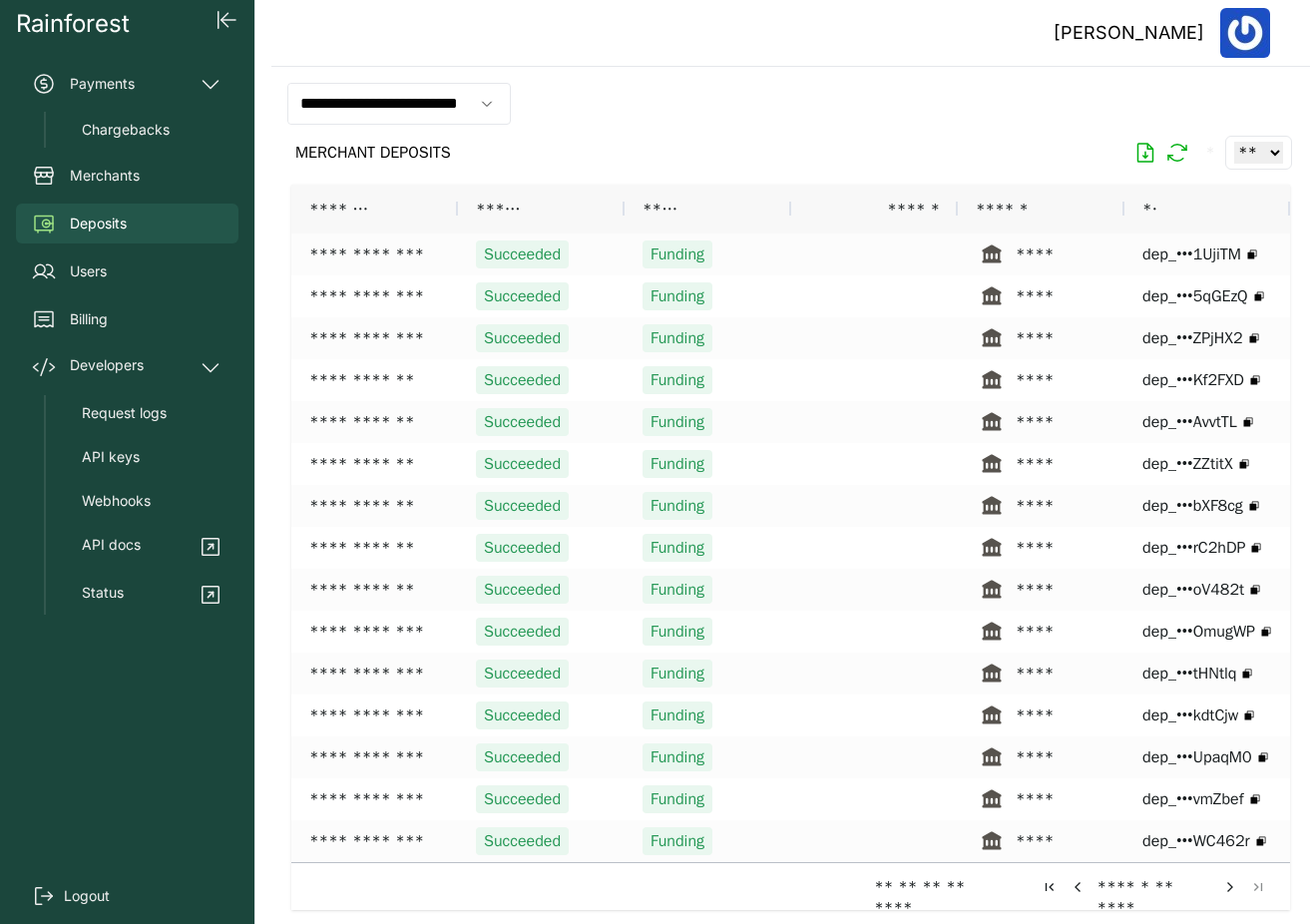 click at bounding box center [1230, 887] 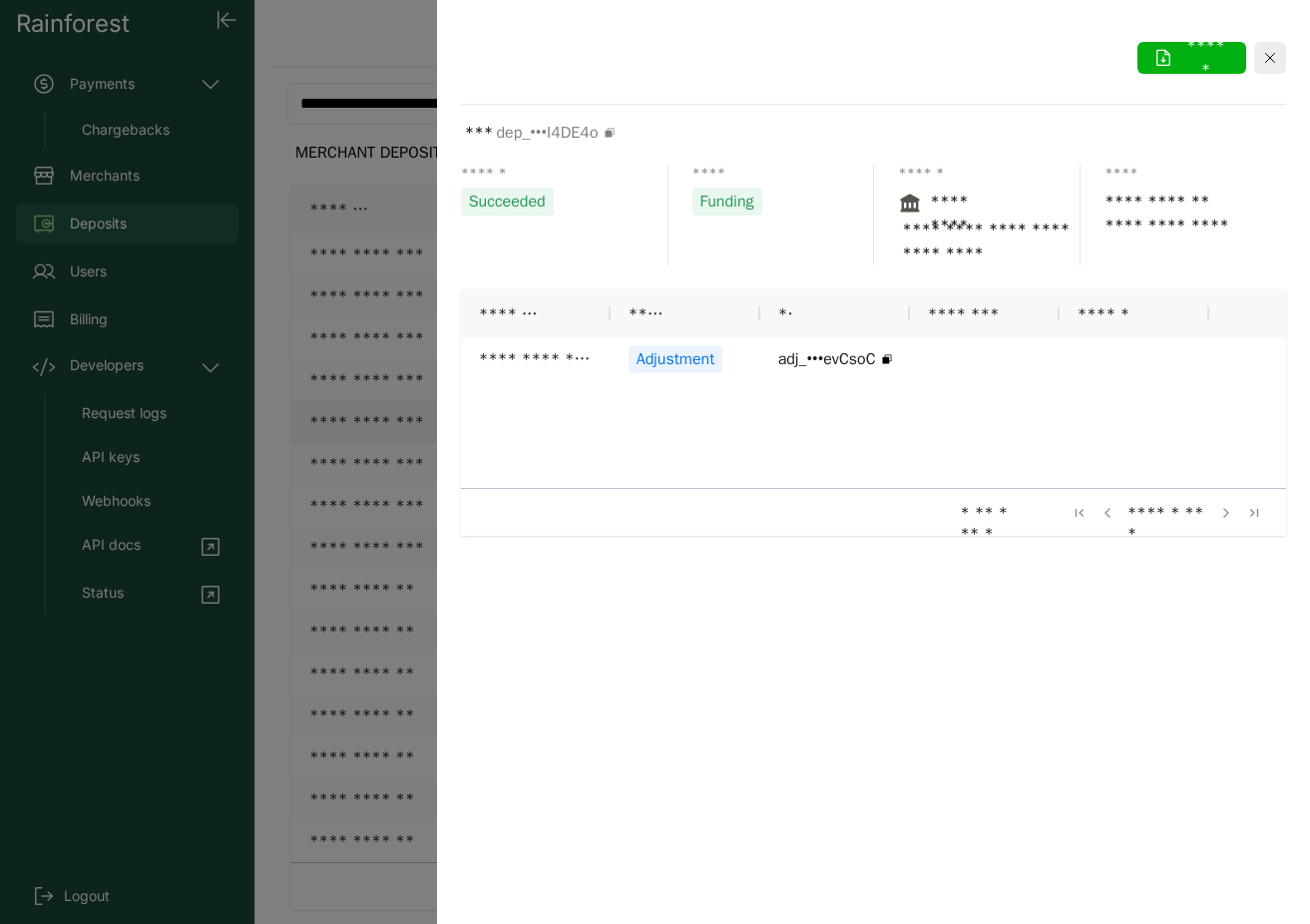 click 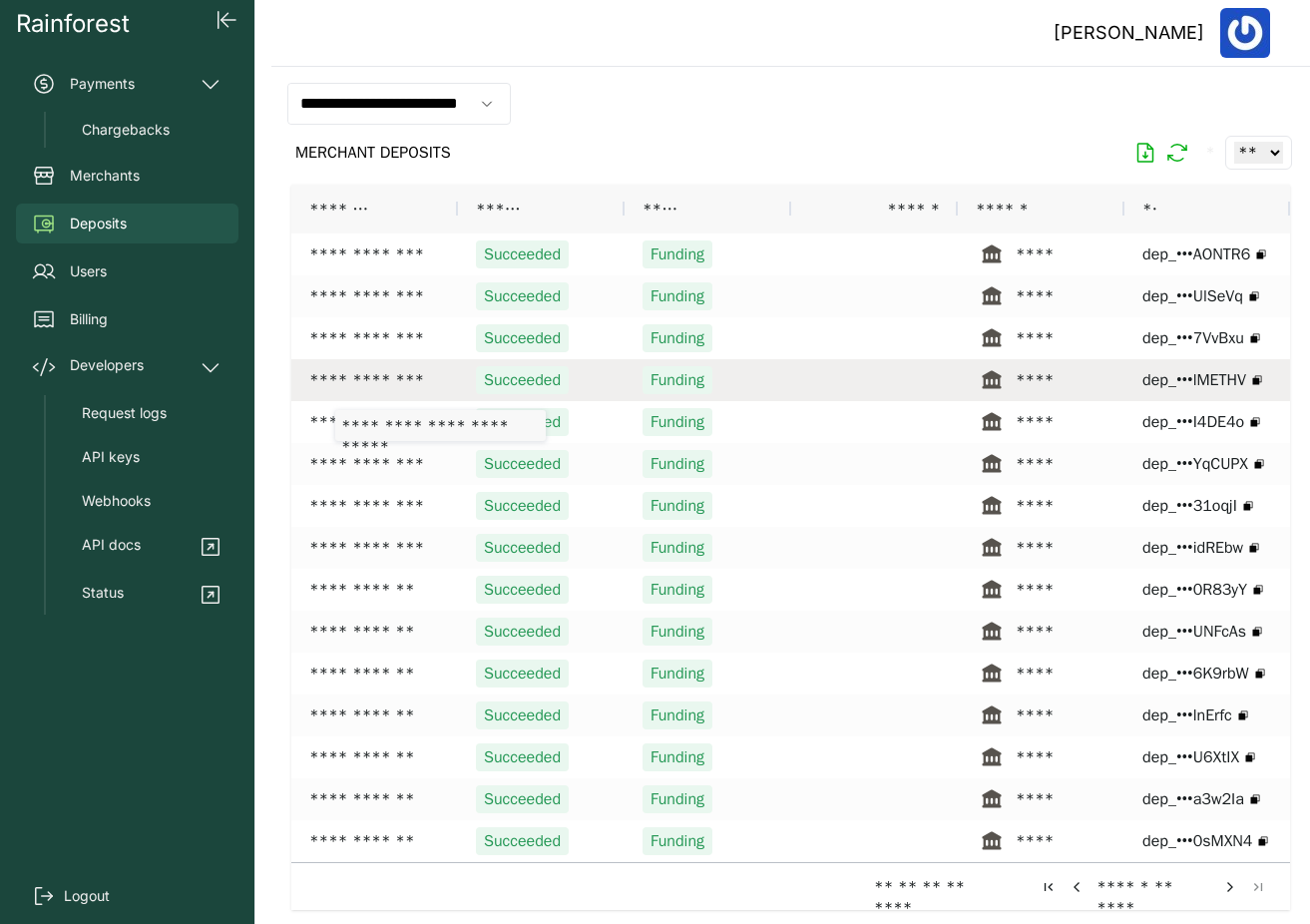click on "**********" at bounding box center (374, 380) 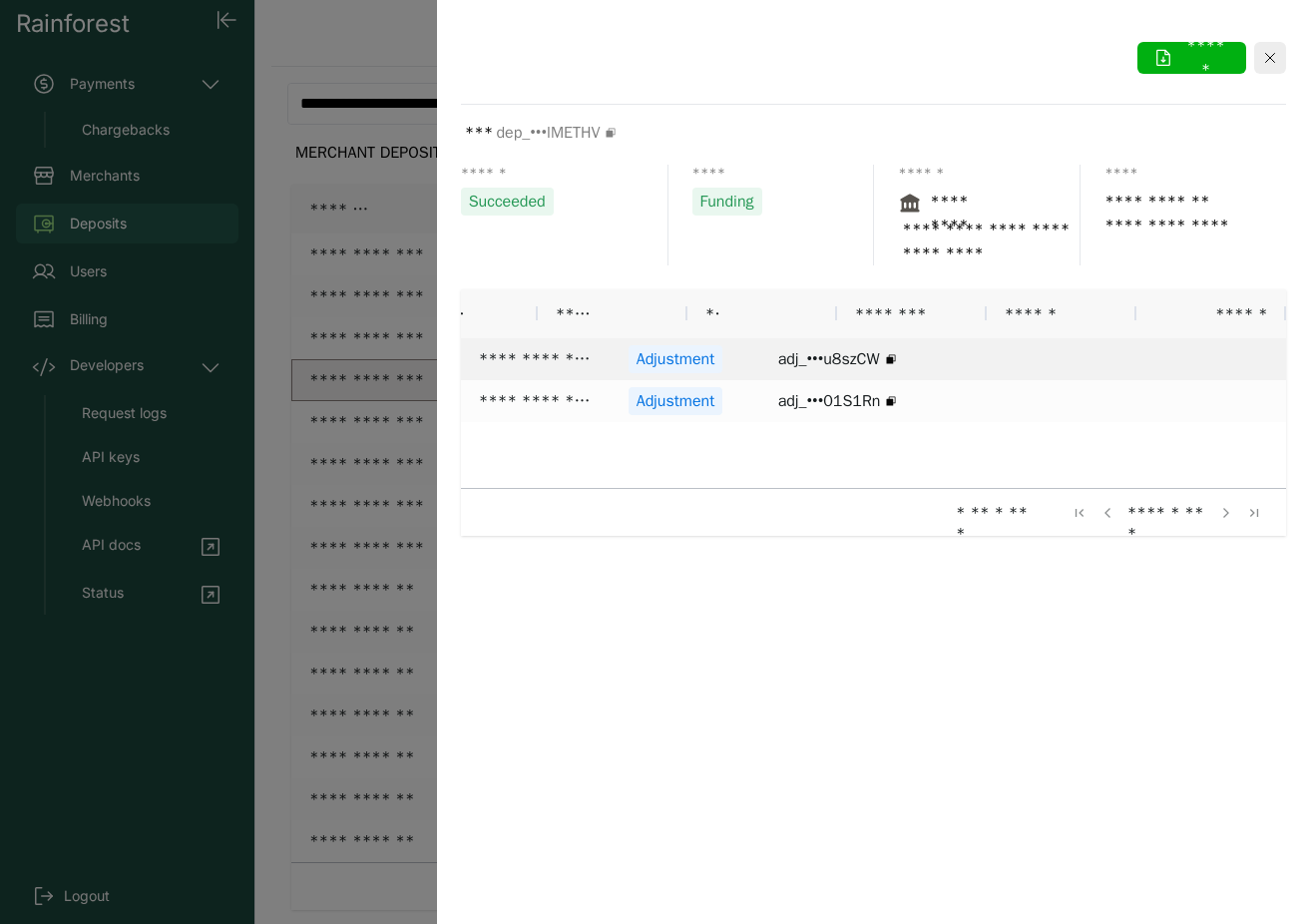scroll, scrollTop: 0, scrollLeft: 72, axis: horizontal 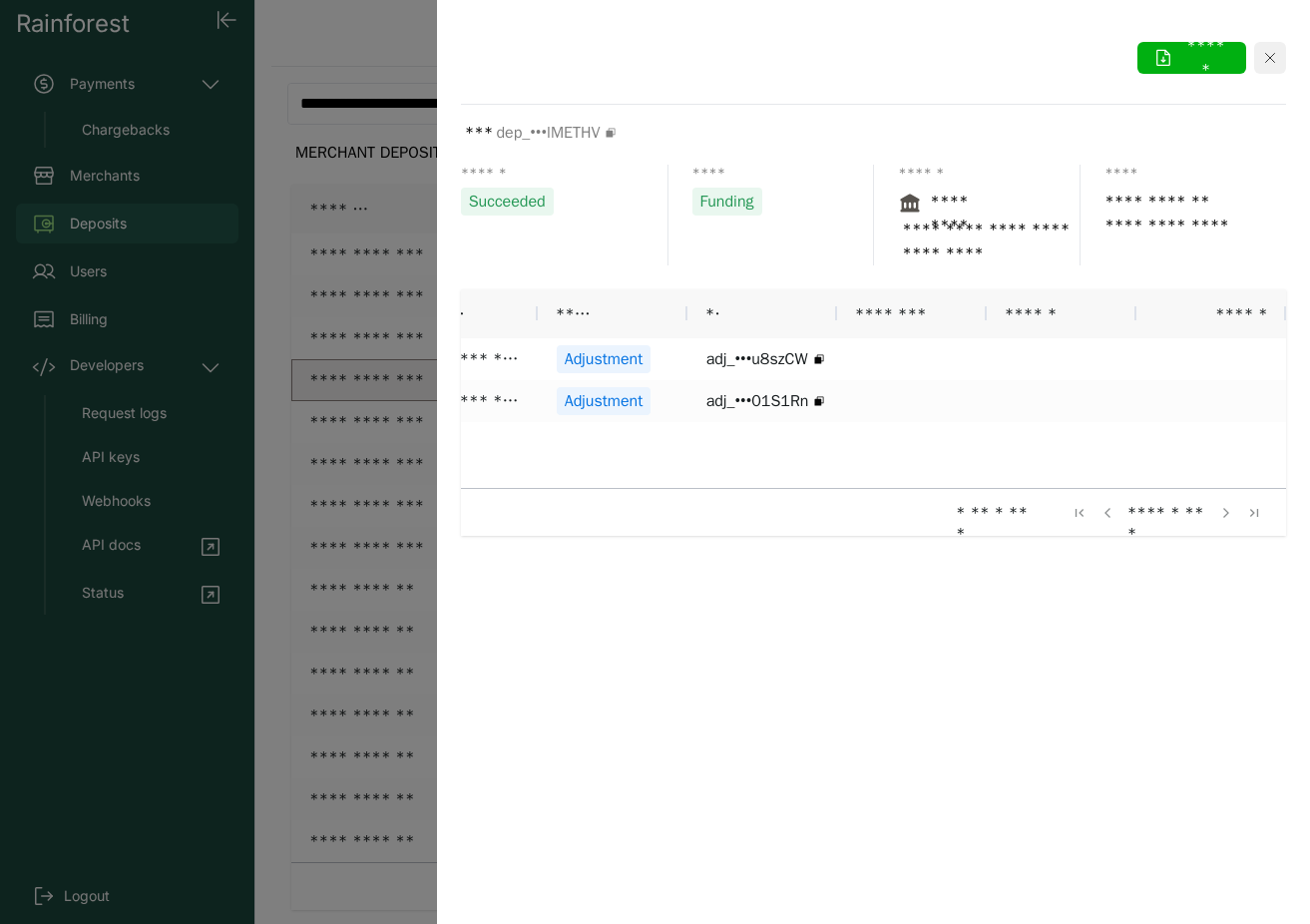 click 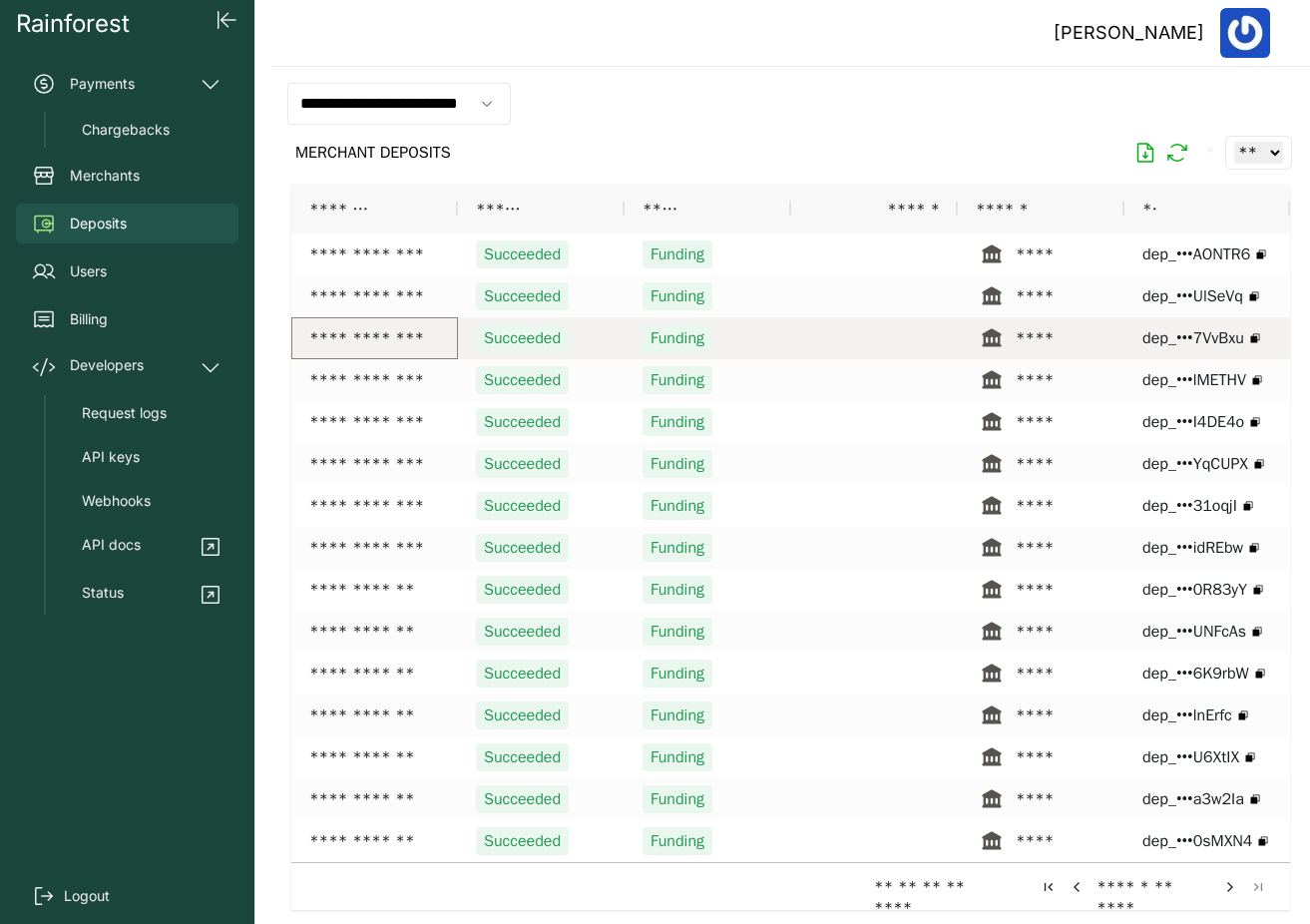 click on "**********" at bounding box center [374, 338] 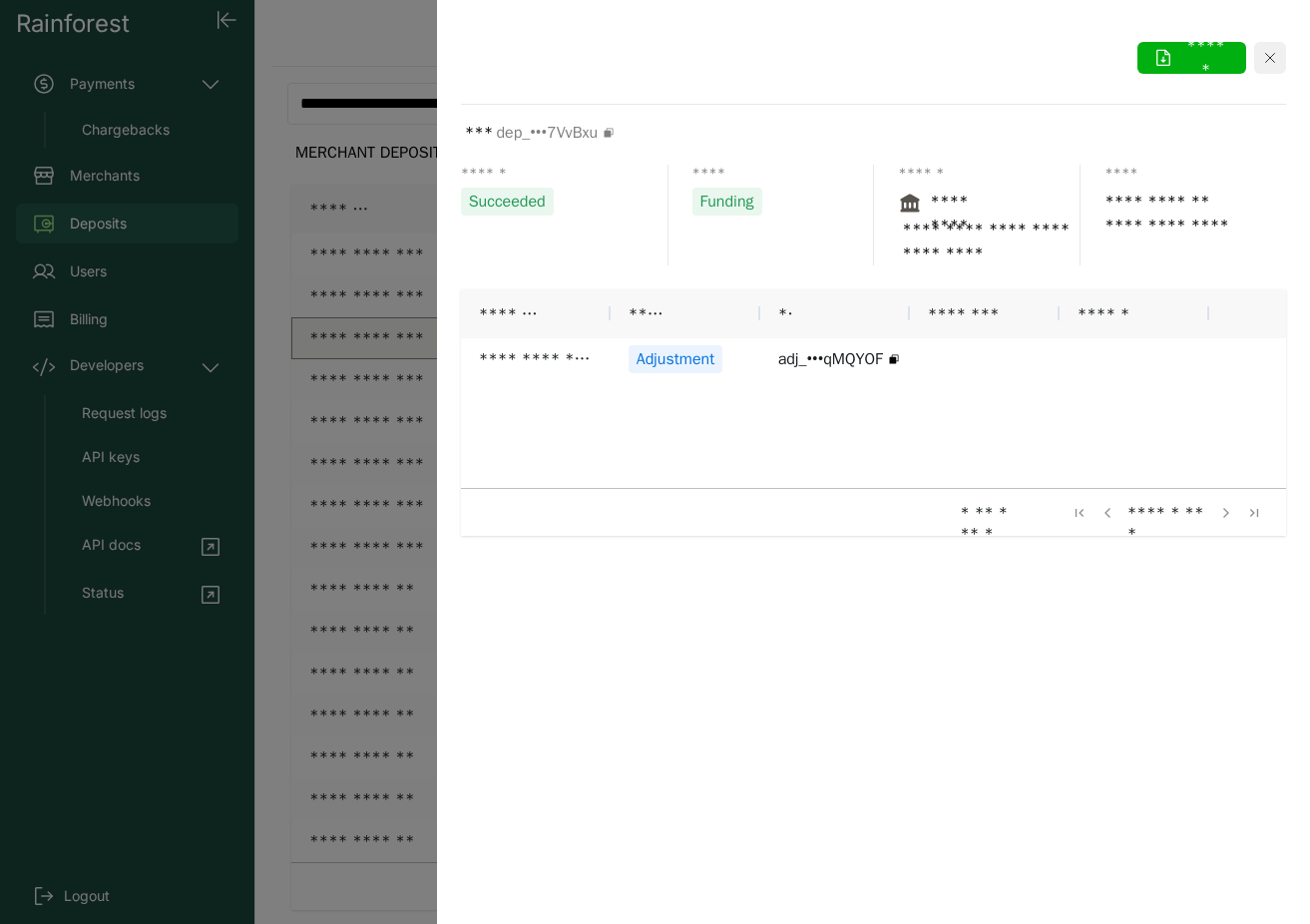 click at bounding box center [1270, 58] 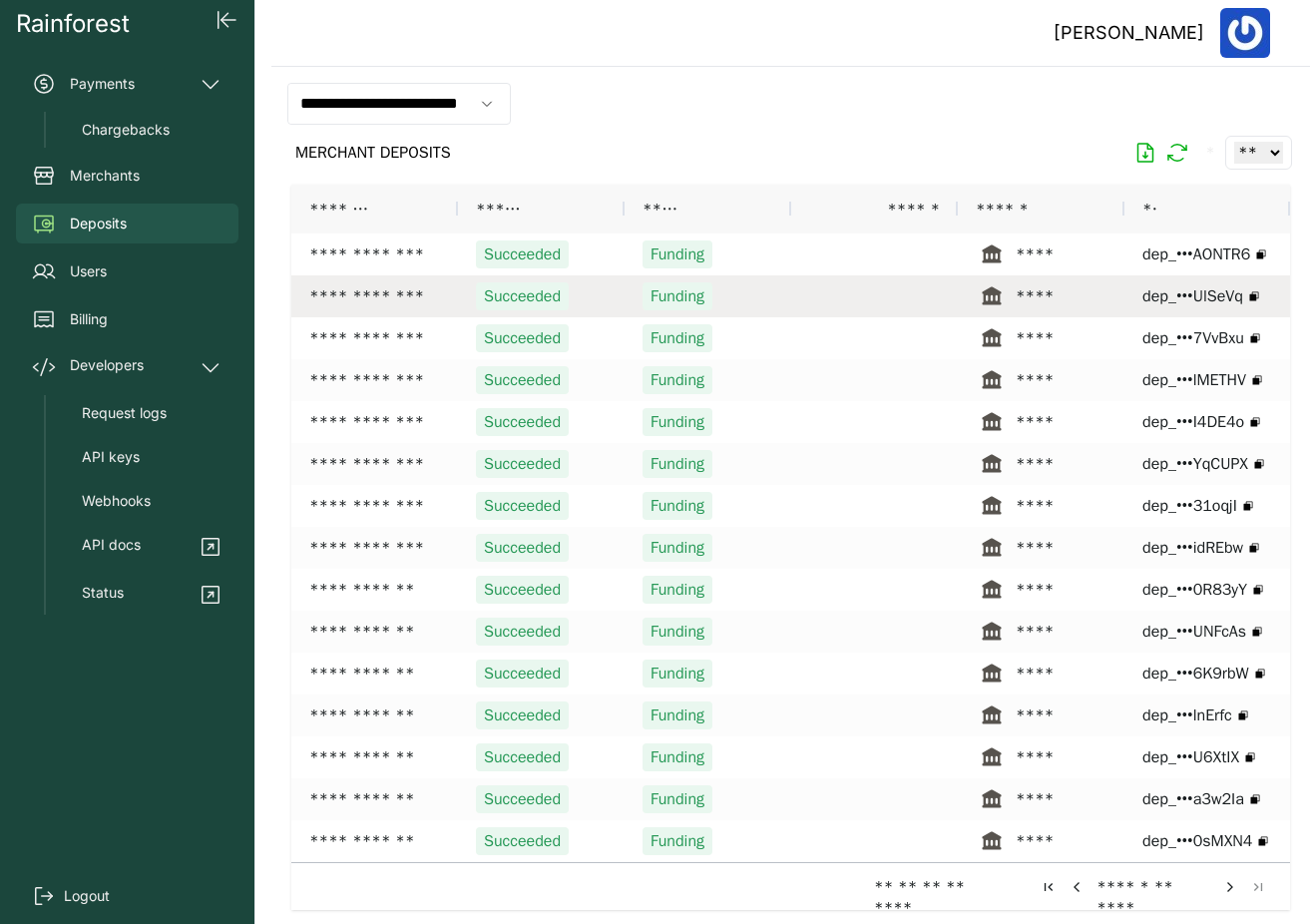 click on "**********" at bounding box center (374, 296) 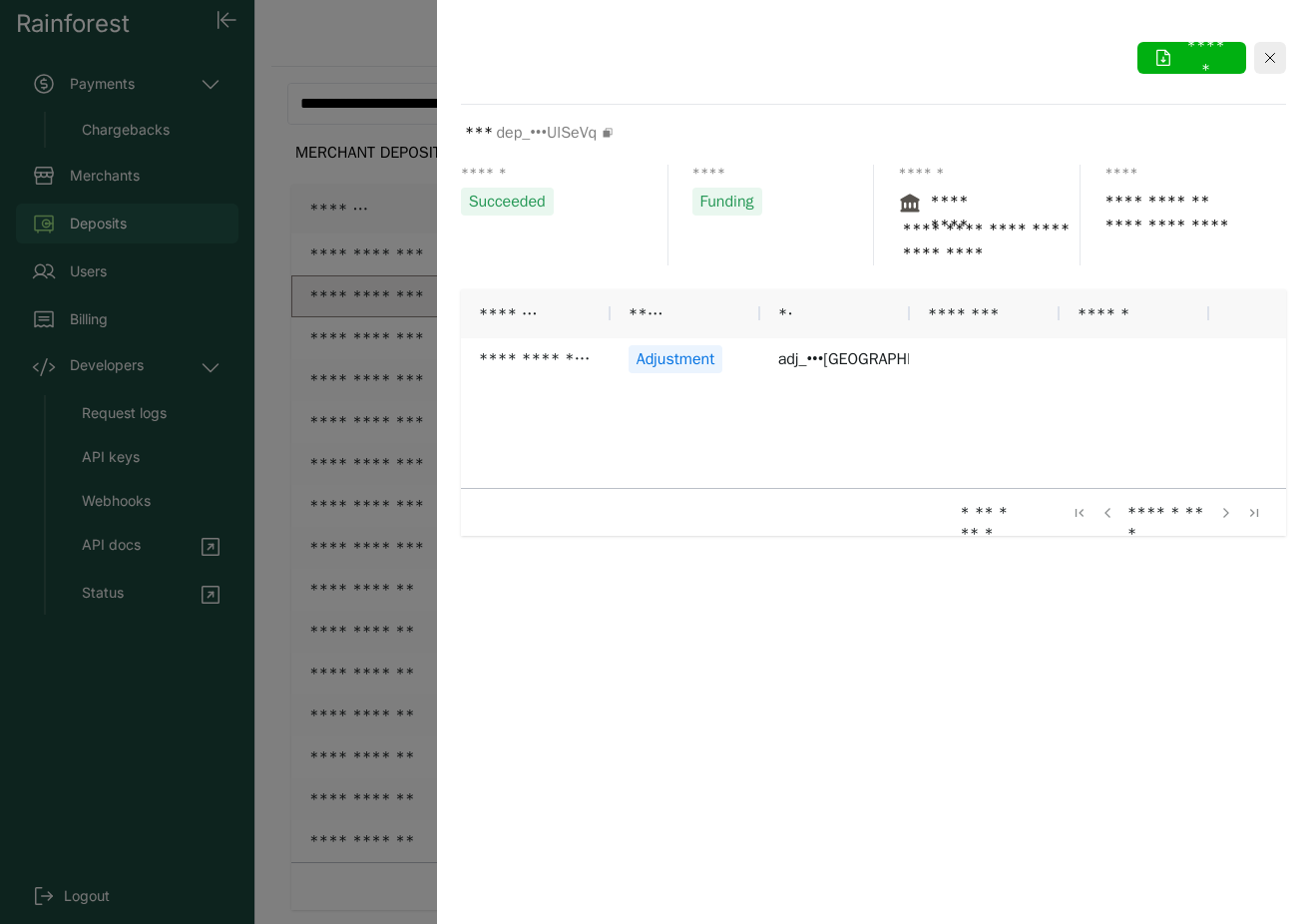 drag, startPoint x: 1264, startPoint y: 59, endPoint x: 1066, endPoint y: 59, distance: 198 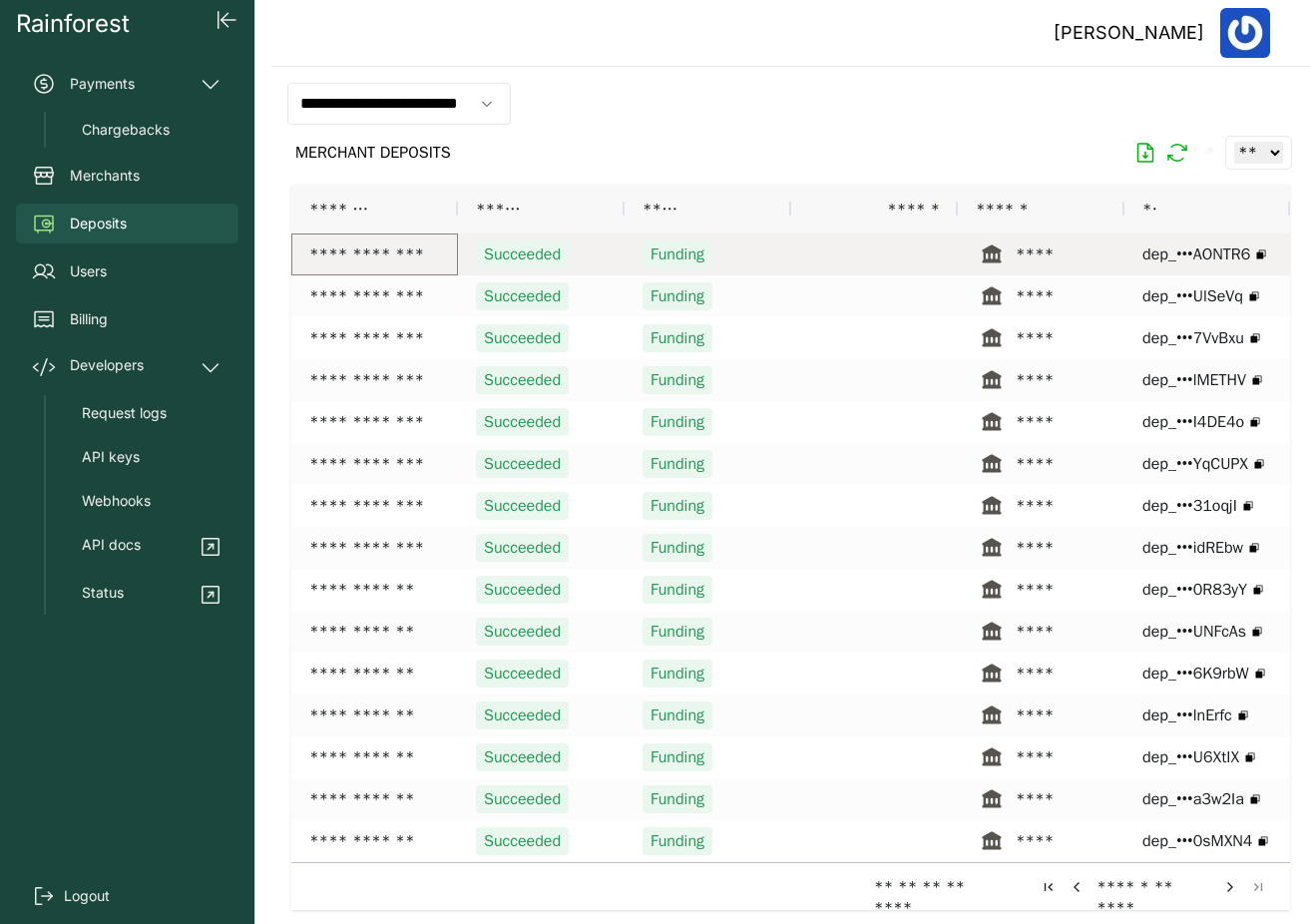click on "**********" at bounding box center (374, 254) 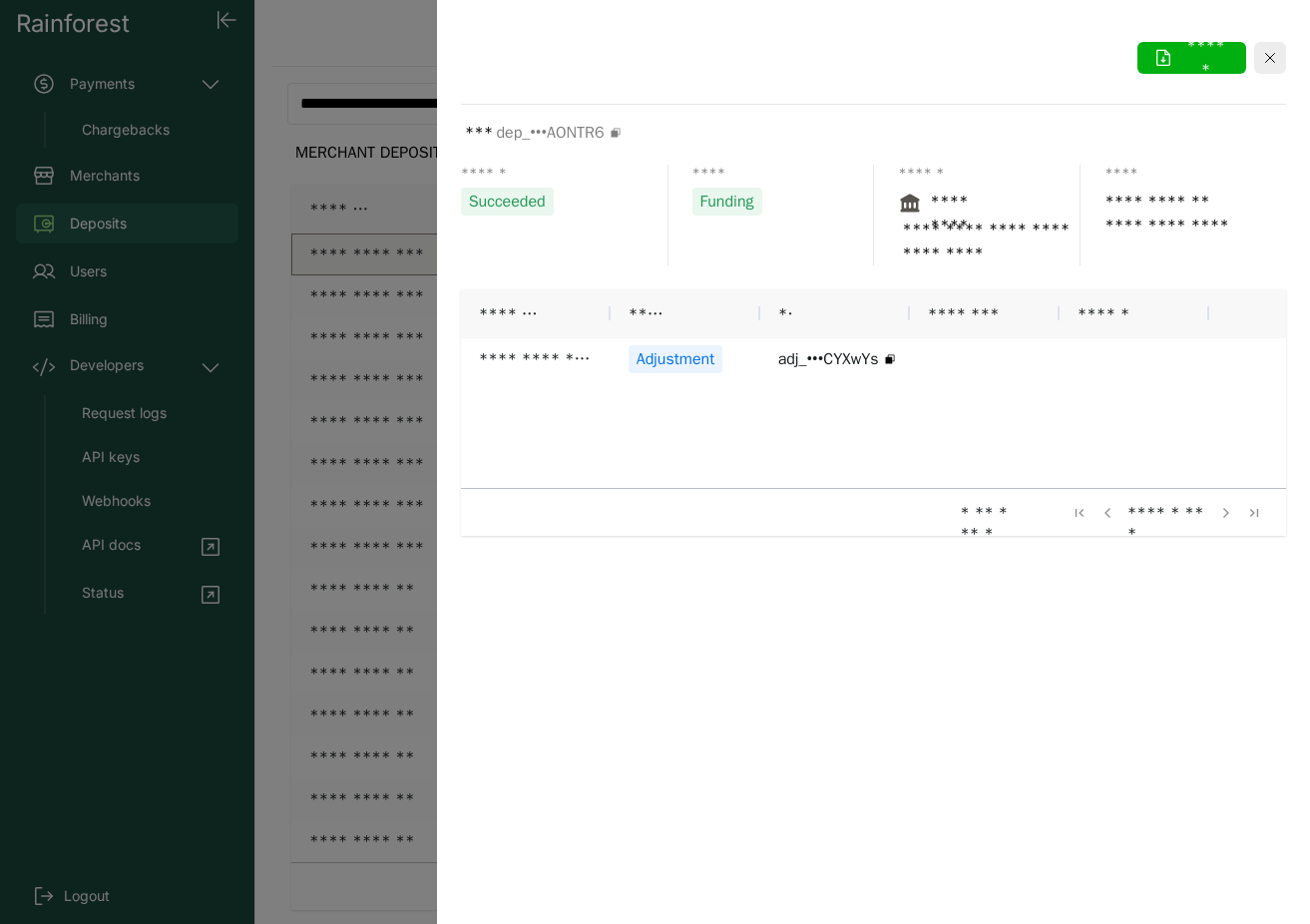 drag, startPoint x: 1275, startPoint y: 52, endPoint x: 942, endPoint y: 97, distance: 336.0268 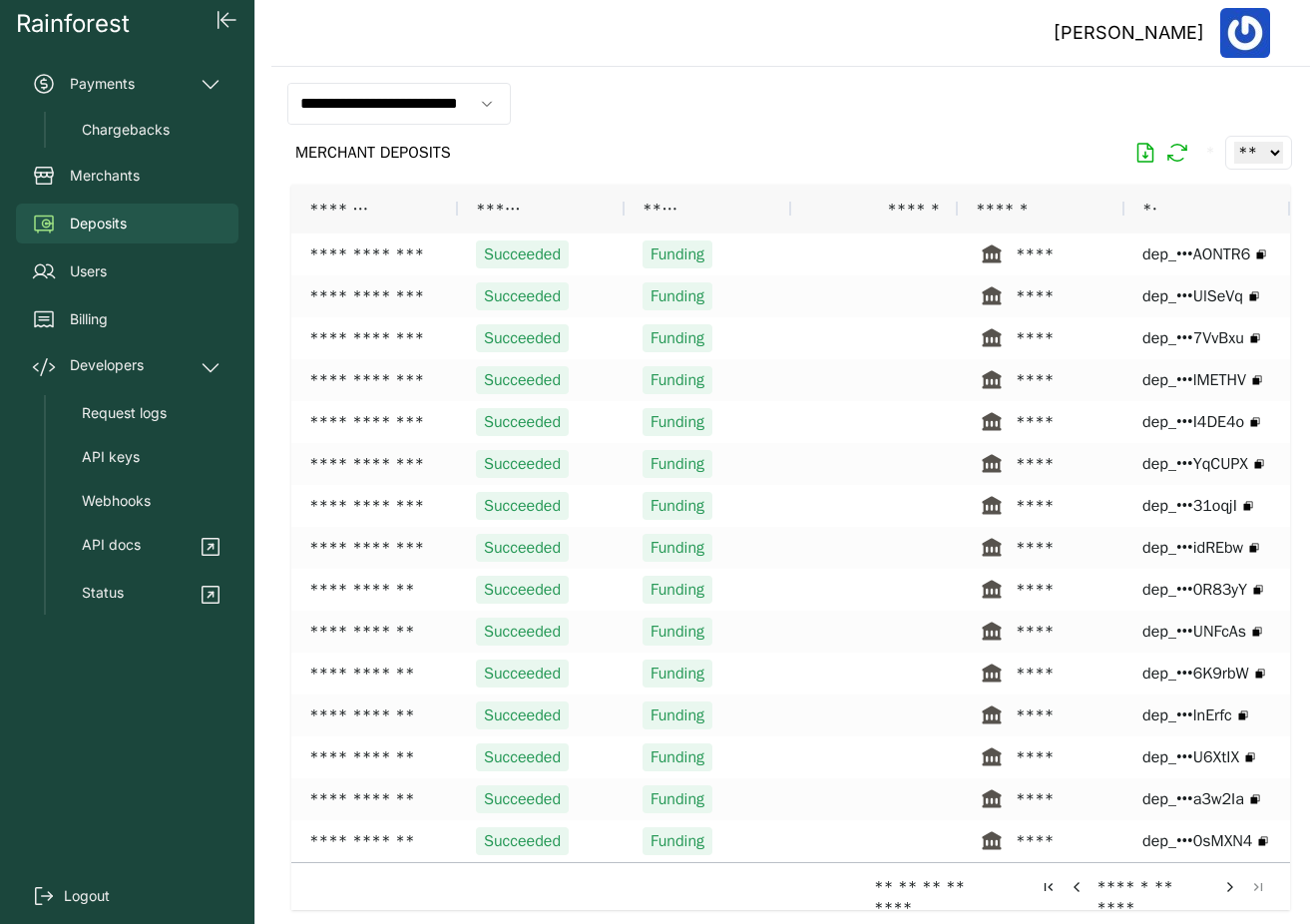 click at bounding box center (1077, 887) 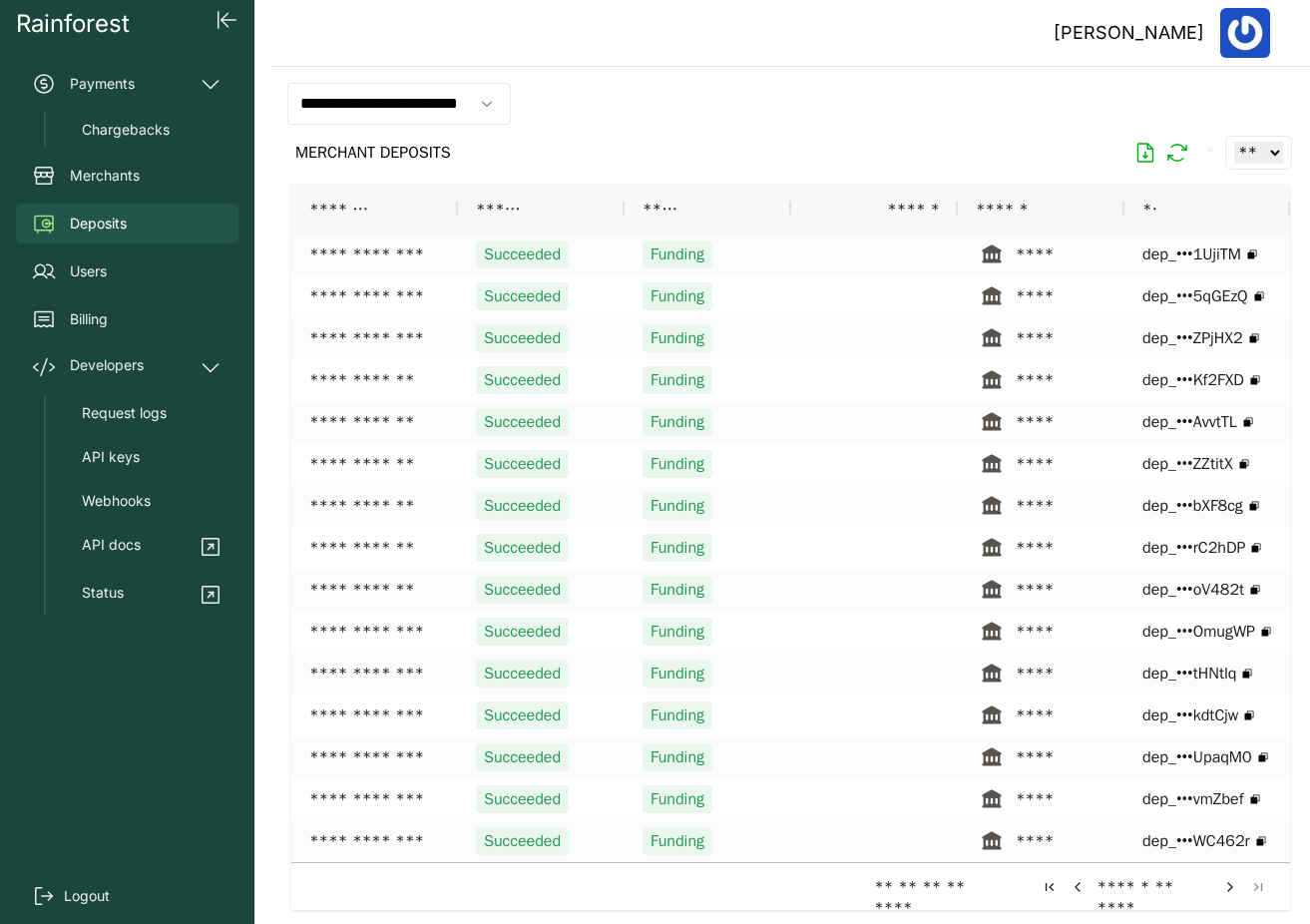 scroll, scrollTop: 2, scrollLeft: 0, axis: vertical 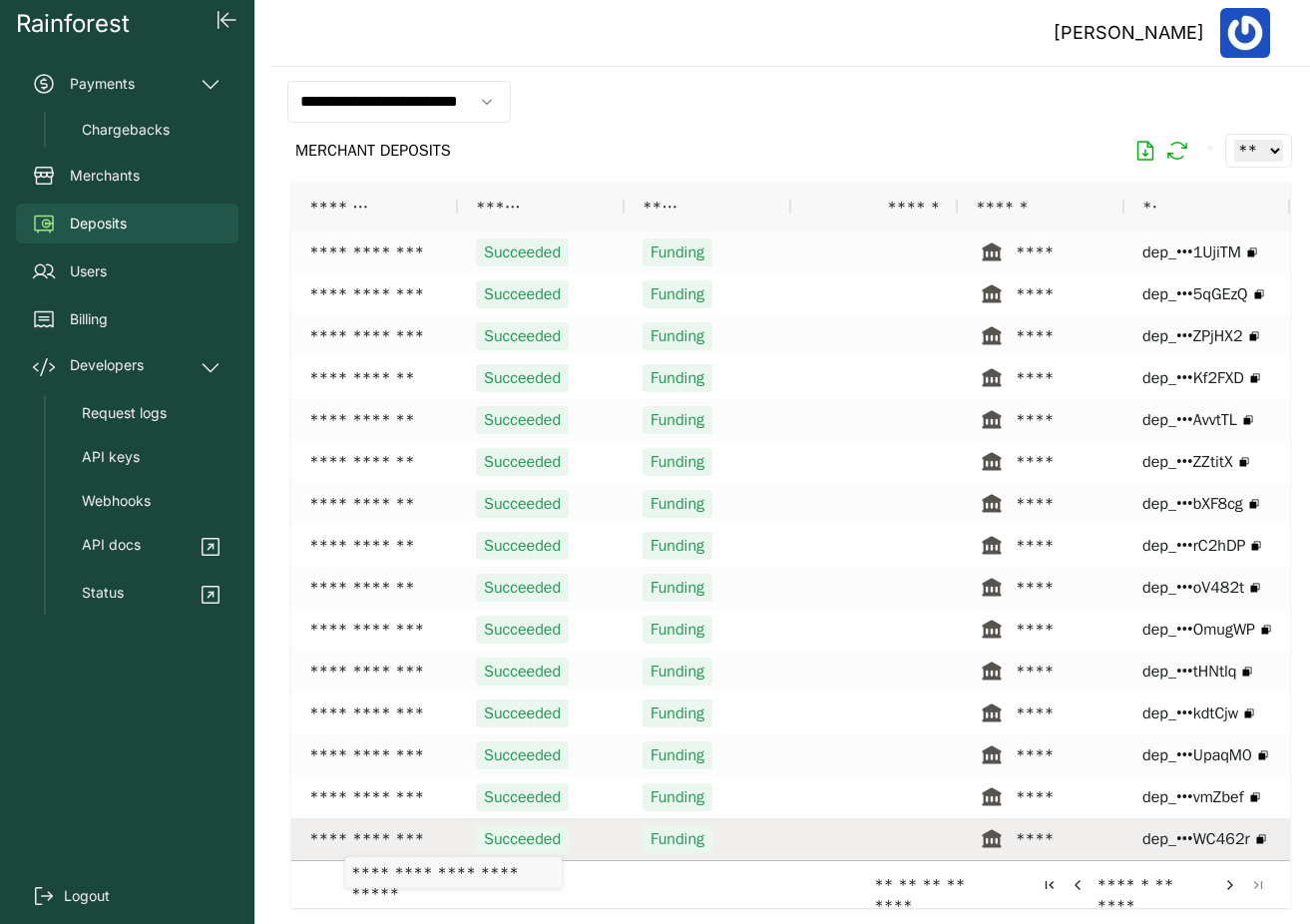 click on "**********" at bounding box center (374, 839) 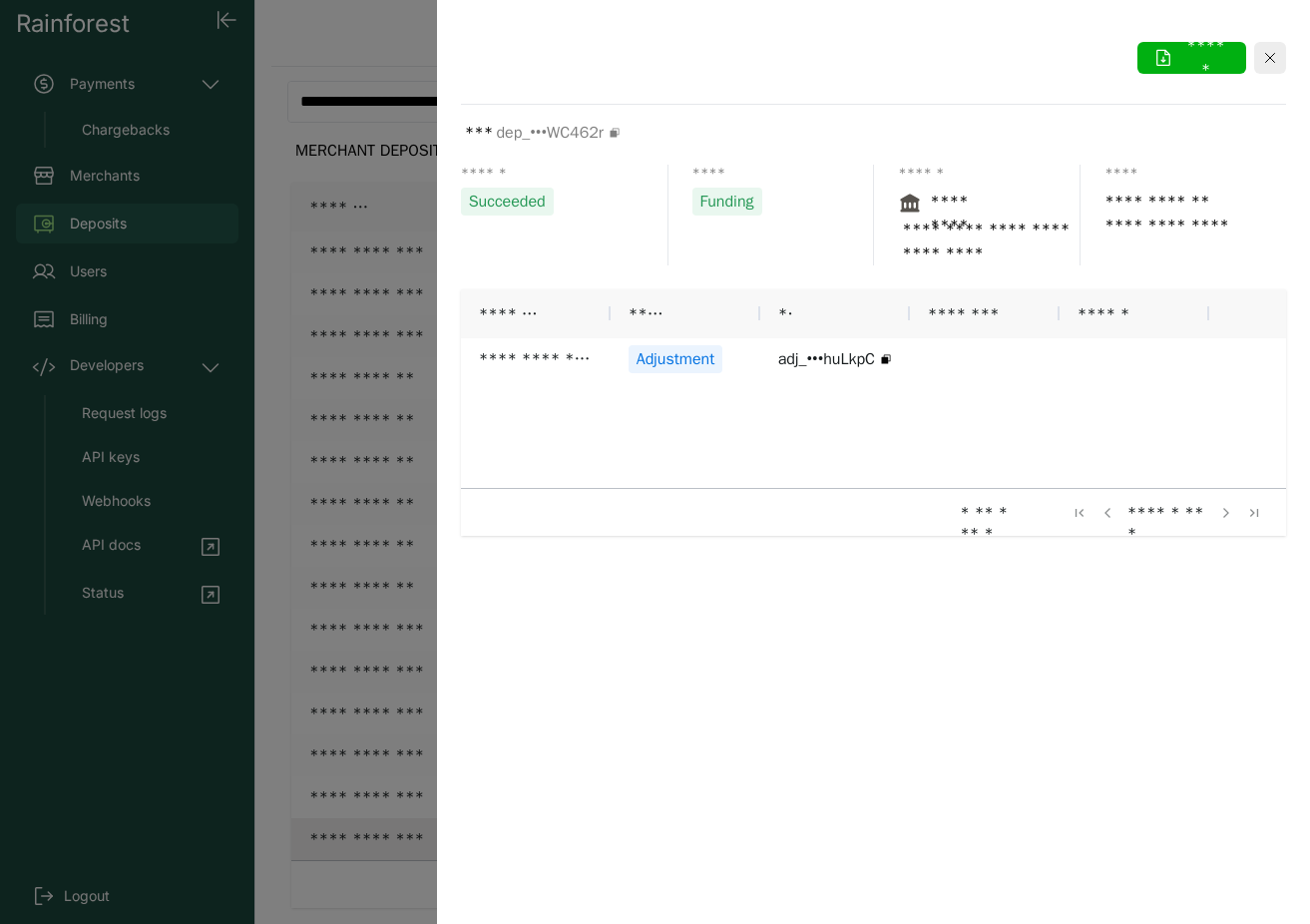 click at bounding box center (655, 462) 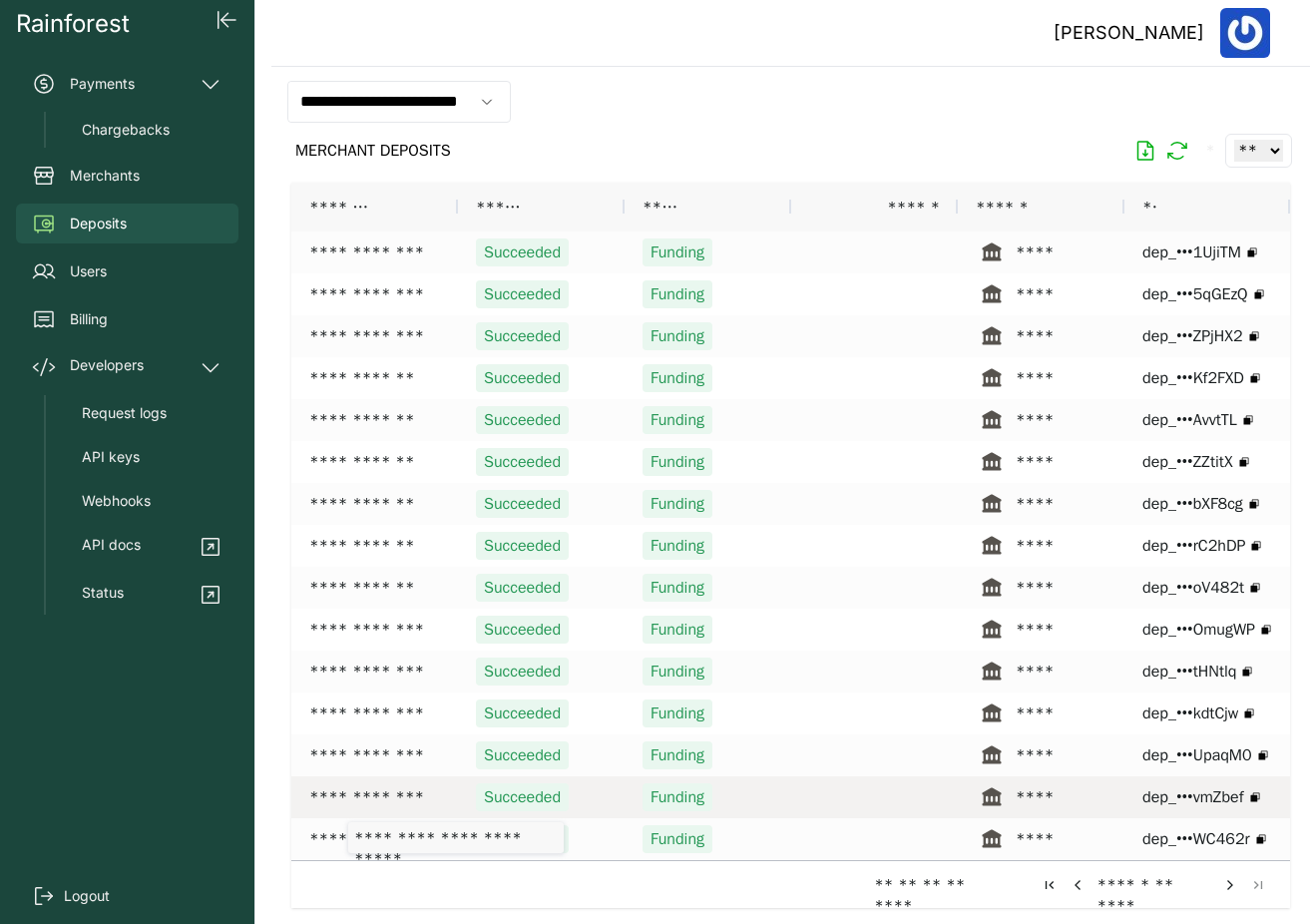click on "**********" at bounding box center [374, 797] 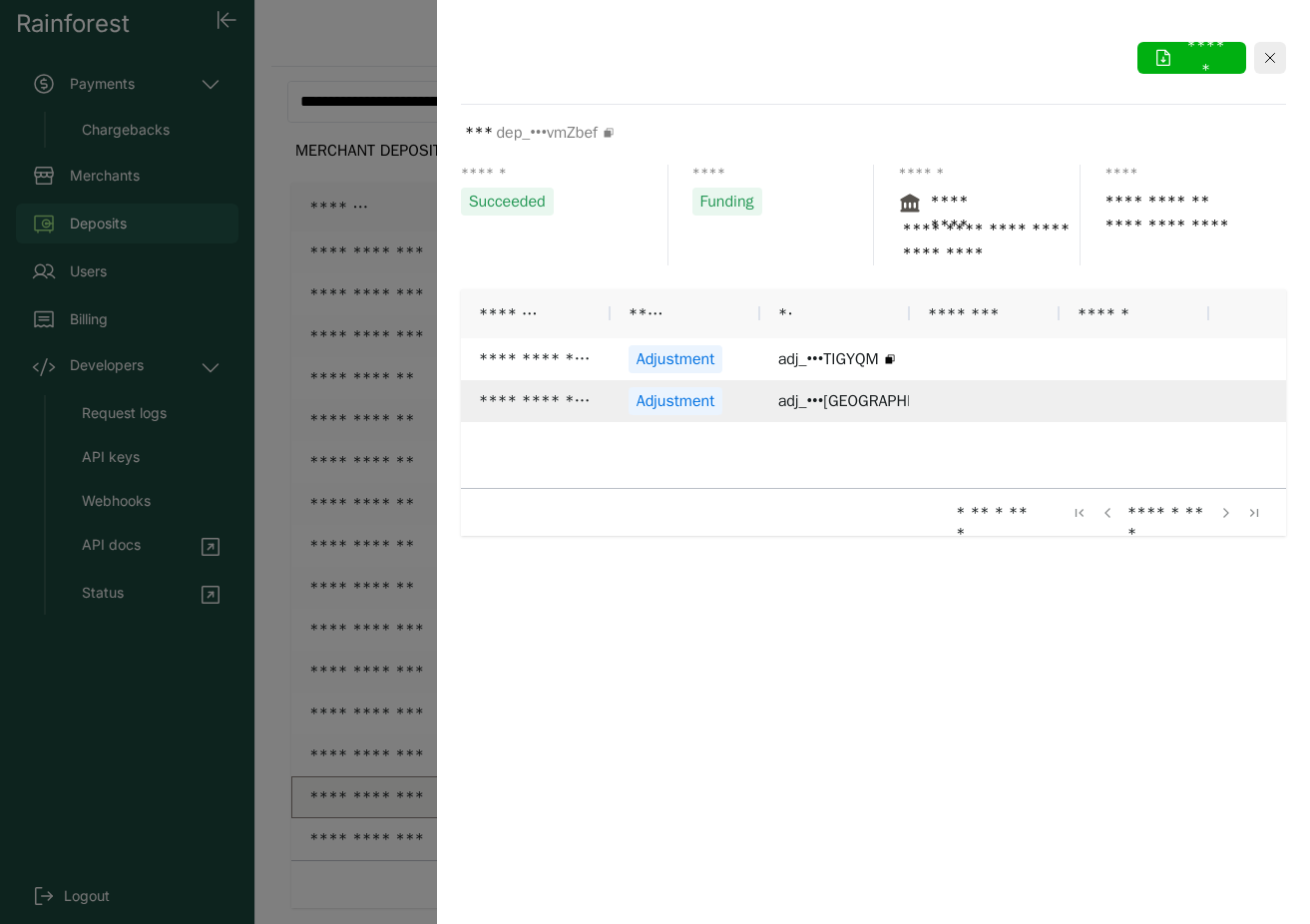 scroll, scrollTop: 0, scrollLeft: 72, axis: horizontal 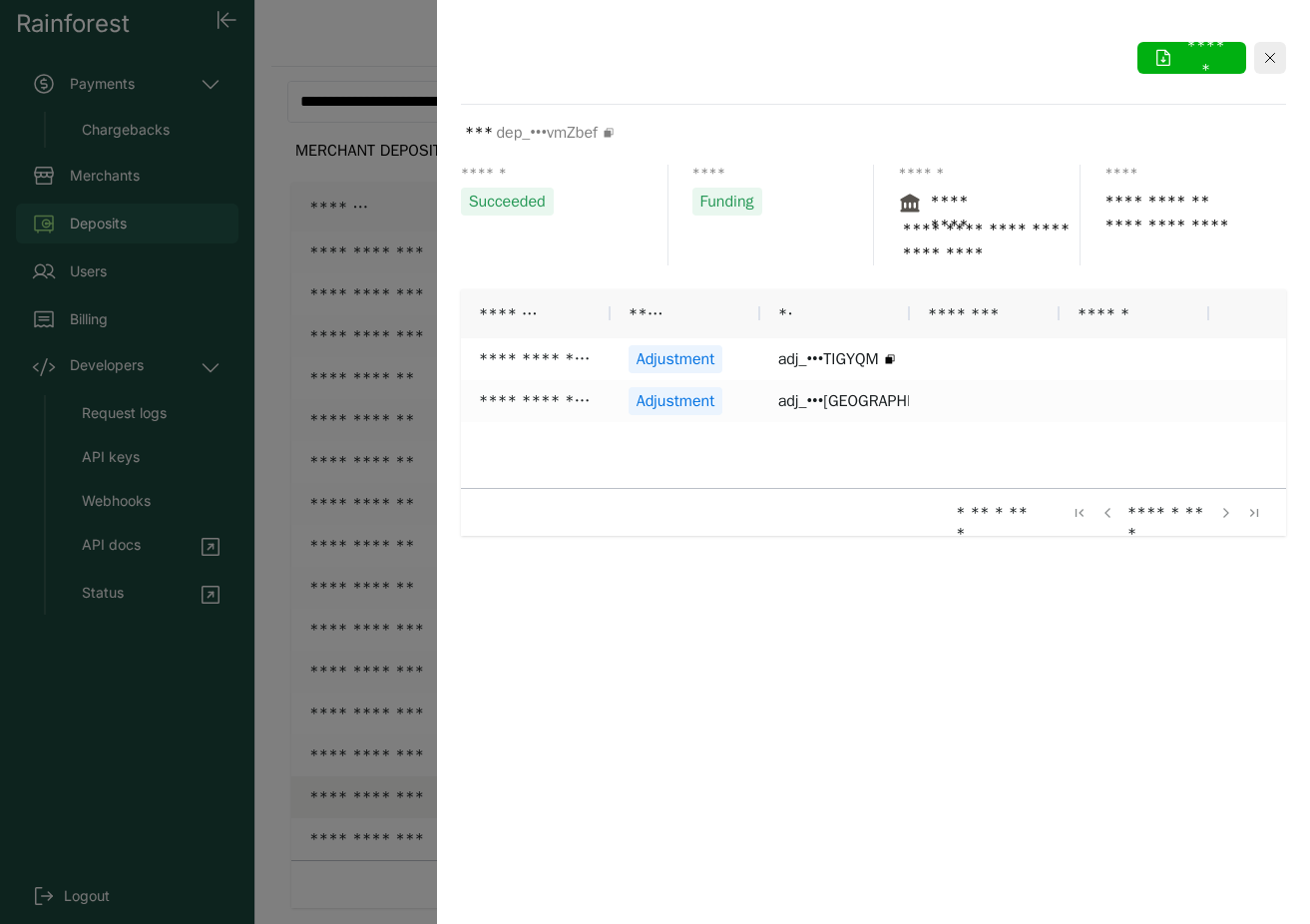 drag, startPoint x: 378, startPoint y: 764, endPoint x: 320, endPoint y: 753, distance: 59.03389 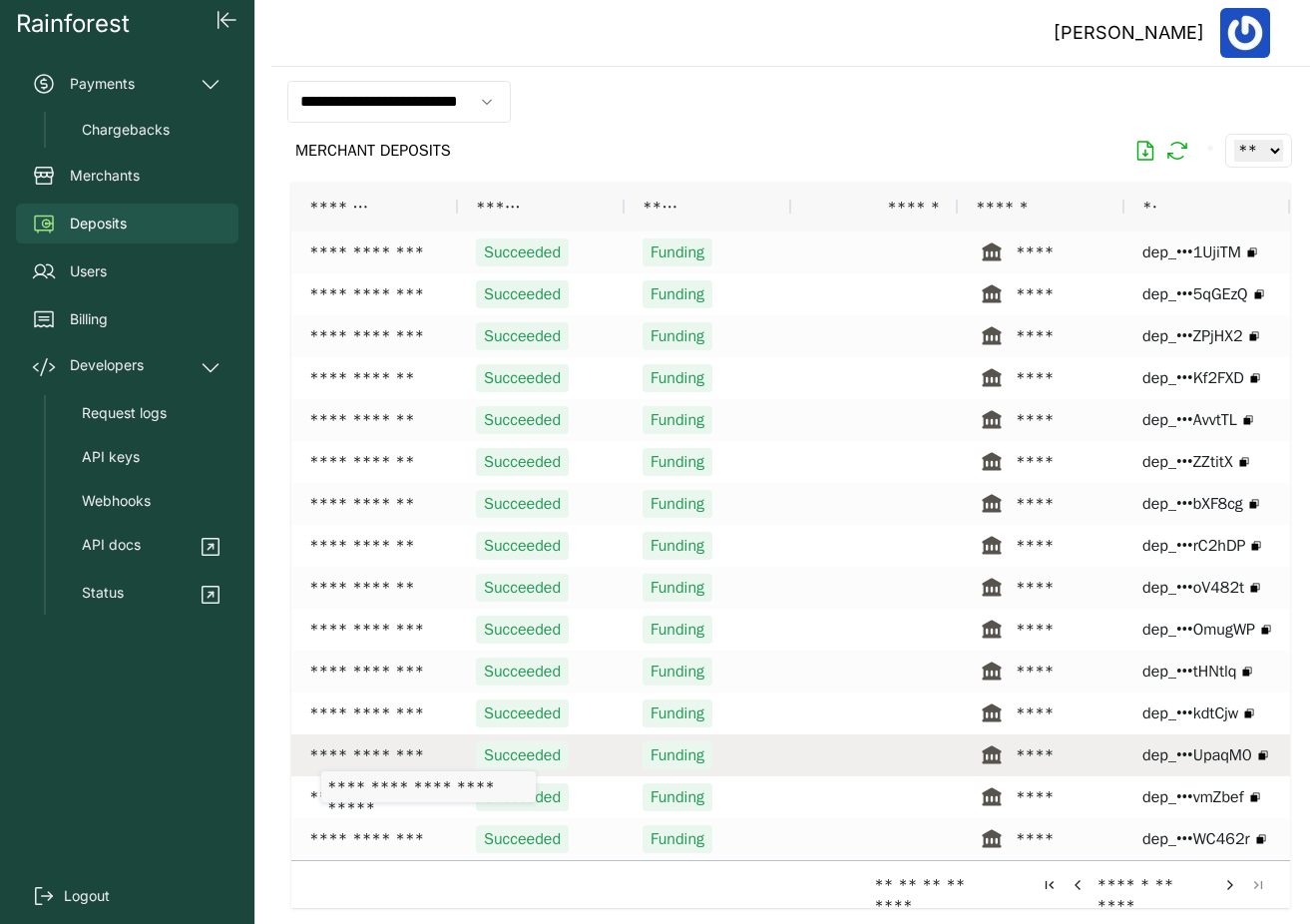 click on "**********" at bounding box center (374, 755) 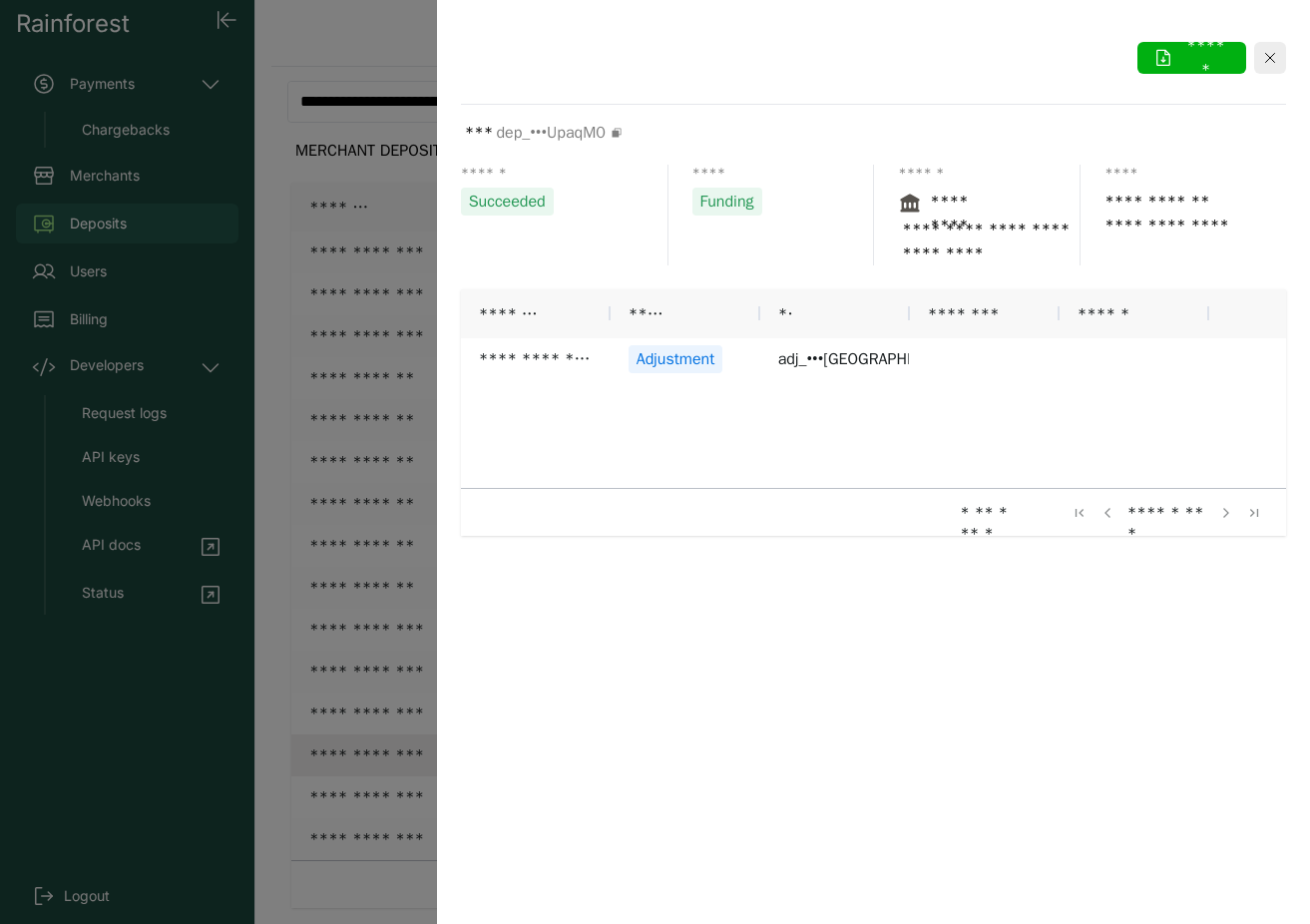 click at bounding box center [655, 462] 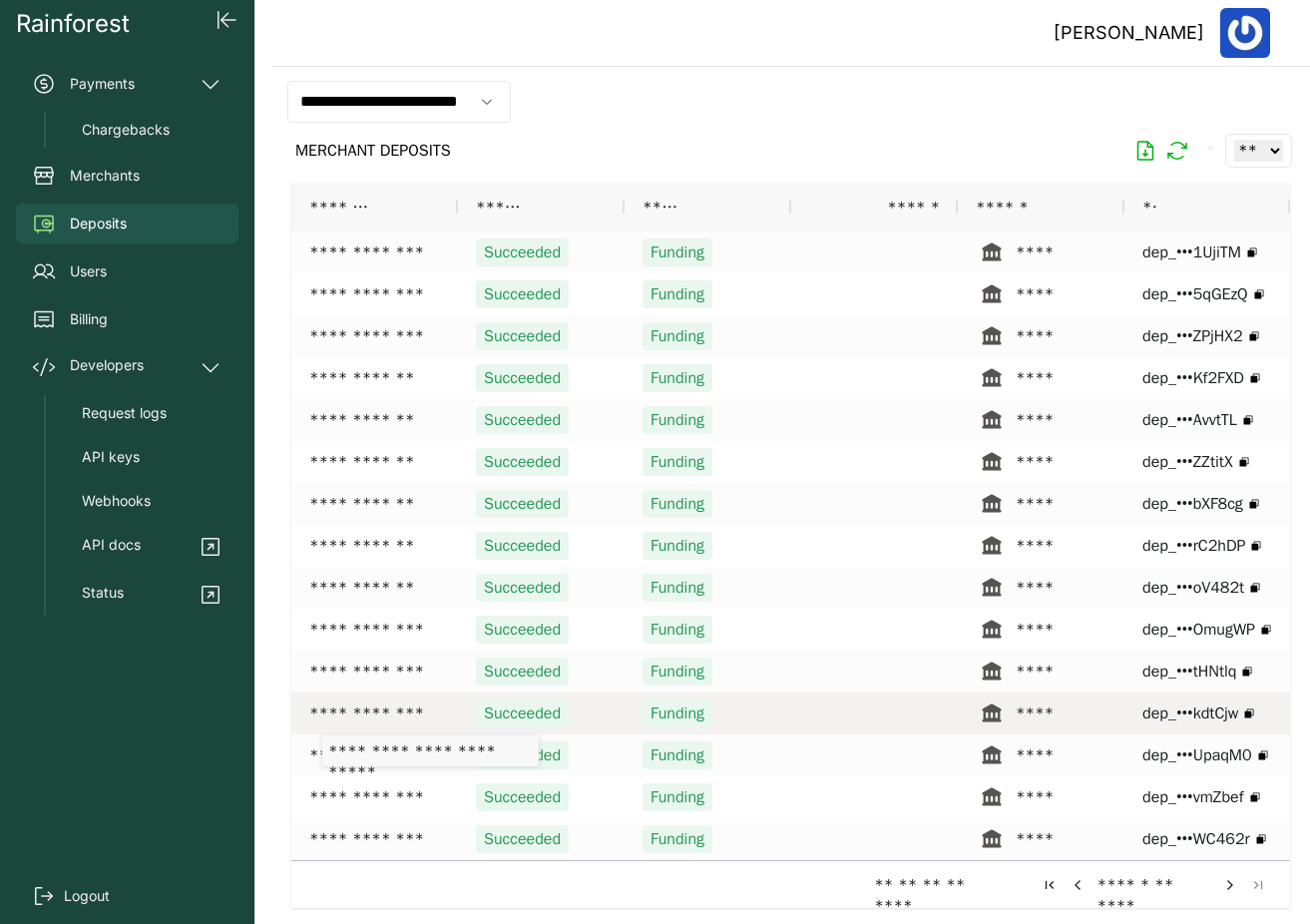 click on "**********" at bounding box center [374, 713] 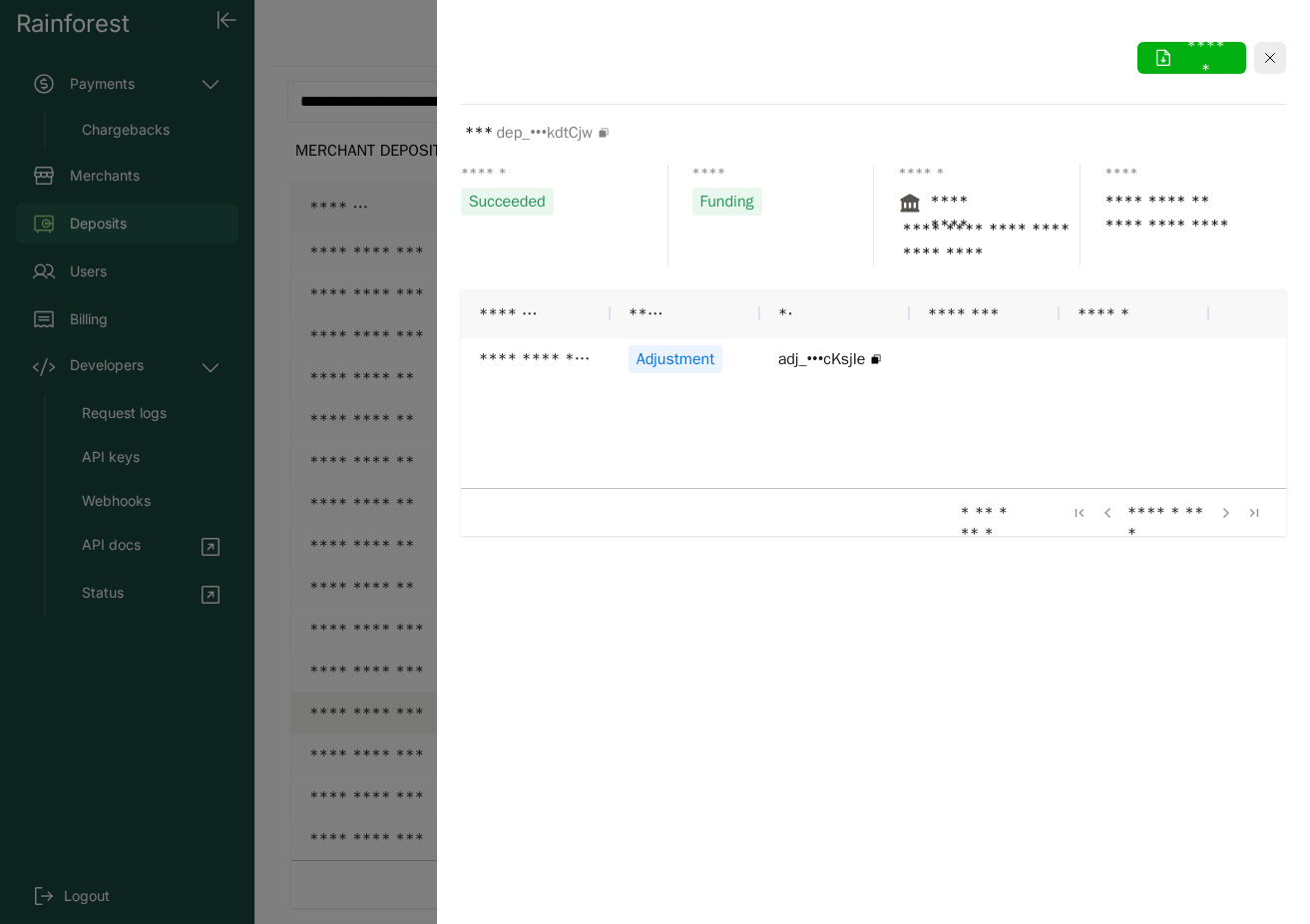 click at bounding box center (655, 462) 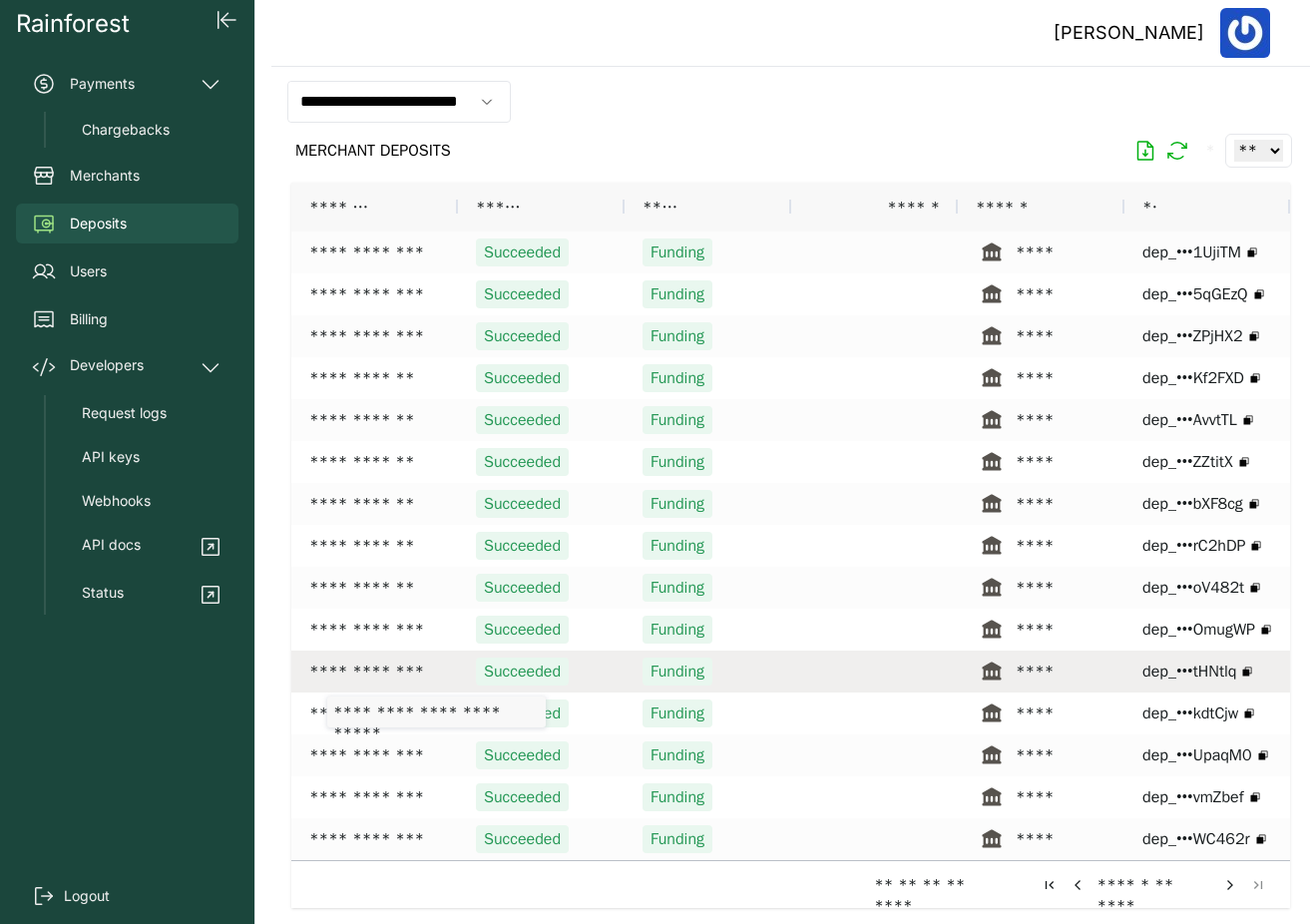 click on "**********" at bounding box center (374, 672) 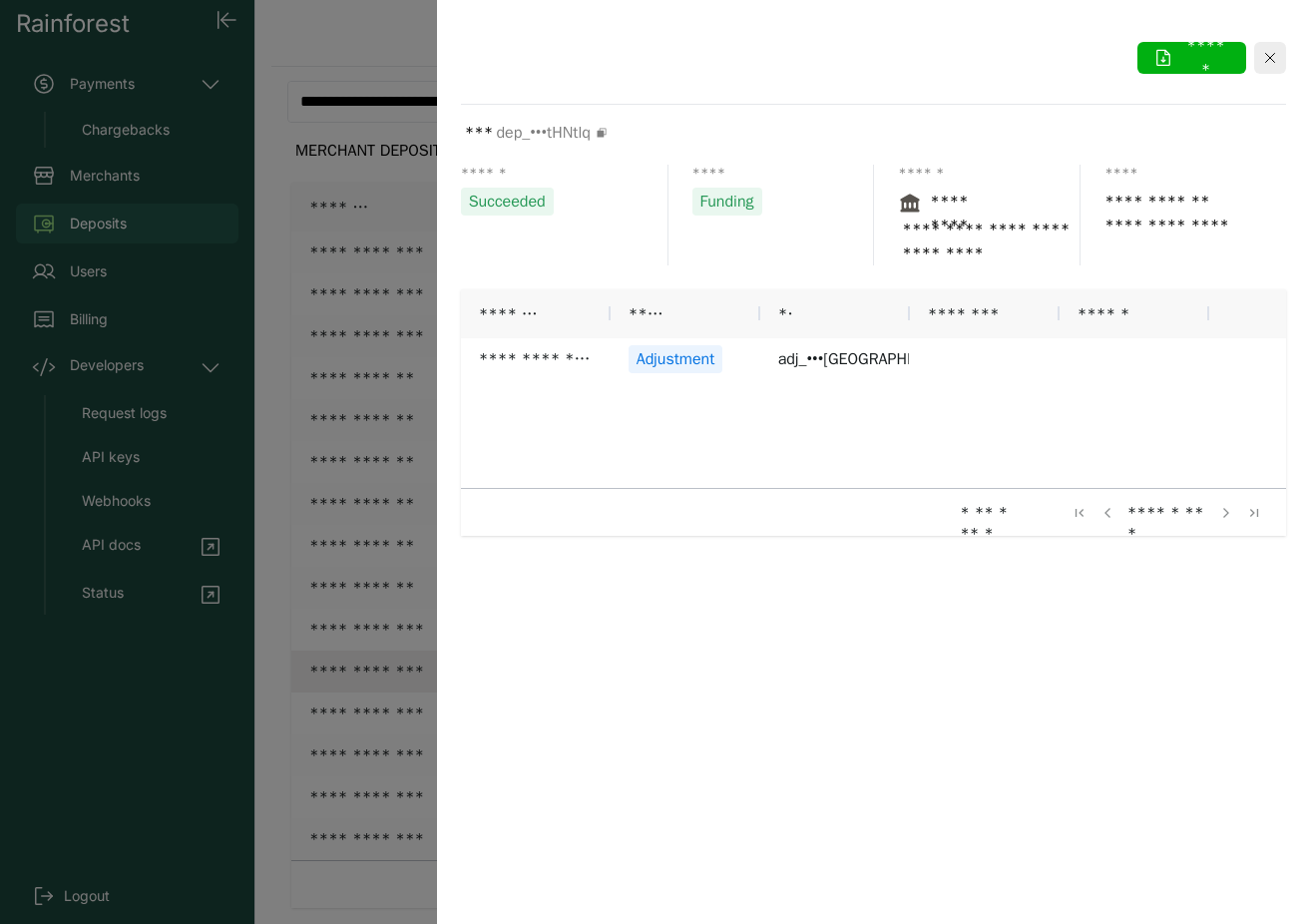 click at bounding box center (655, 462) 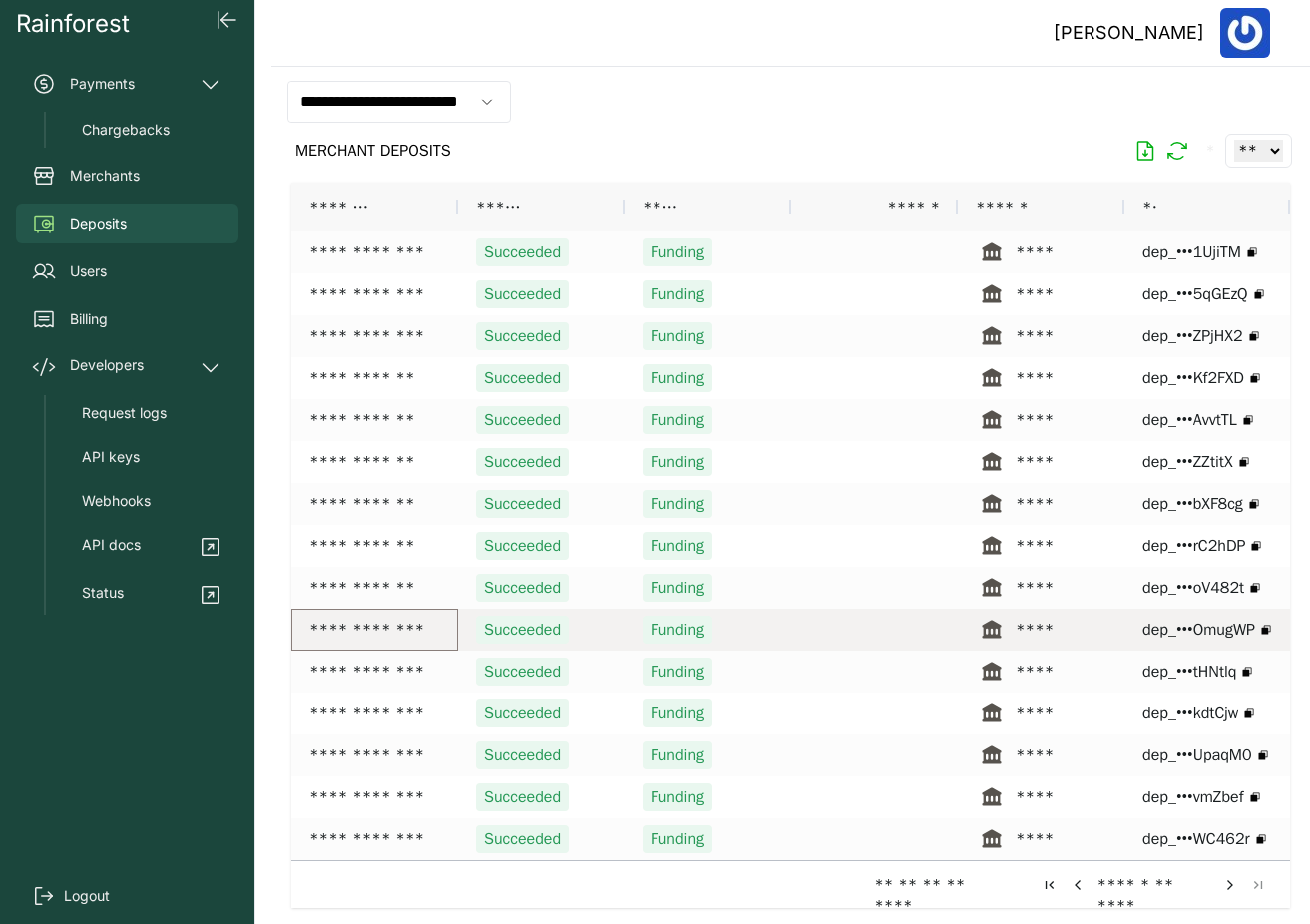 click on "**********" at bounding box center [374, 630] 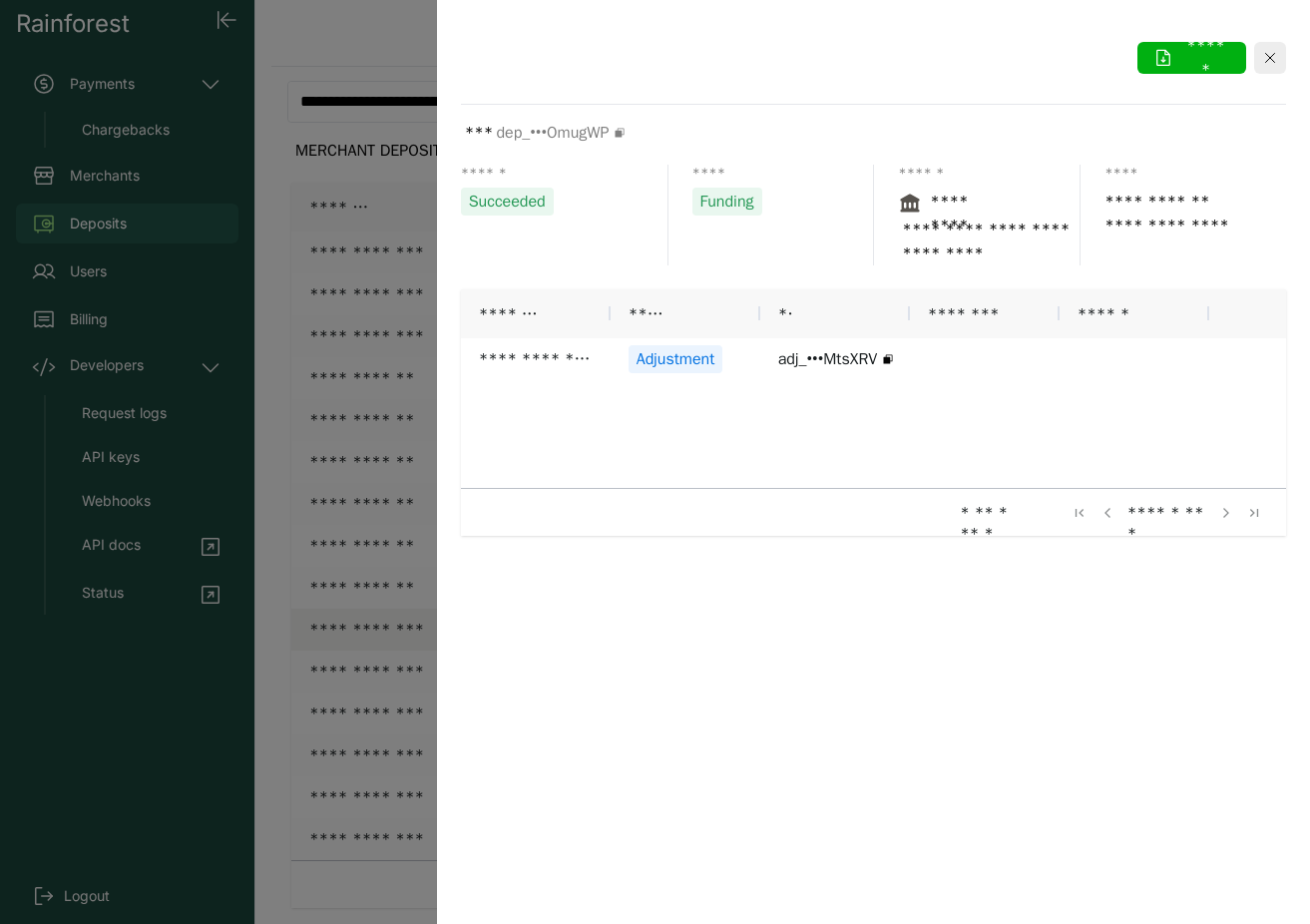 click at bounding box center (655, 462) 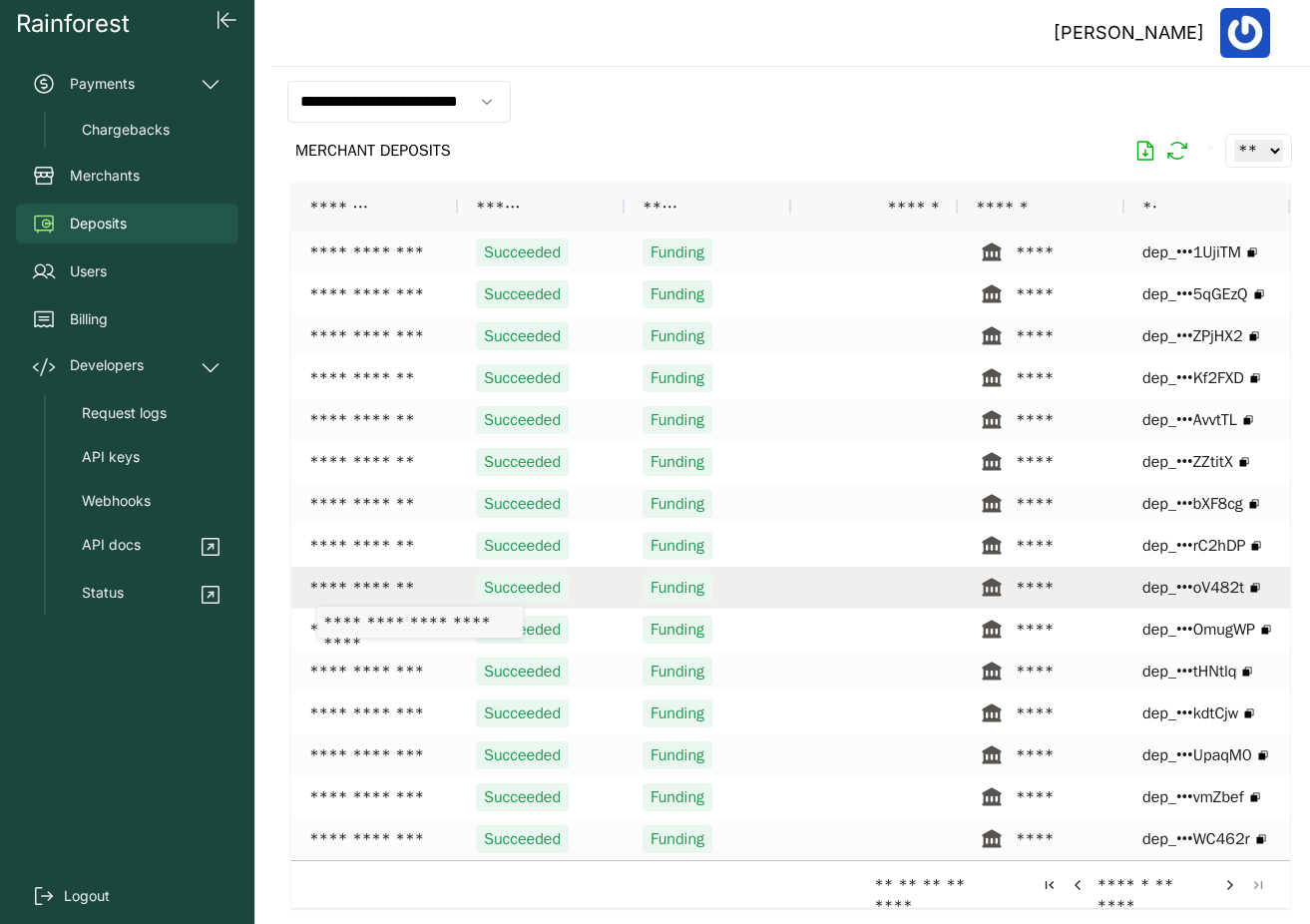 click on "**********" at bounding box center [374, 588] 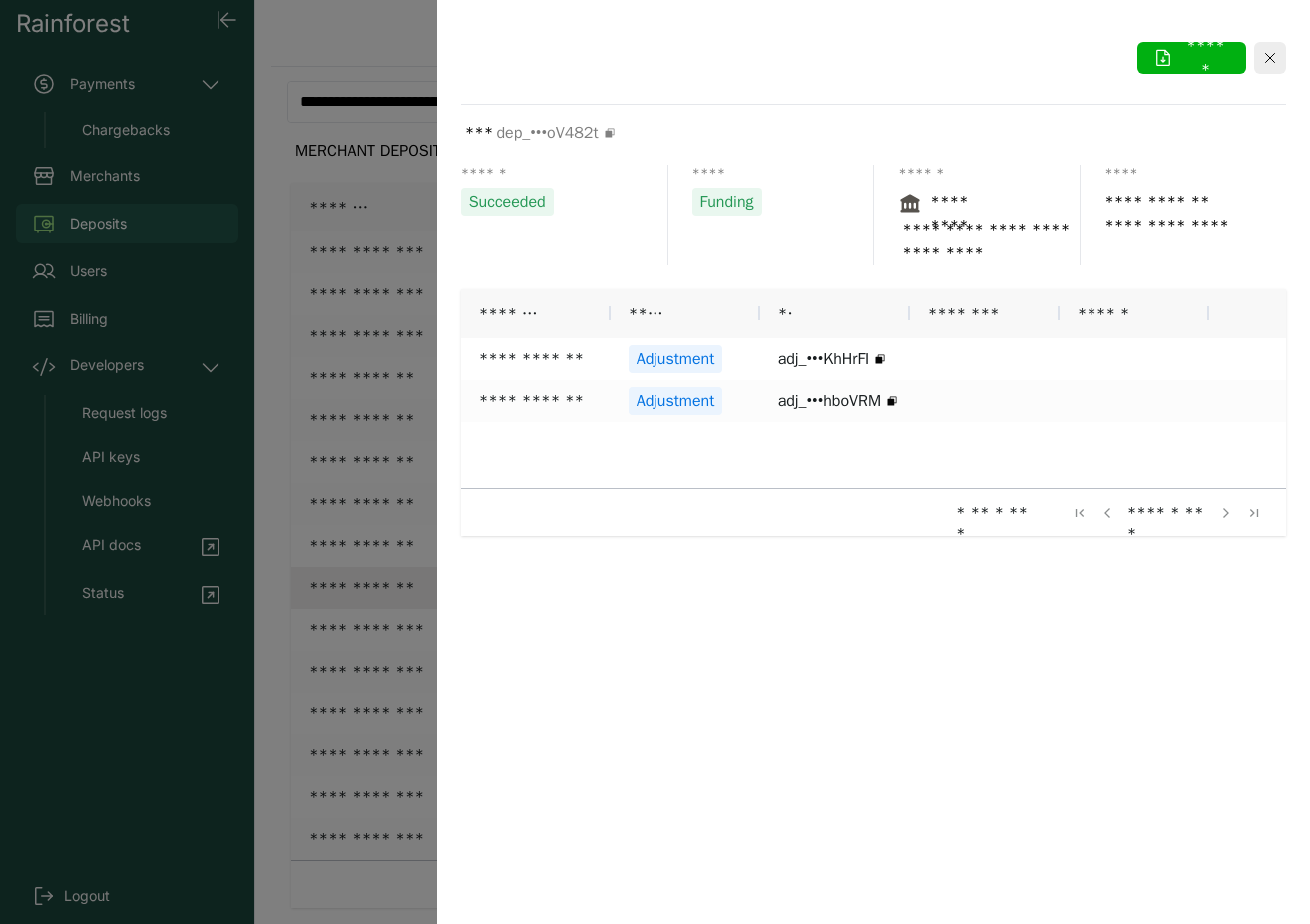 click at bounding box center [655, 462] 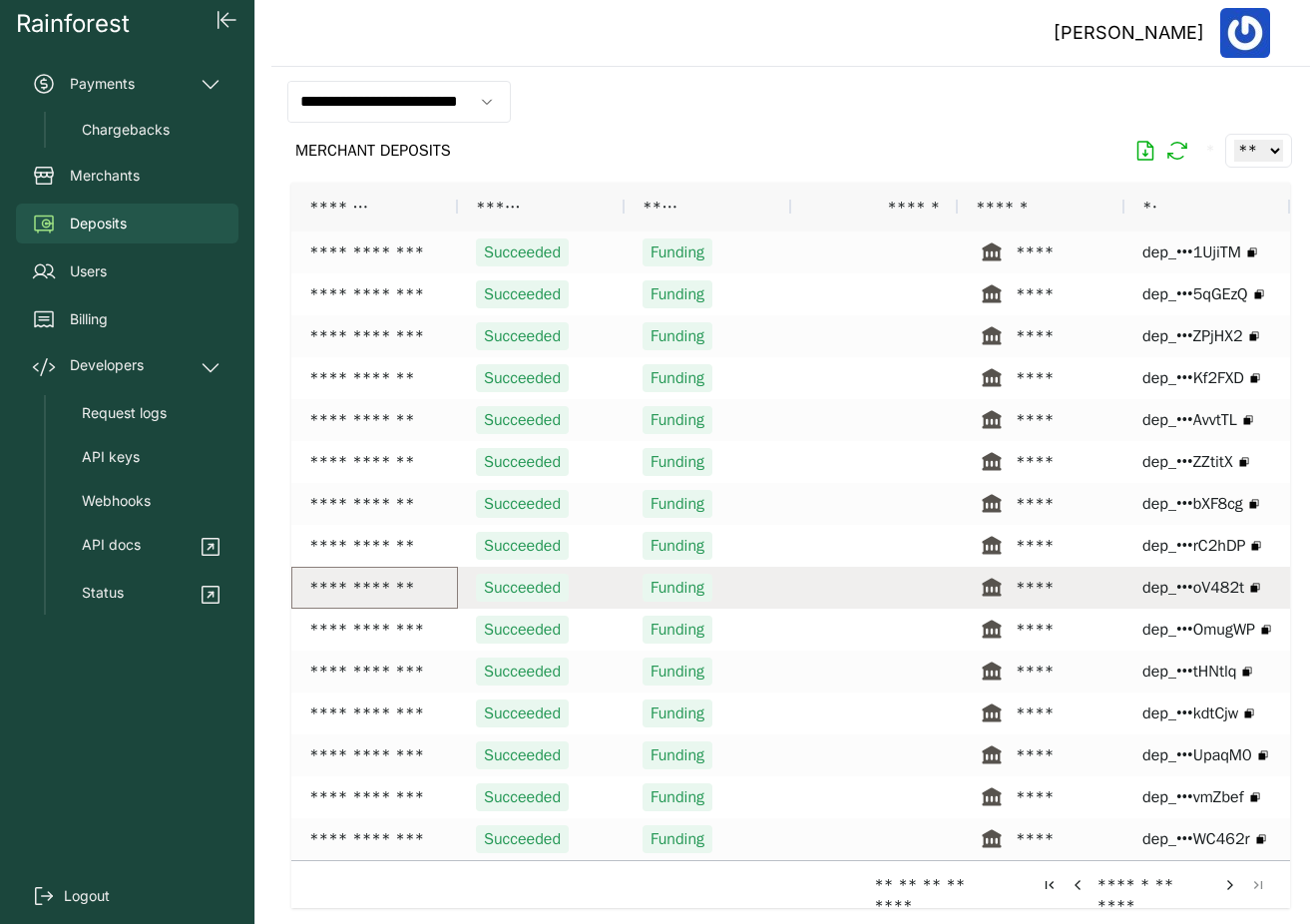 click on "**********" at bounding box center [374, 588] 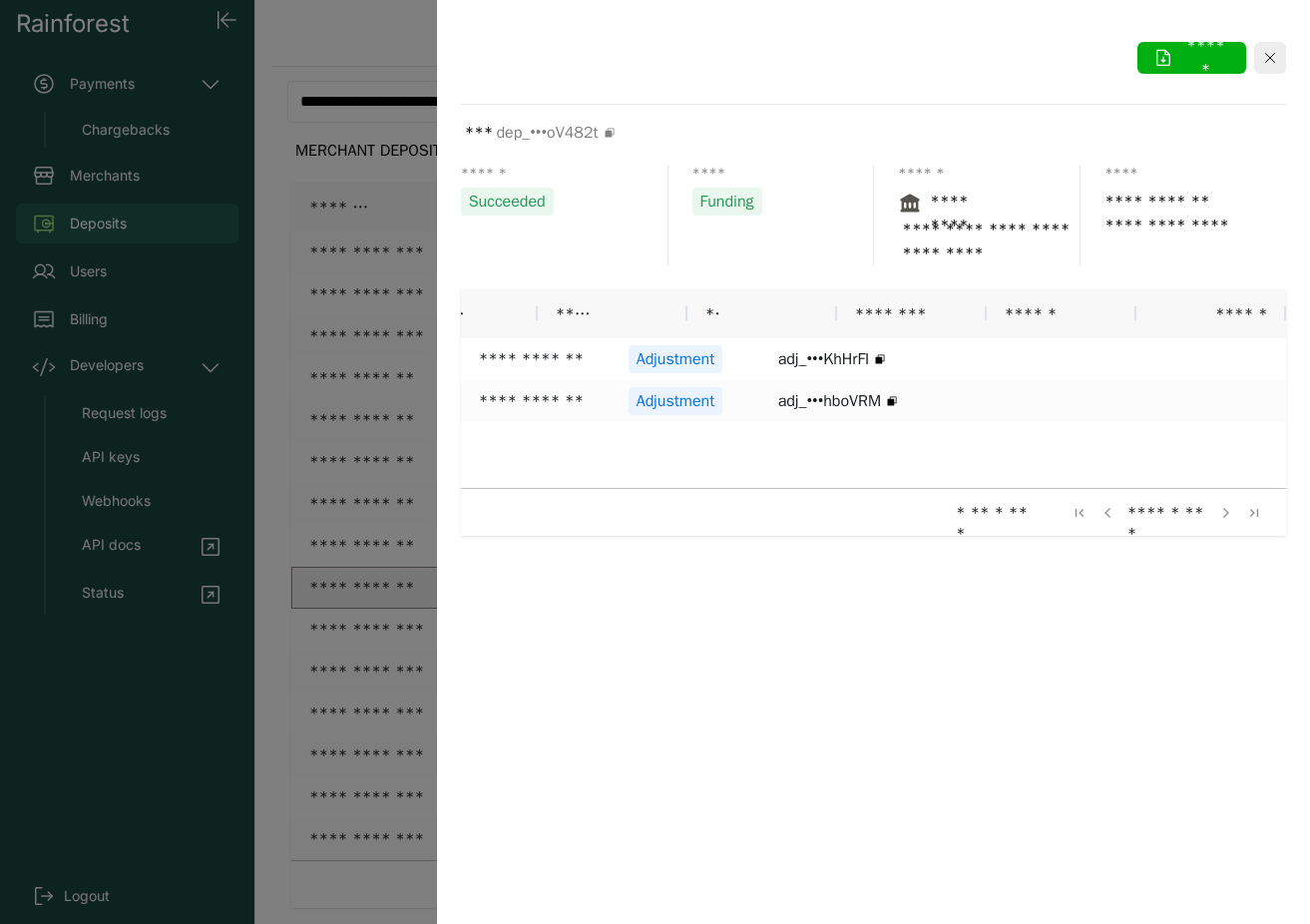 scroll, scrollTop: 0, scrollLeft: 72, axis: horizontal 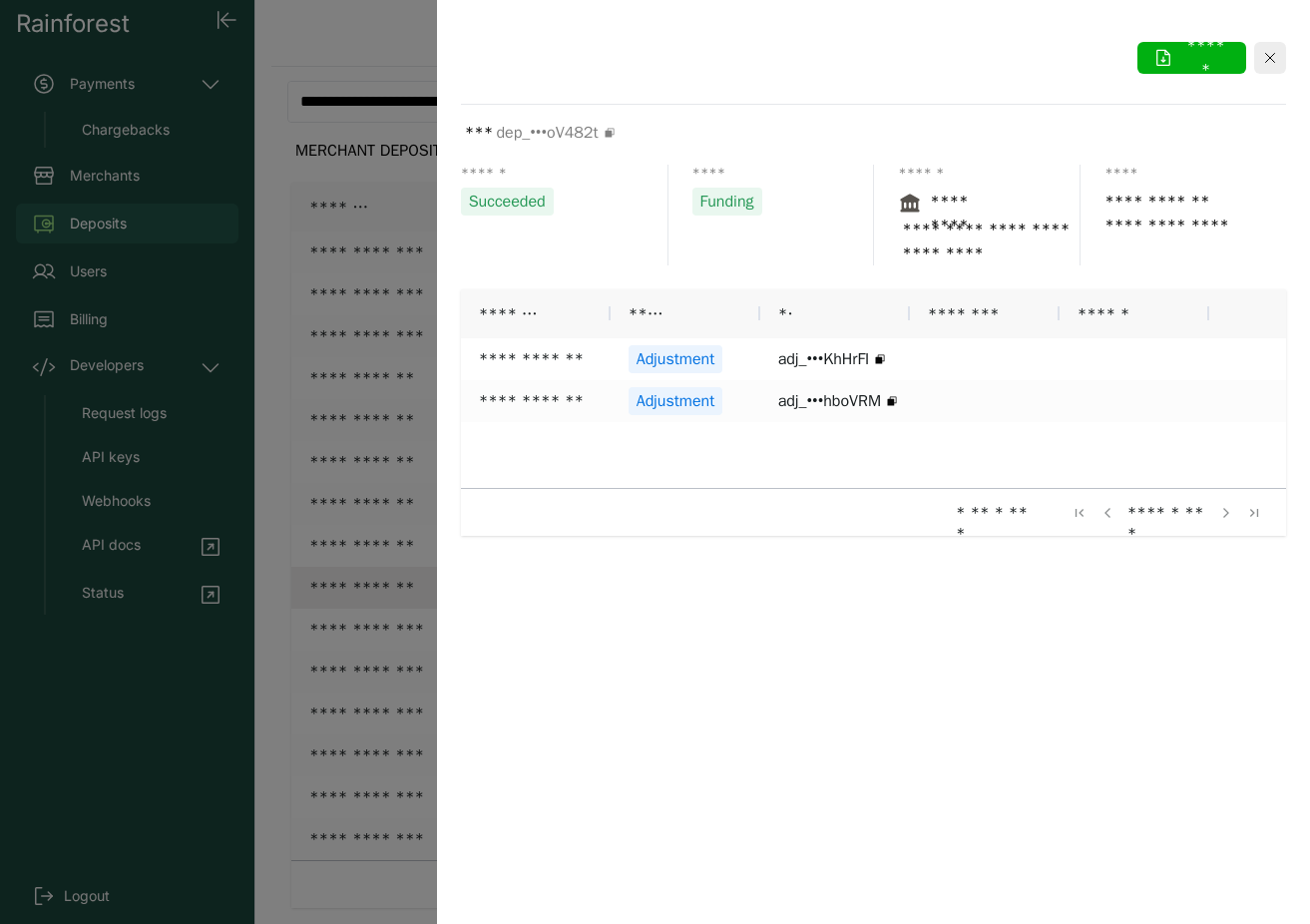 click at bounding box center (655, 462) 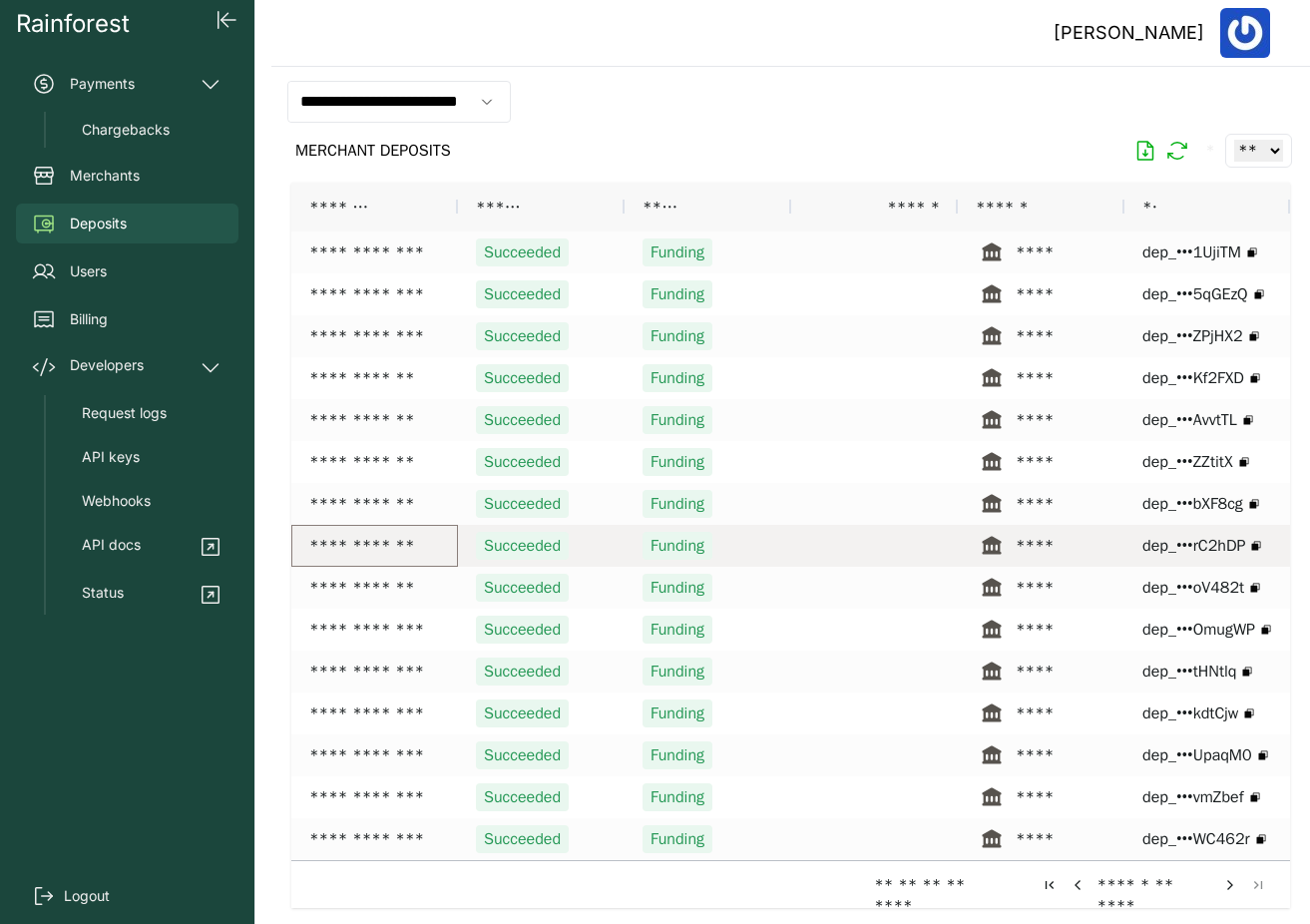 click on "**********" at bounding box center (374, 546) 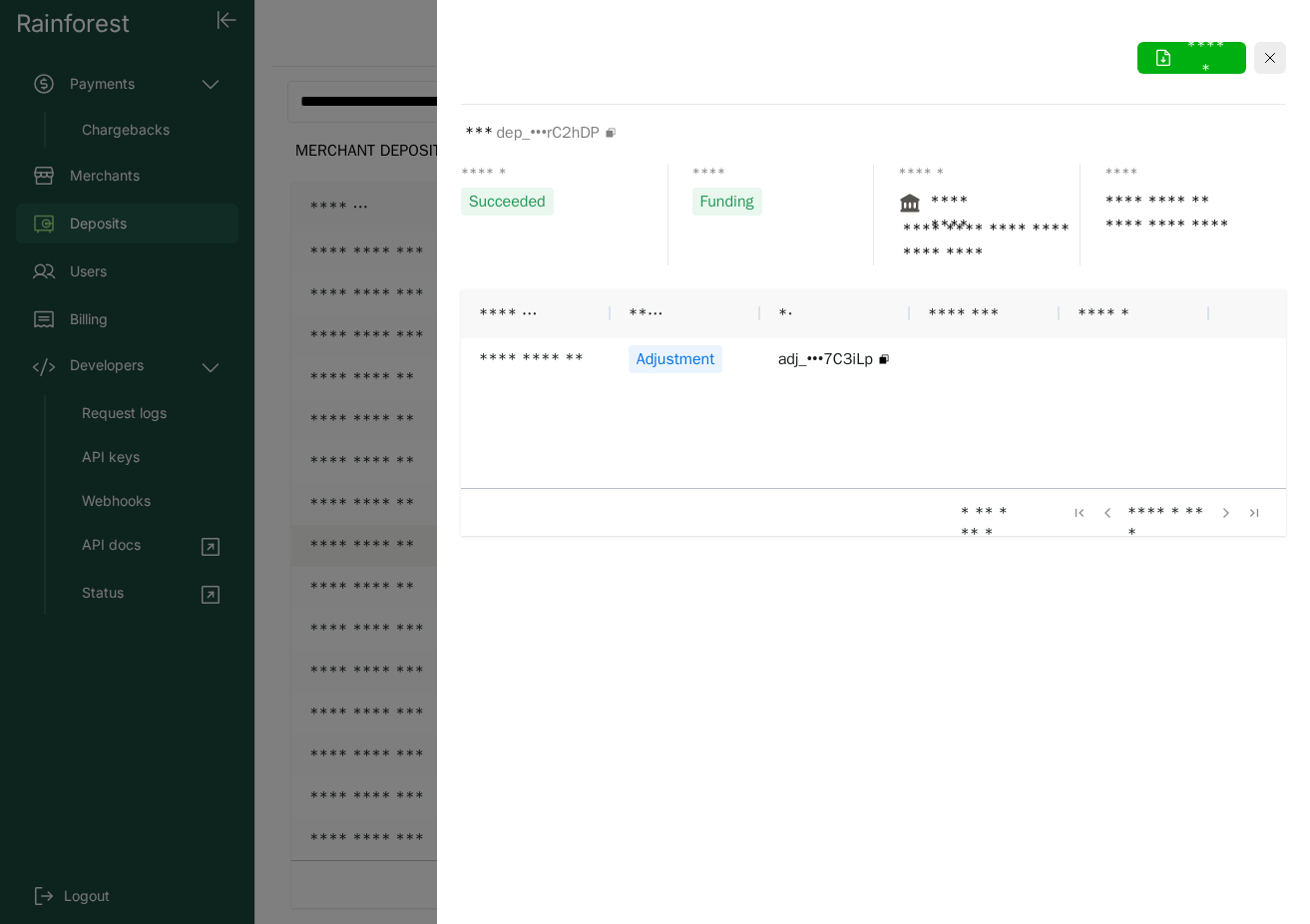 click at bounding box center [655, 462] 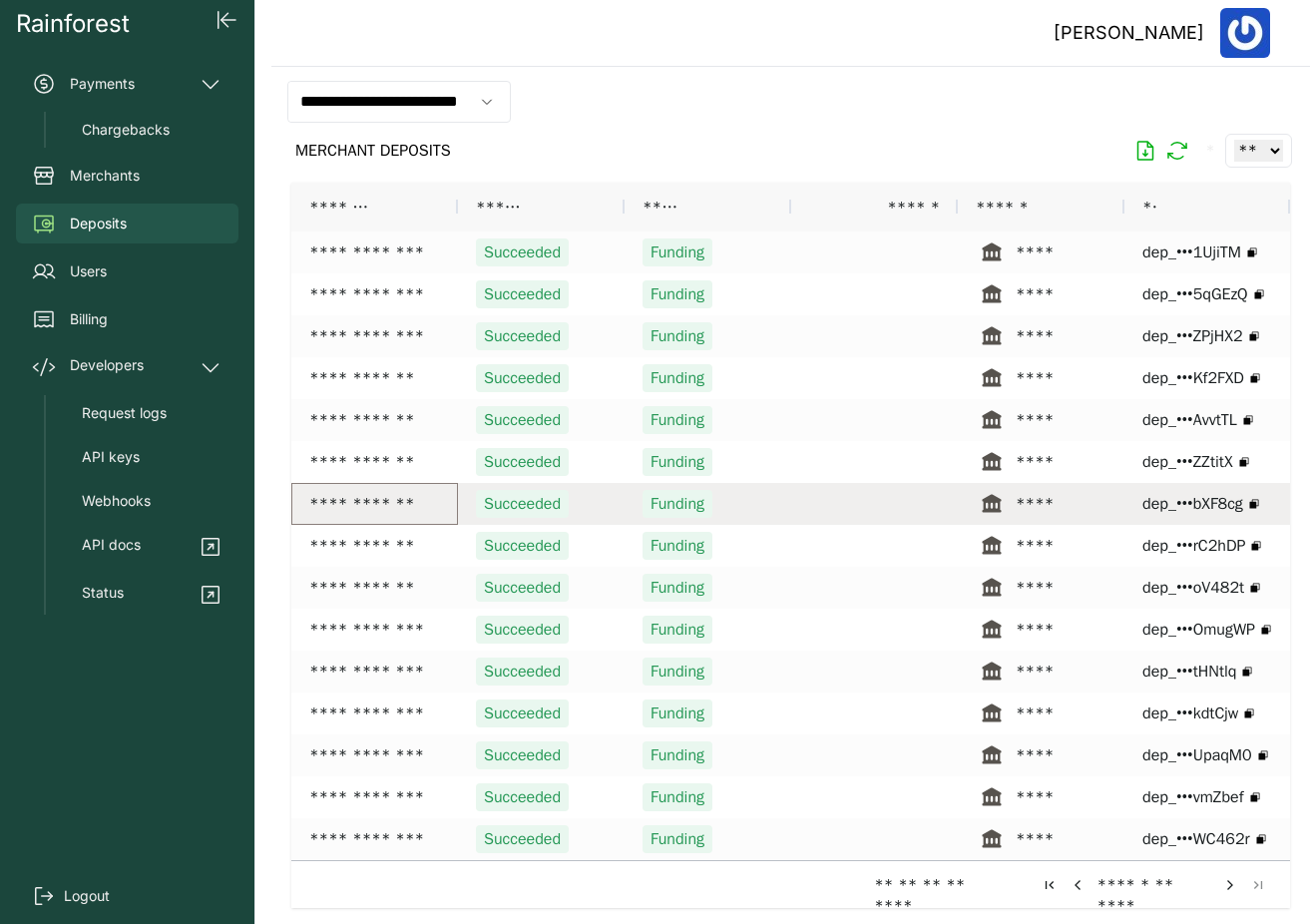 click on "**********" at bounding box center (374, 504) 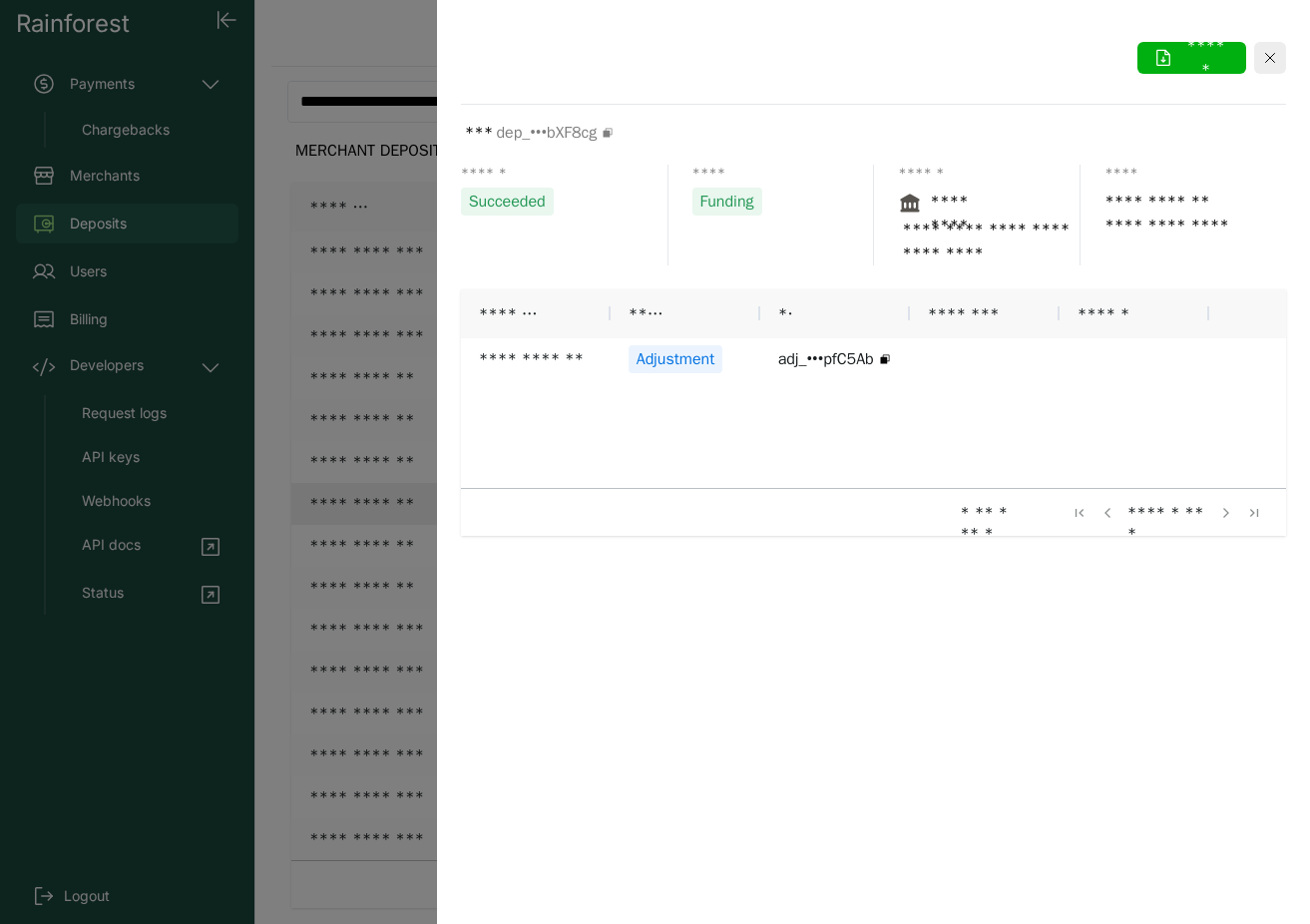 click at bounding box center [655, 462] 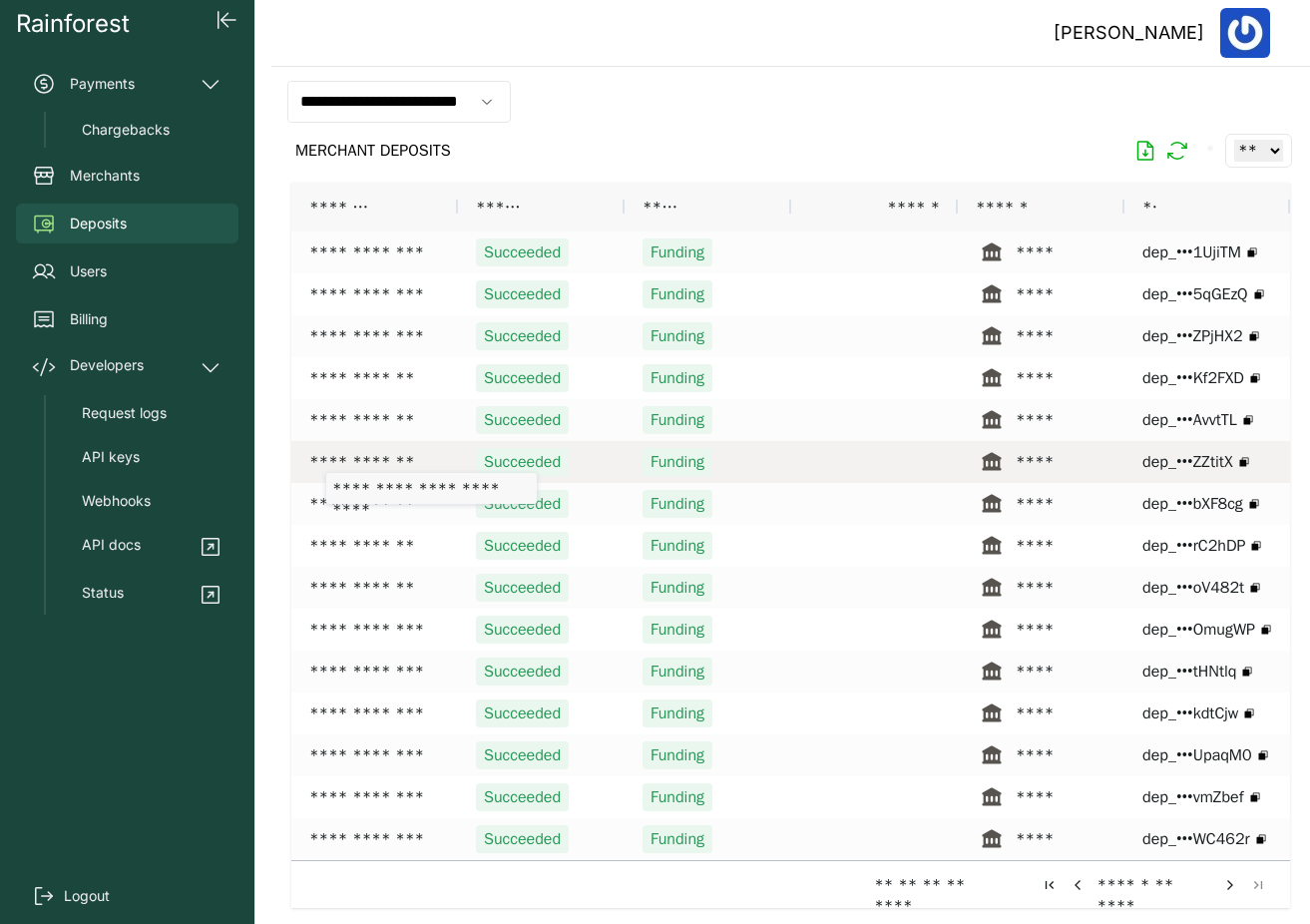 click on "**********" at bounding box center [374, 462] 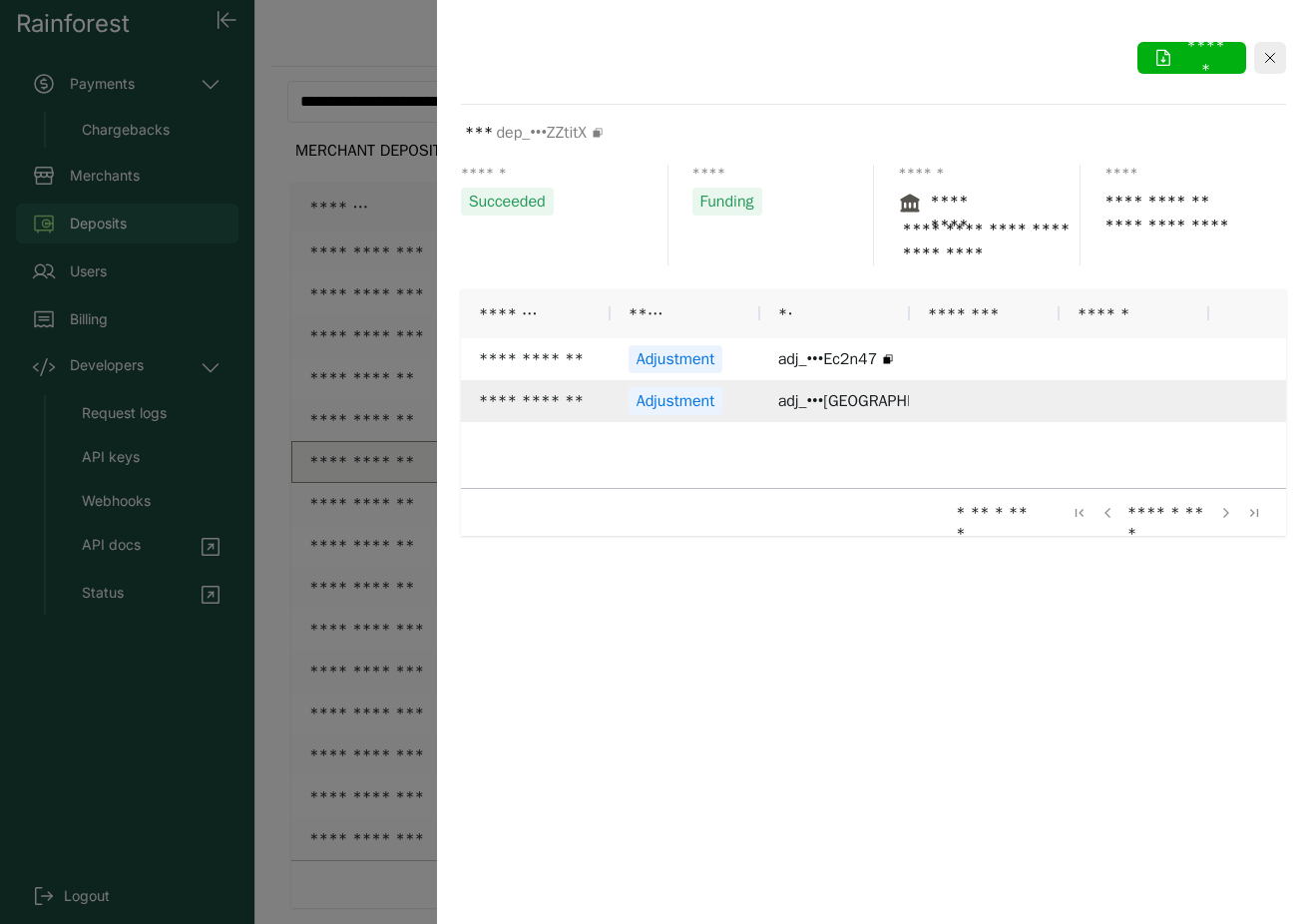 scroll, scrollTop: 0, scrollLeft: 72, axis: horizontal 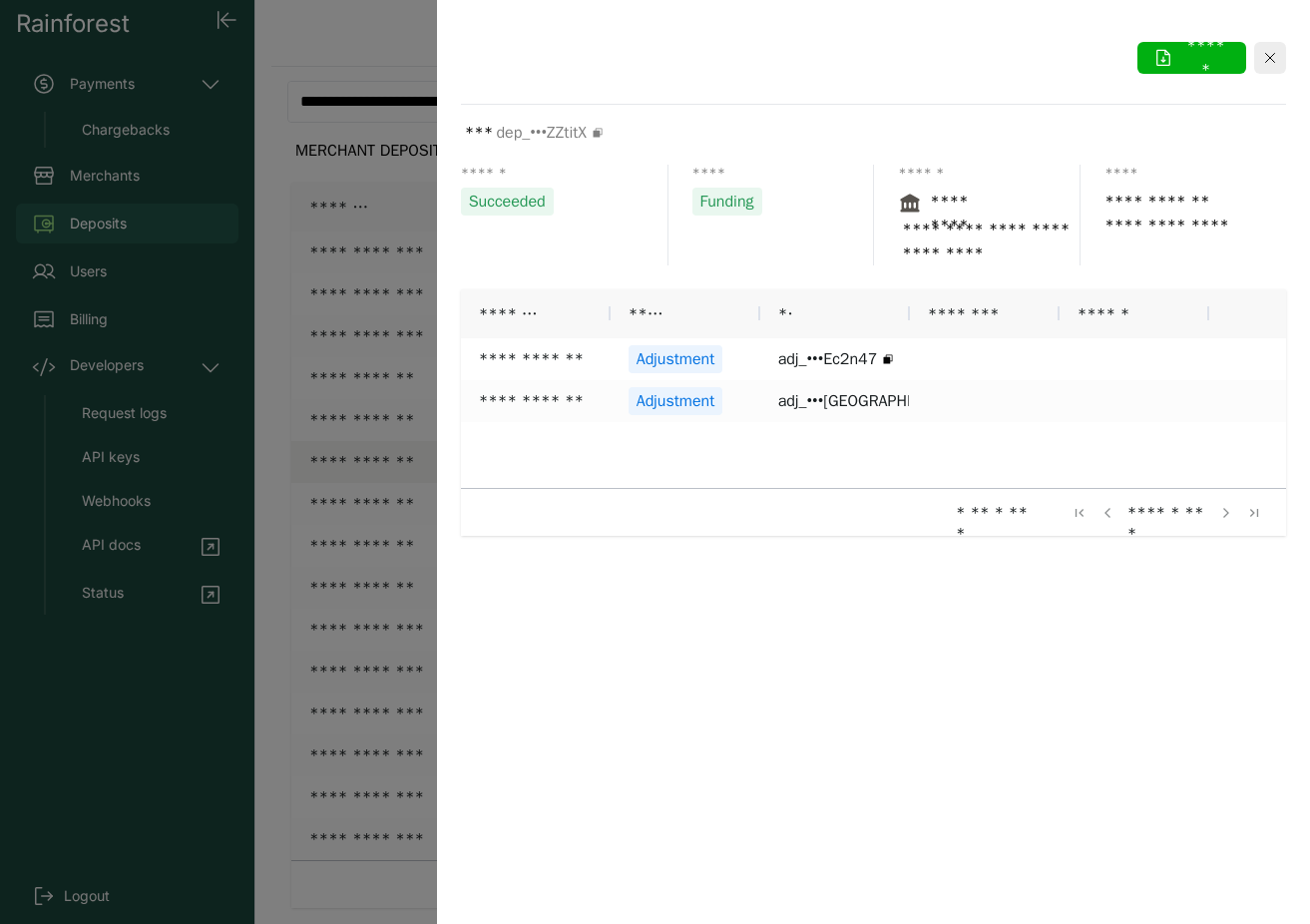 drag, startPoint x: 391, startPoint y: 419, endPoint x: 357, endPoint y: 423, distance: 34.234486 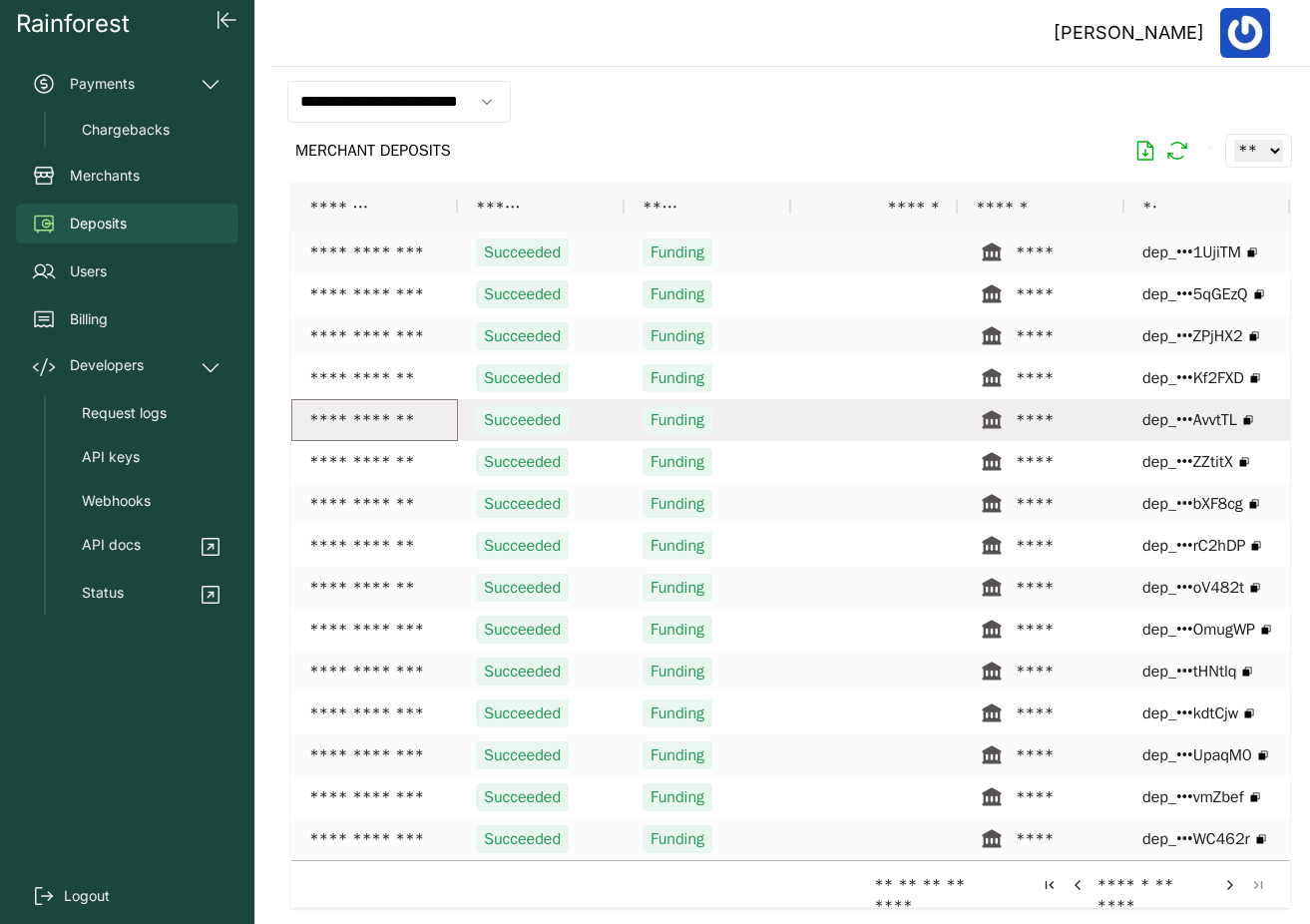 click on "**********" at bounding box center [374, 420] 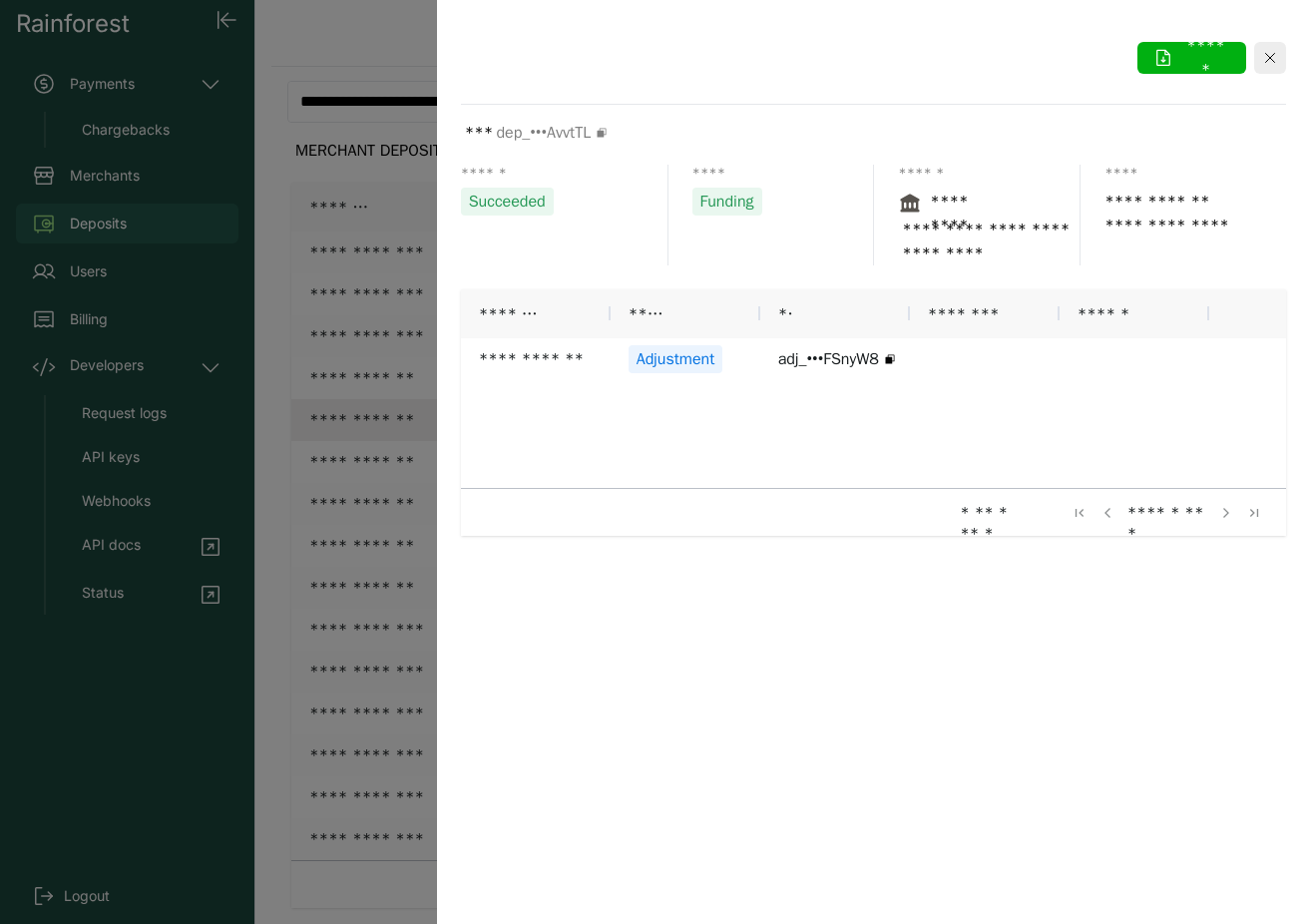click at bounding box center [655, 462] 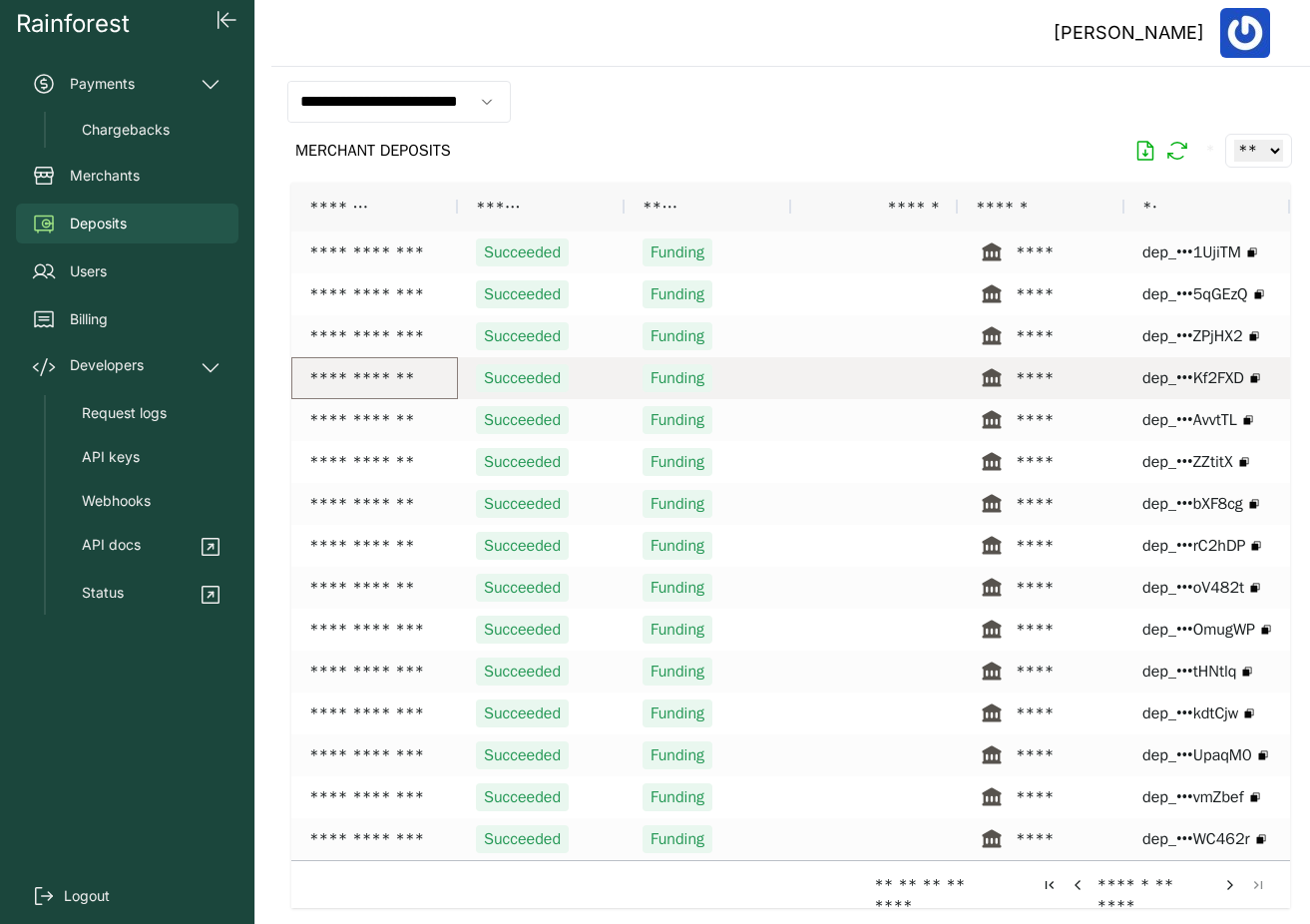 click on "**********" at bounding box center [374, 378] 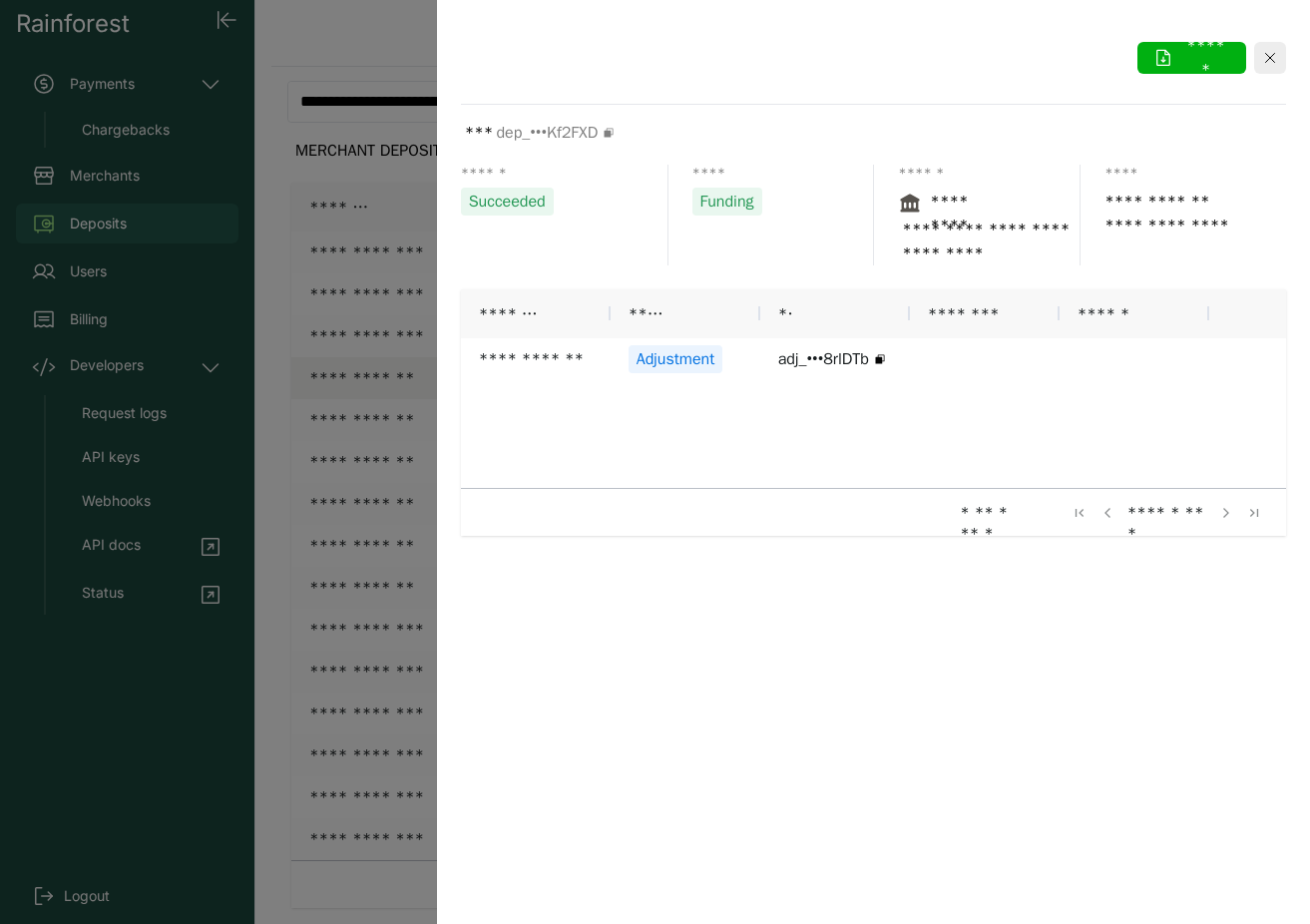 click at bounding box center (655, 462) 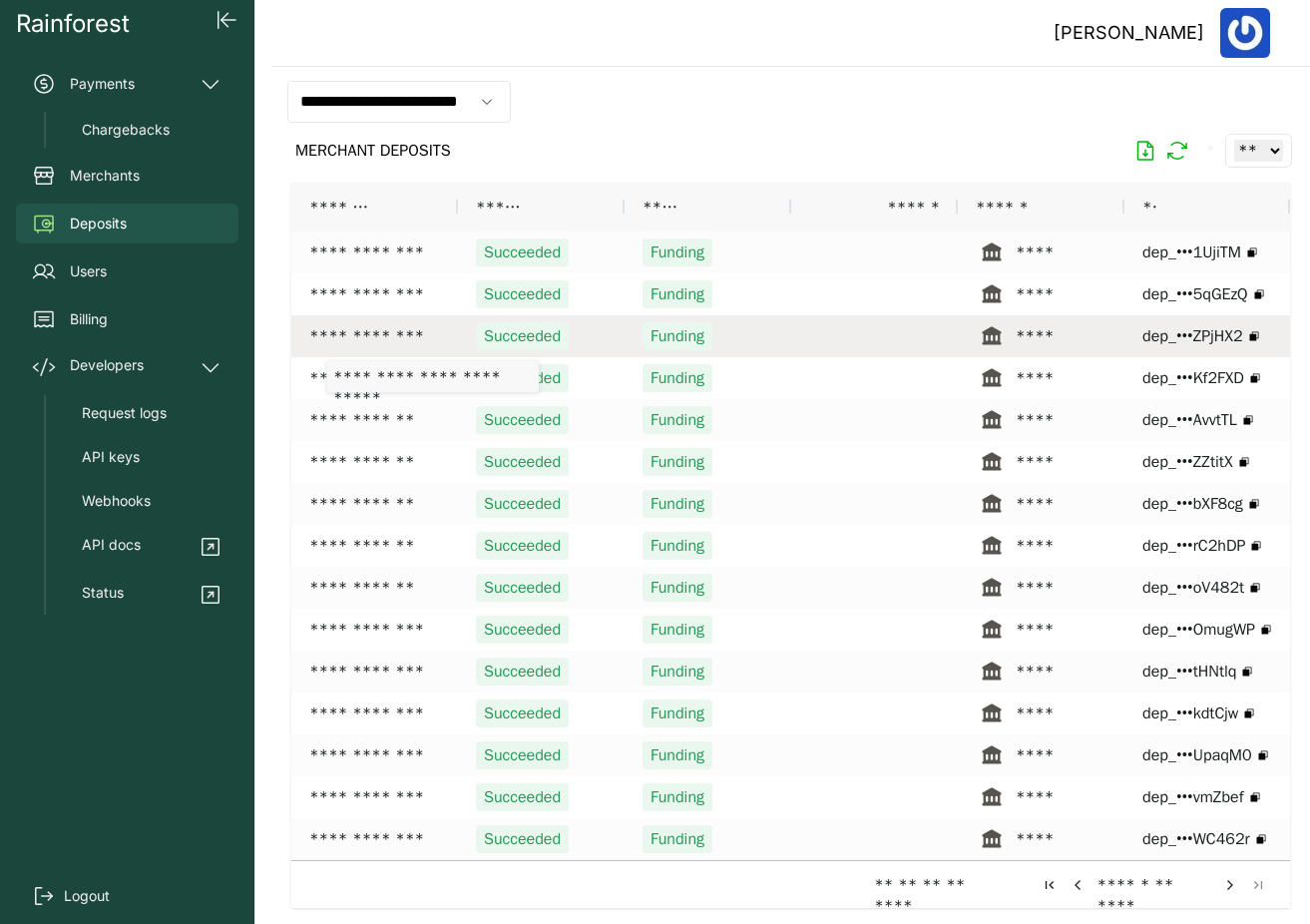 click on "**********" at bounding box center (374, 336) 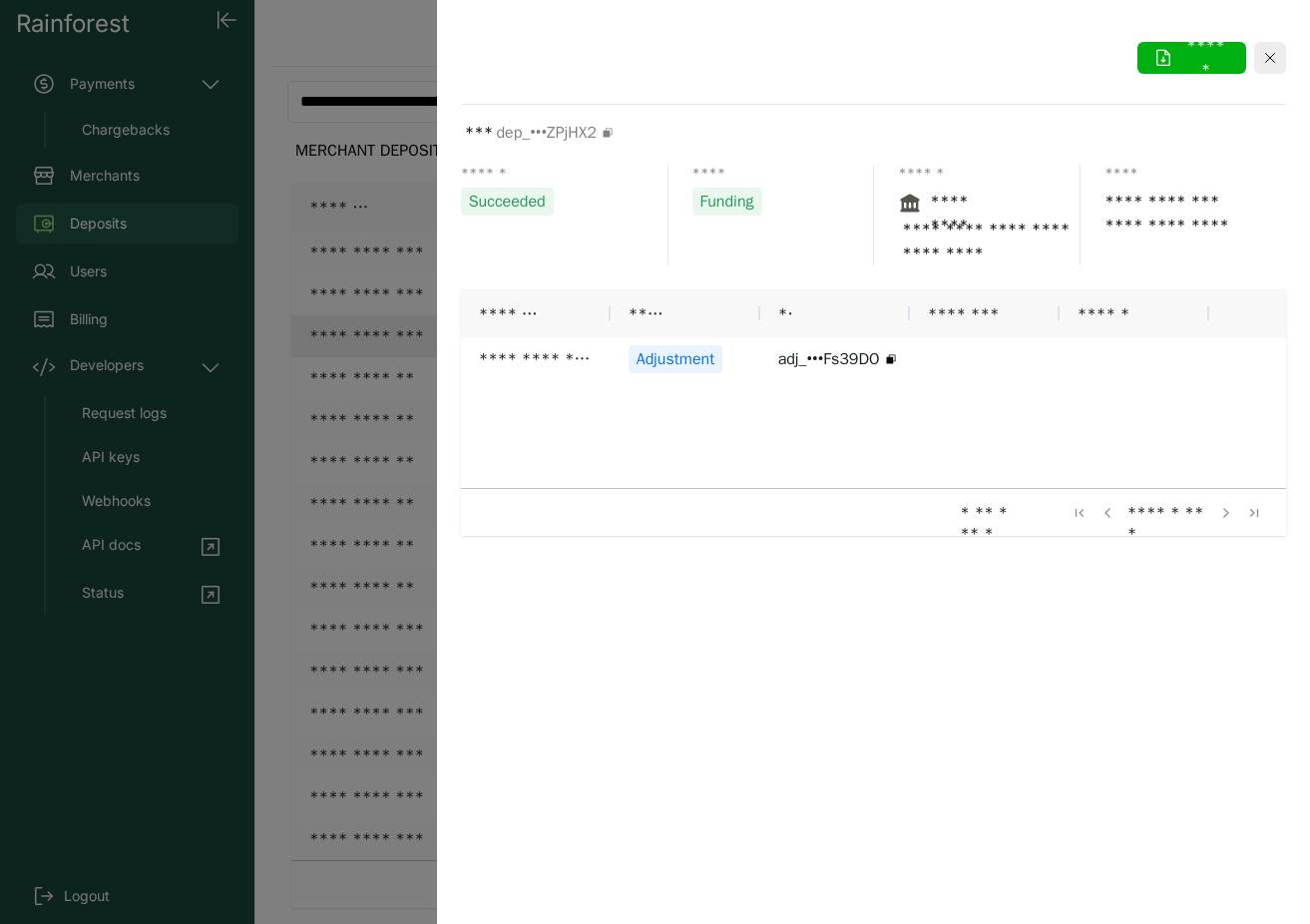 click at bounding box center [655, 462] 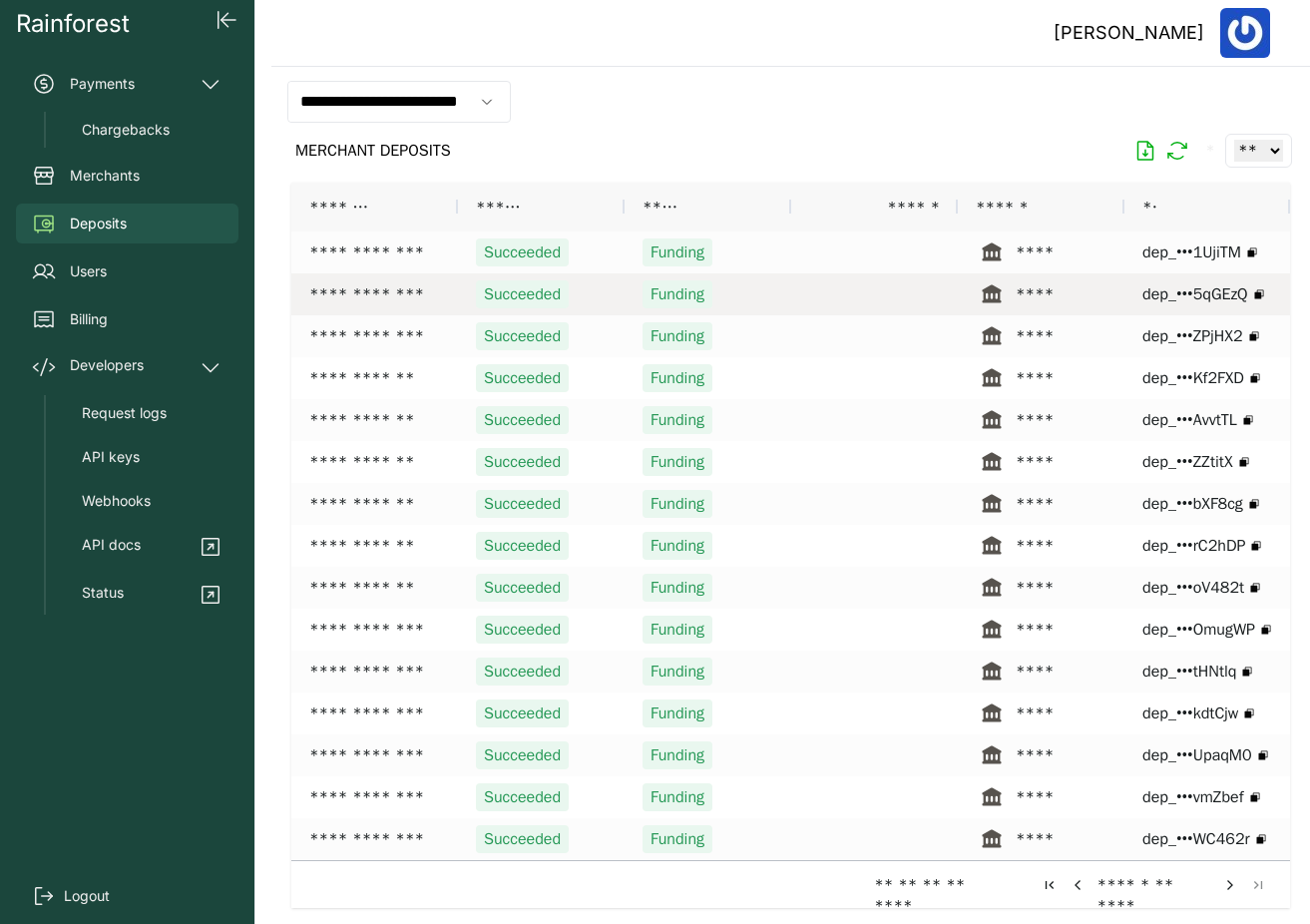 click on "**********" at bounding box center [374, 294] 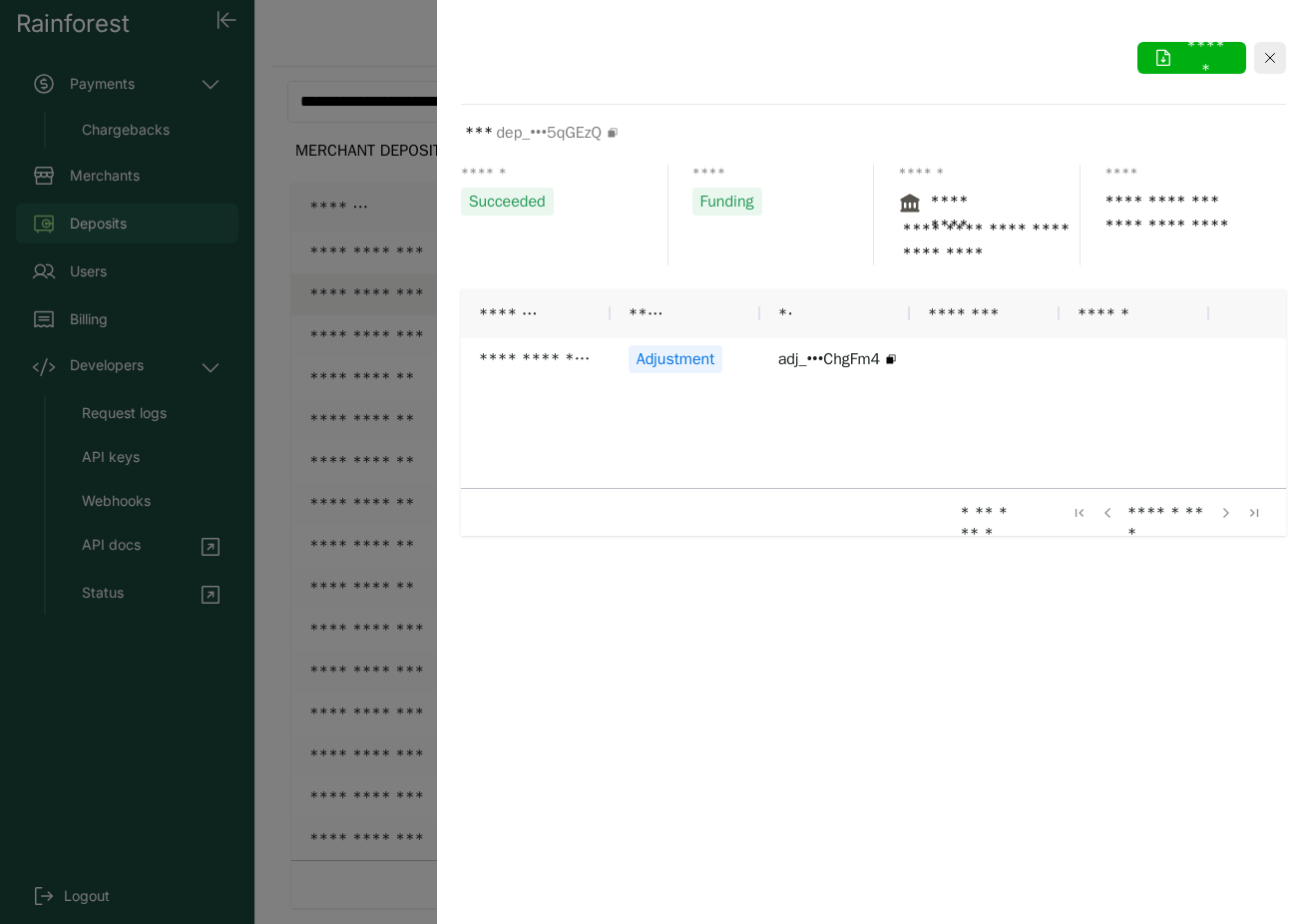 click at bounding box center (655, 462) 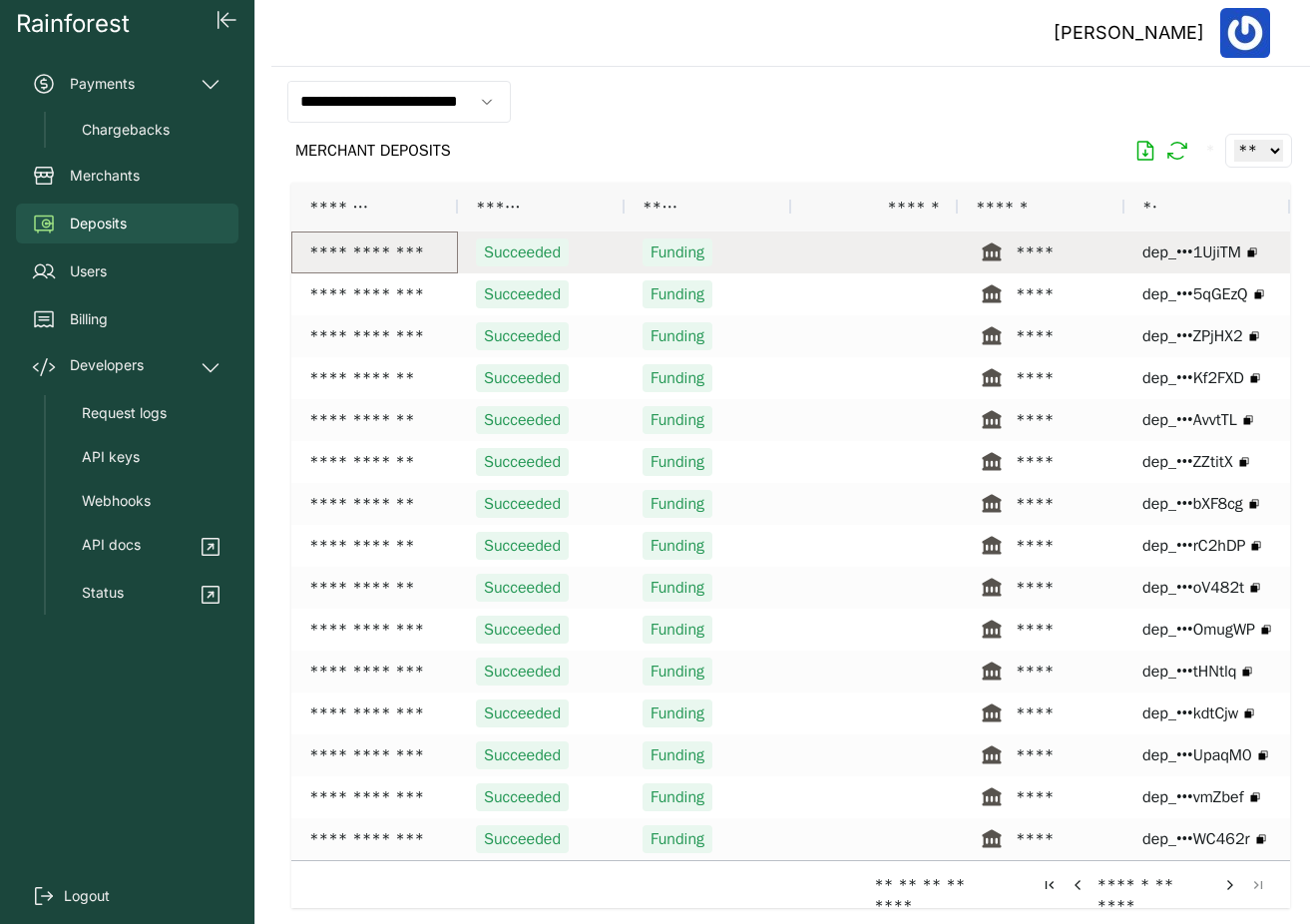 click on "**********" at bounding box center [374, 252] 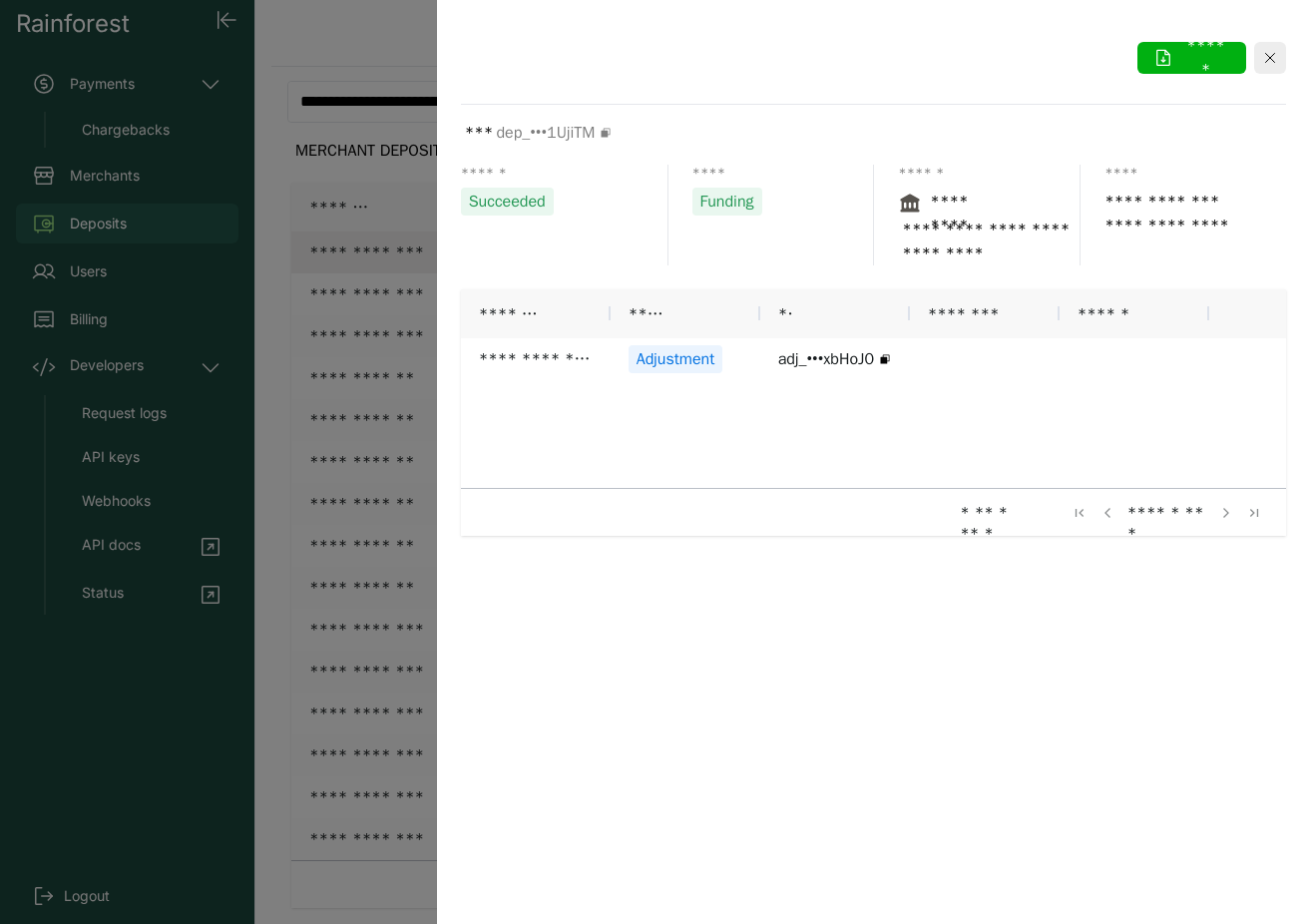 click at bounding box center (655, 462) 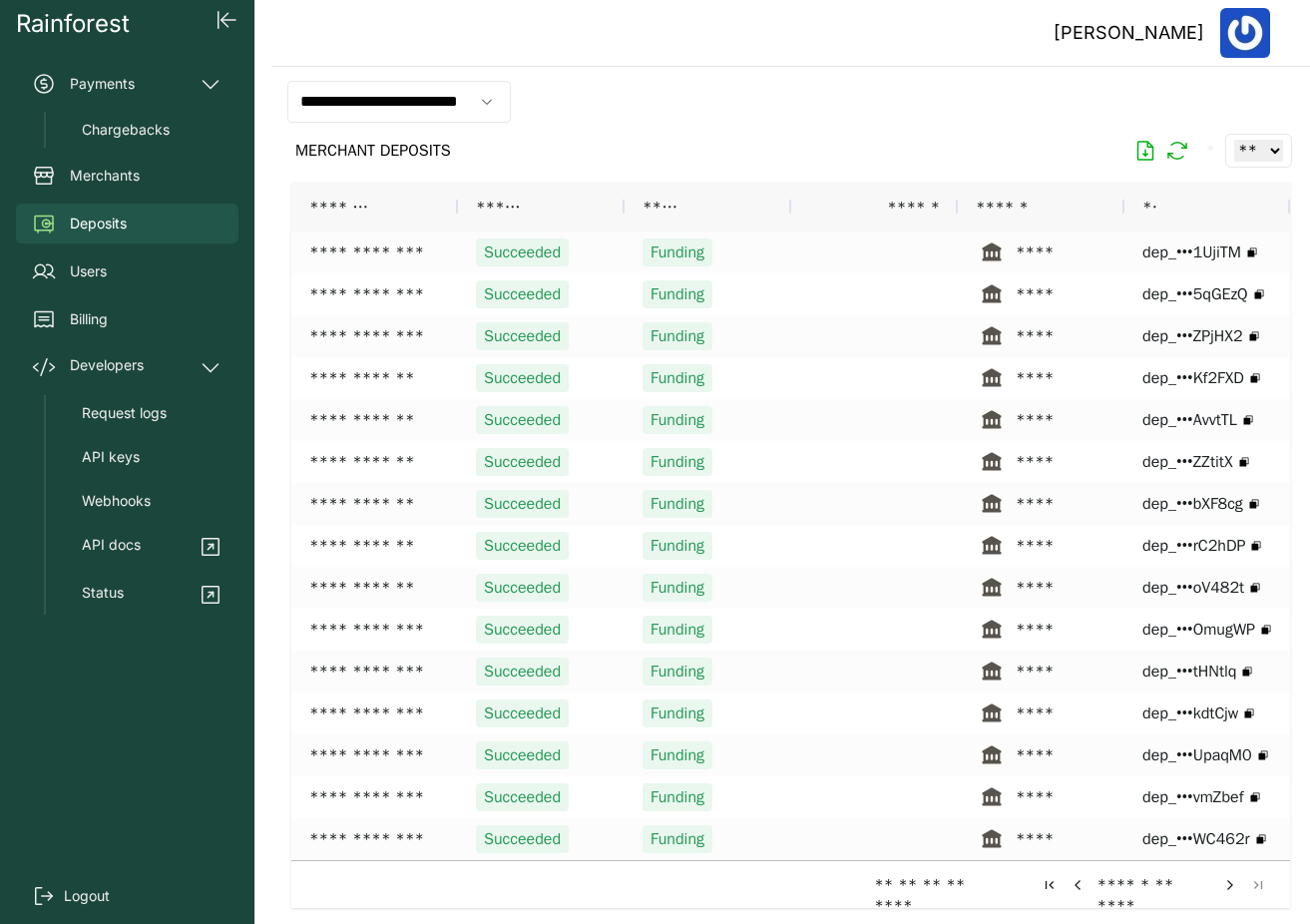 click at bounding box center [1230, 885] 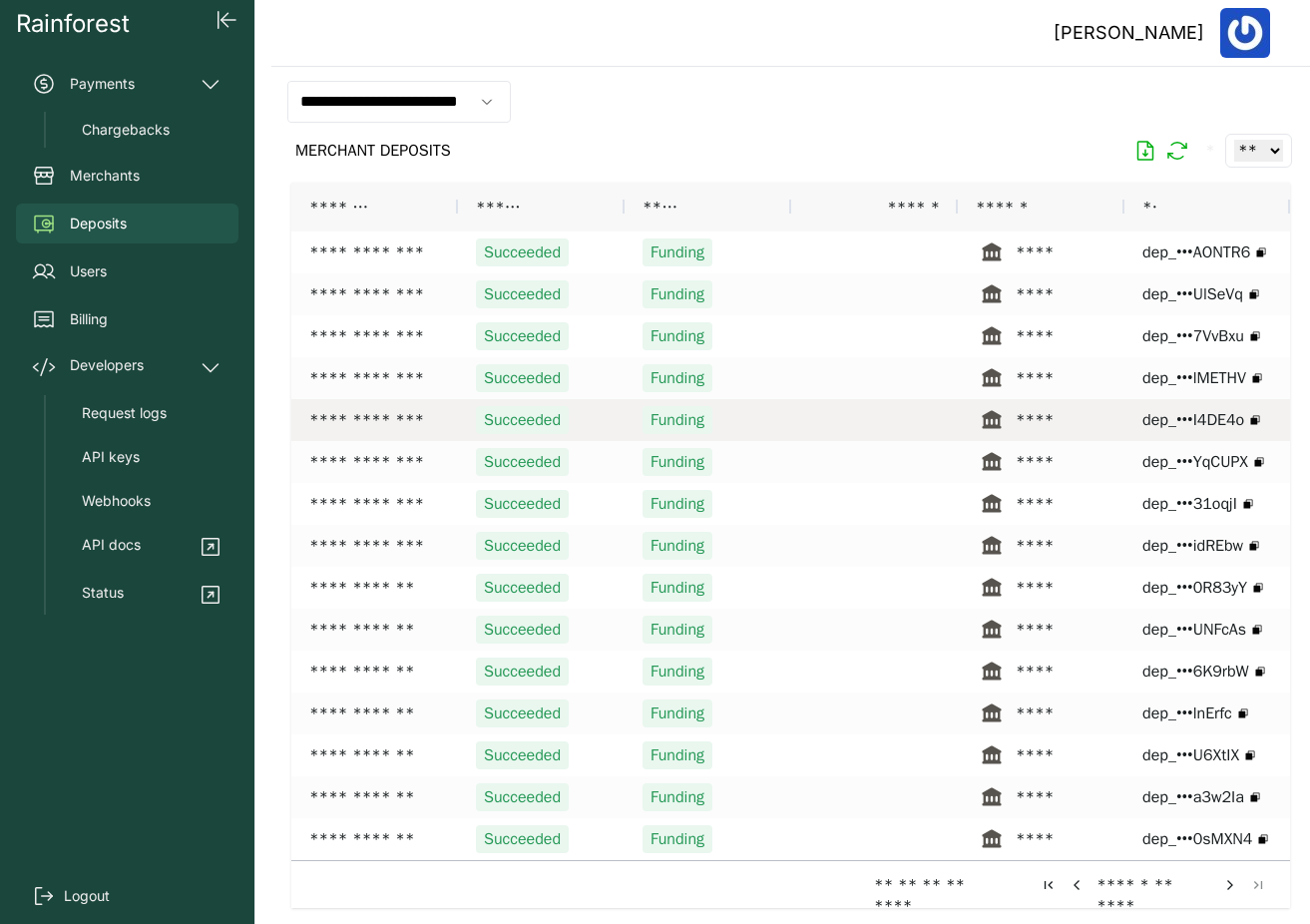 click on "**********" at bounding box center [374, 420] 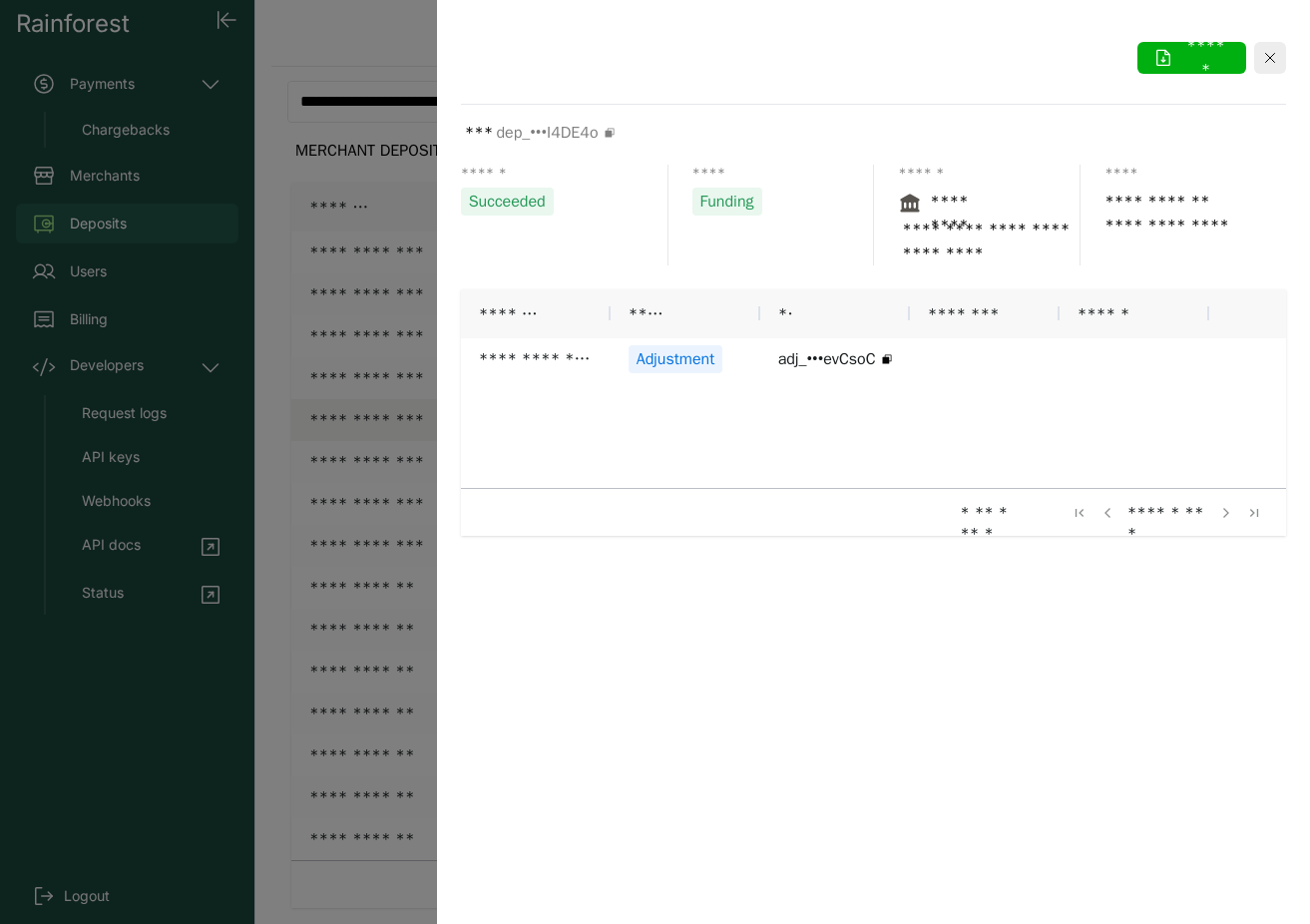 click at bounding box center (655, 462) 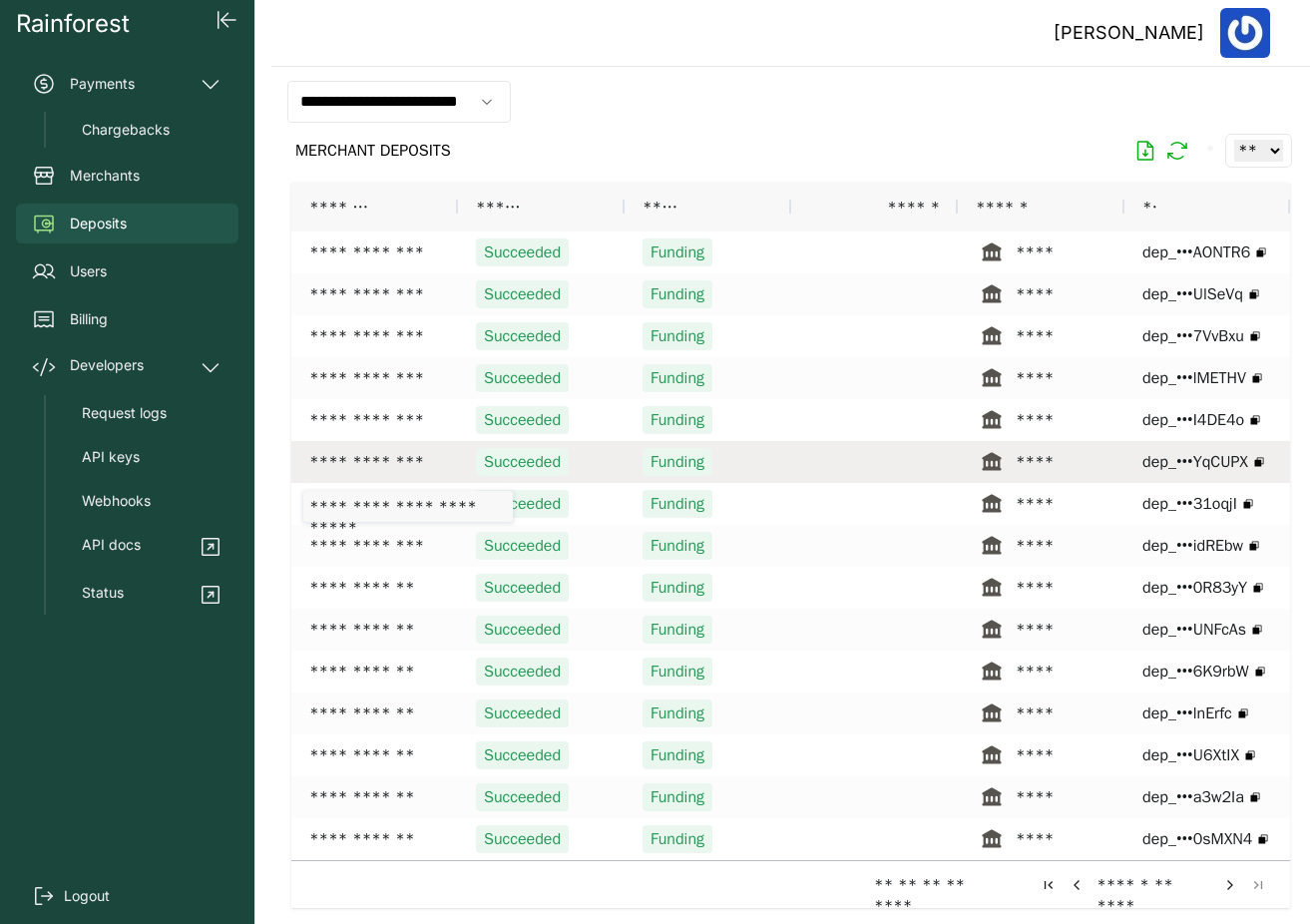 click on "**********" at bounding box center [374, 462] 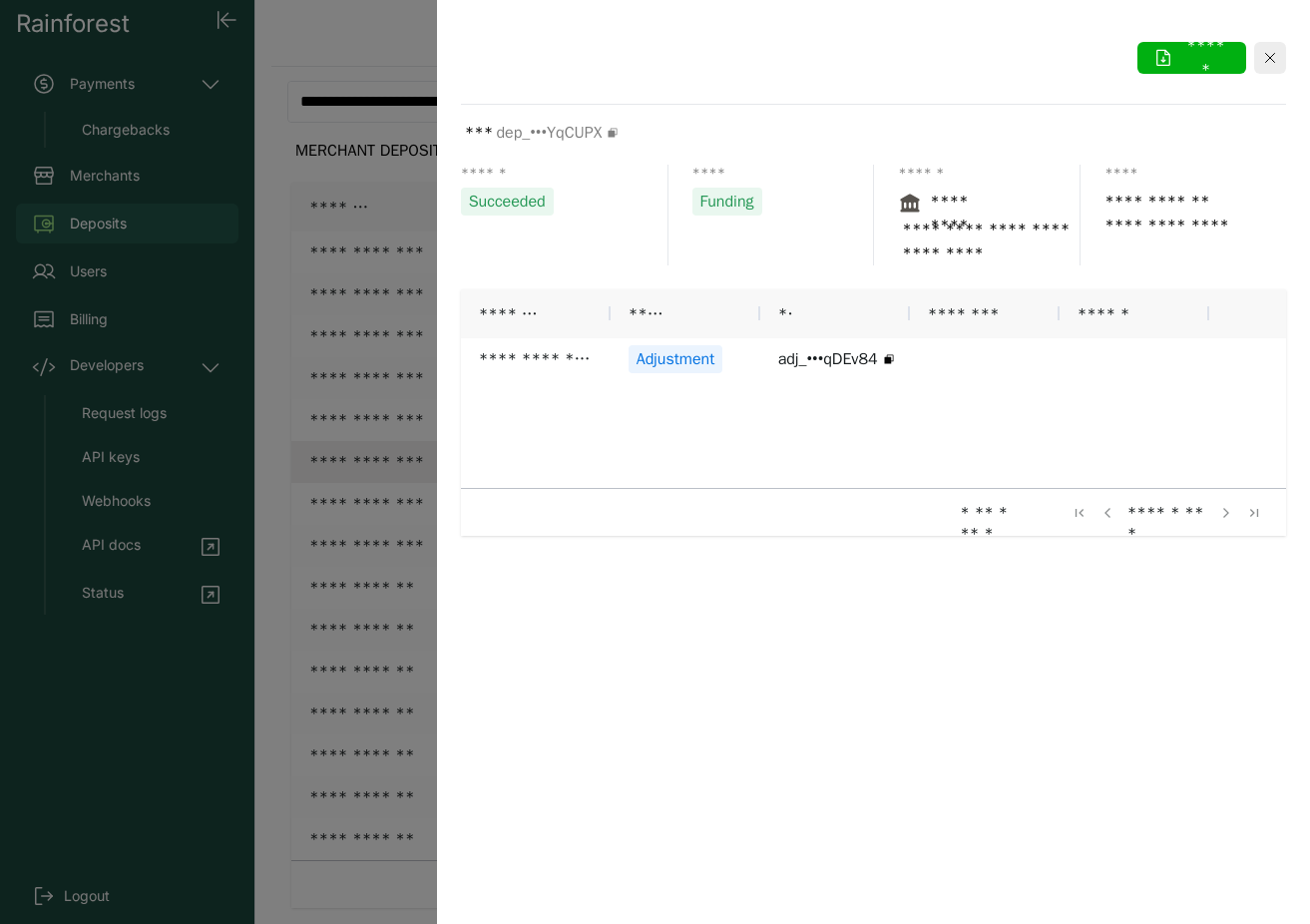 click at bounding box center [655, 462] 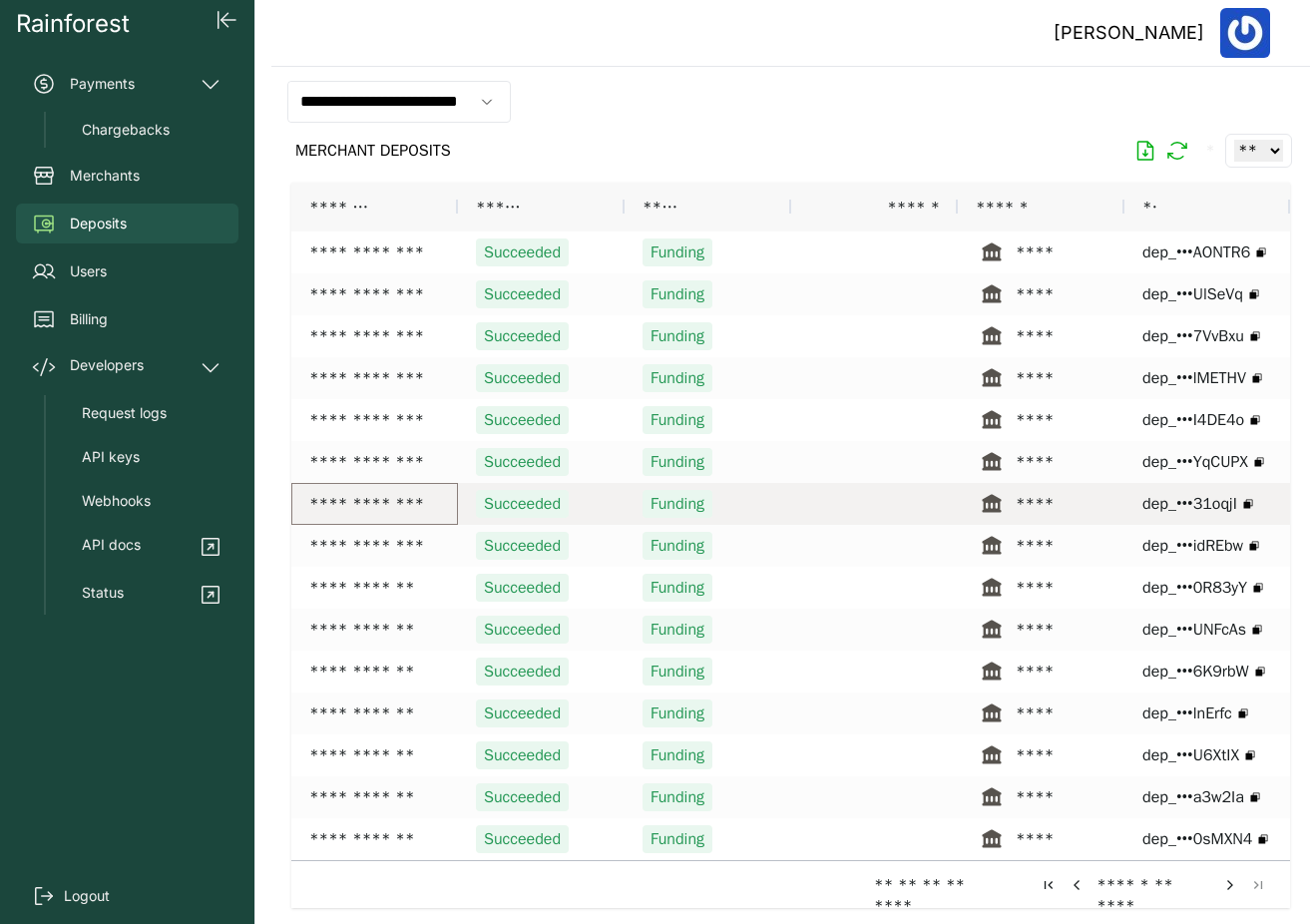 click on "**********" at bounding box center [374, 504] 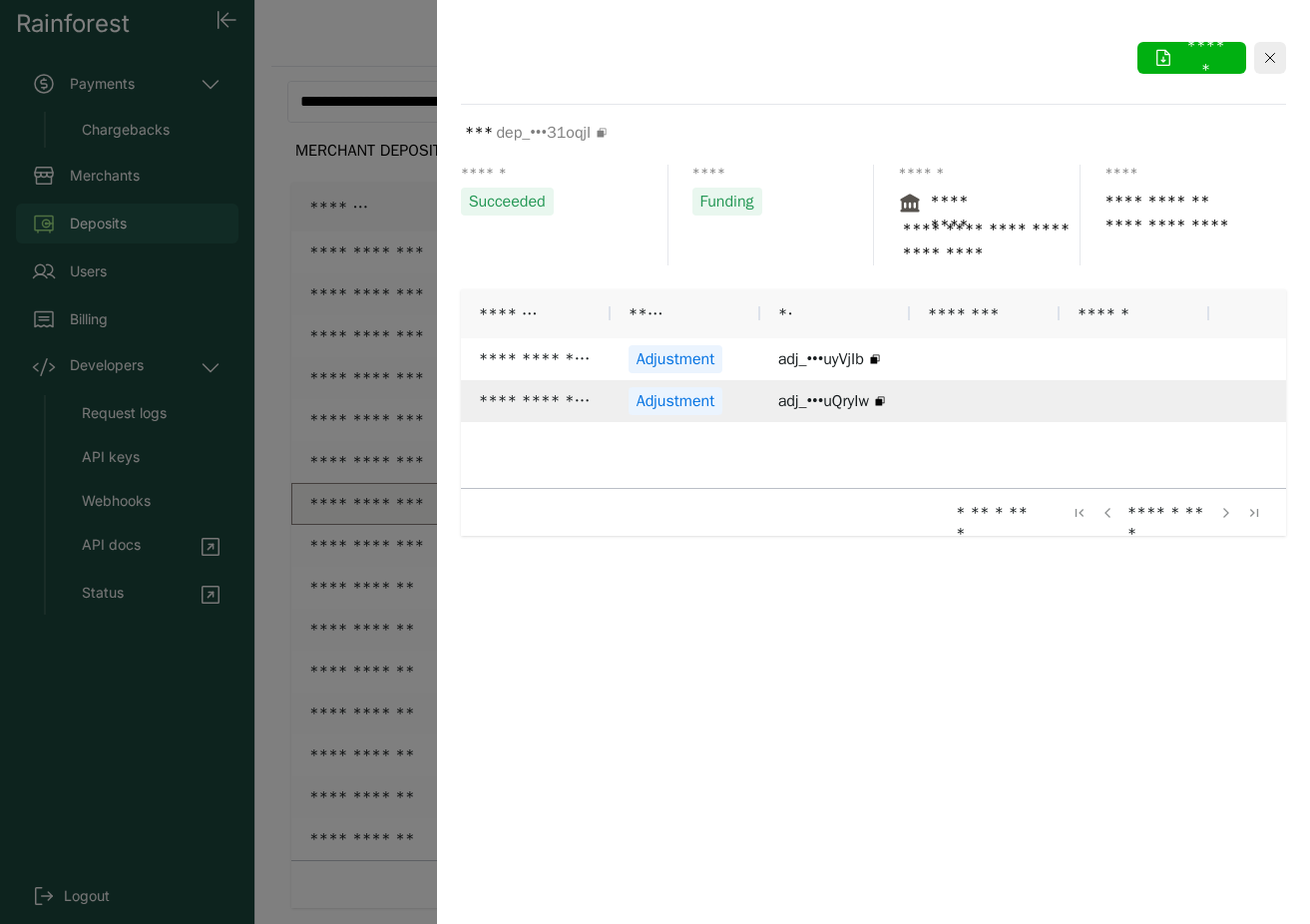 scroll, scrollTop: 0, scrollLeft: 72, axis: horizontal 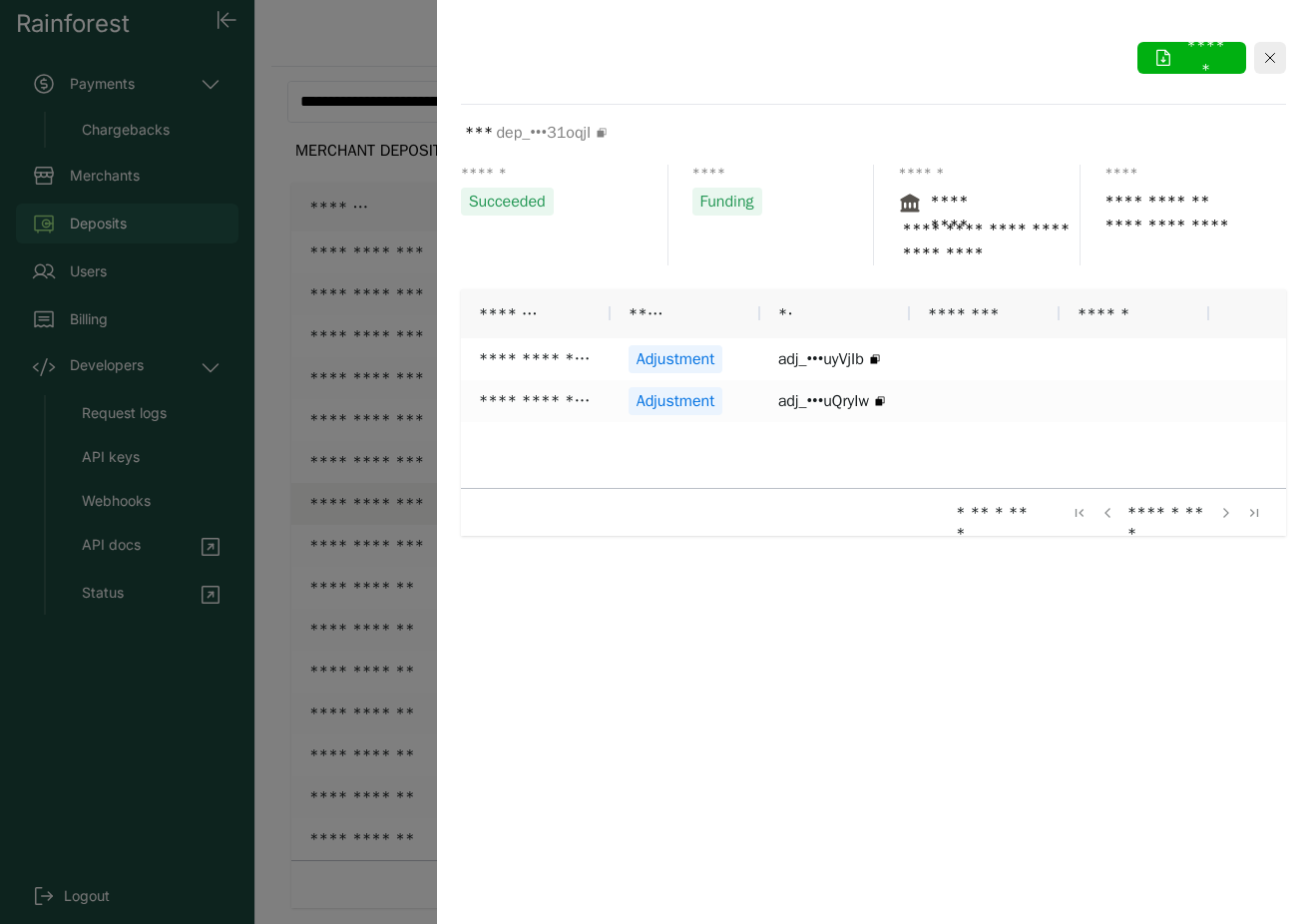 drag, startPoint x: 360, startPoint y: 539, endPoint x: 307, endPoint y: 545, distance: 53.338541 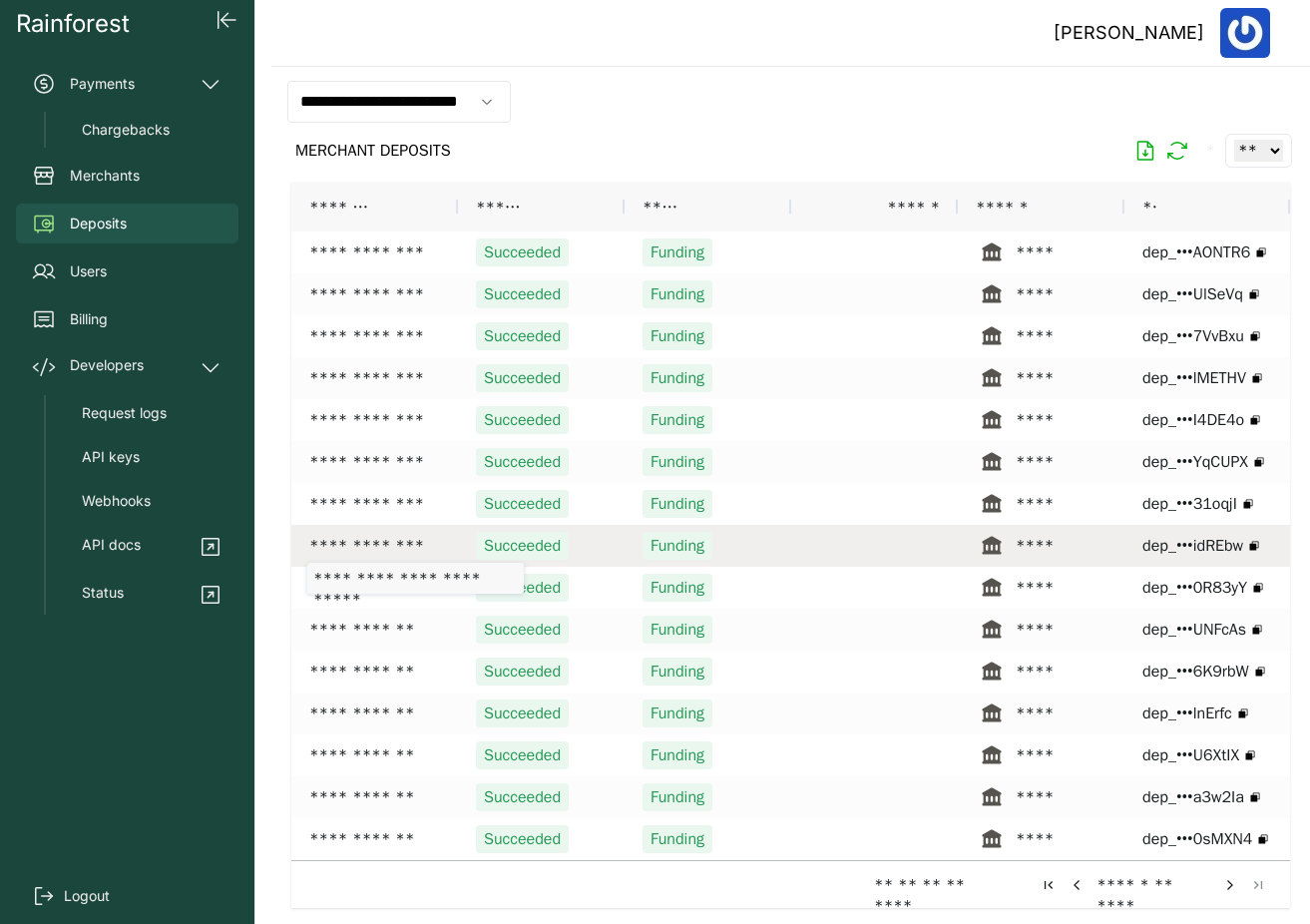 click on "**********" at bounding box center (374, 546) 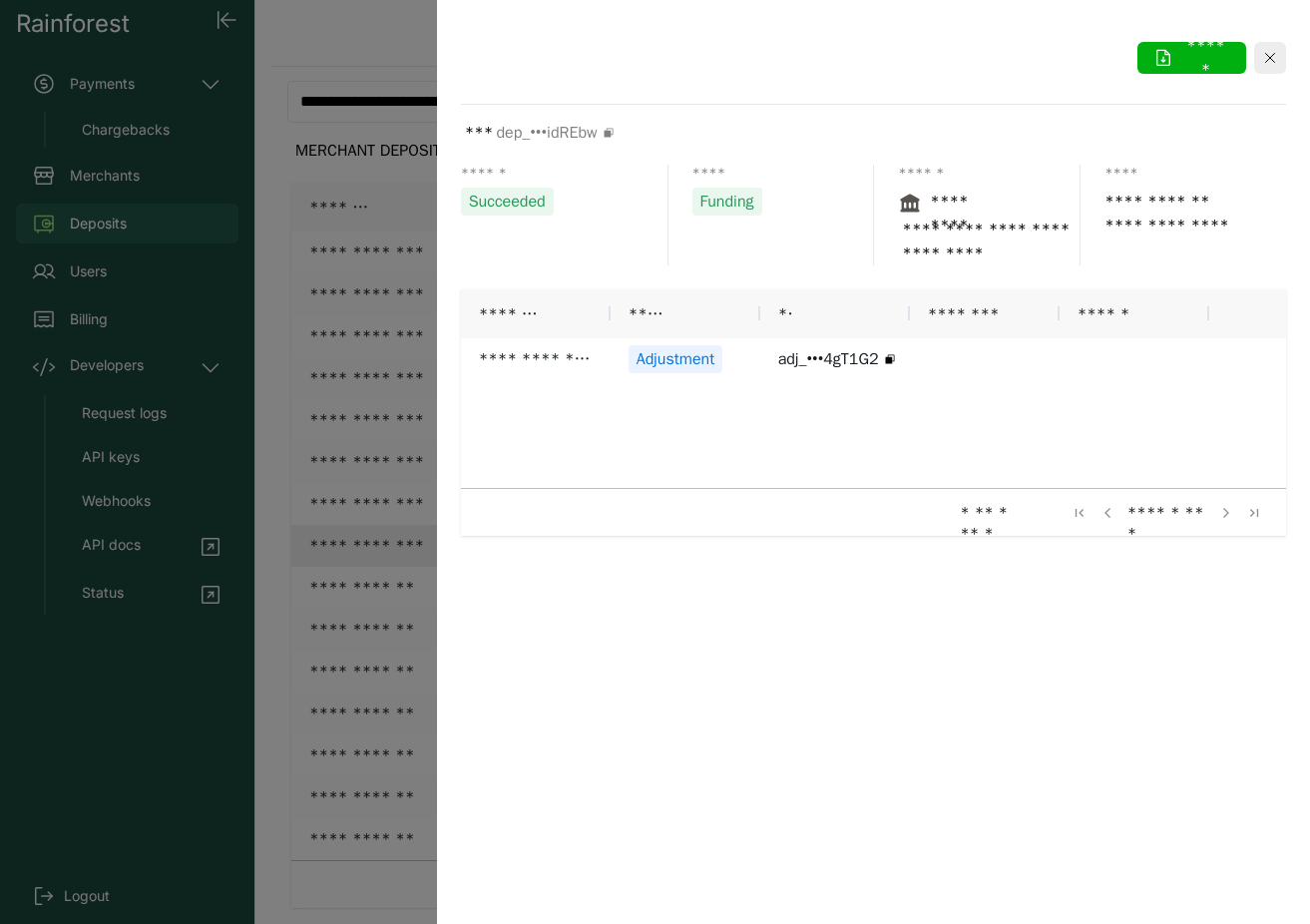 click at bounding box center (655, 462) 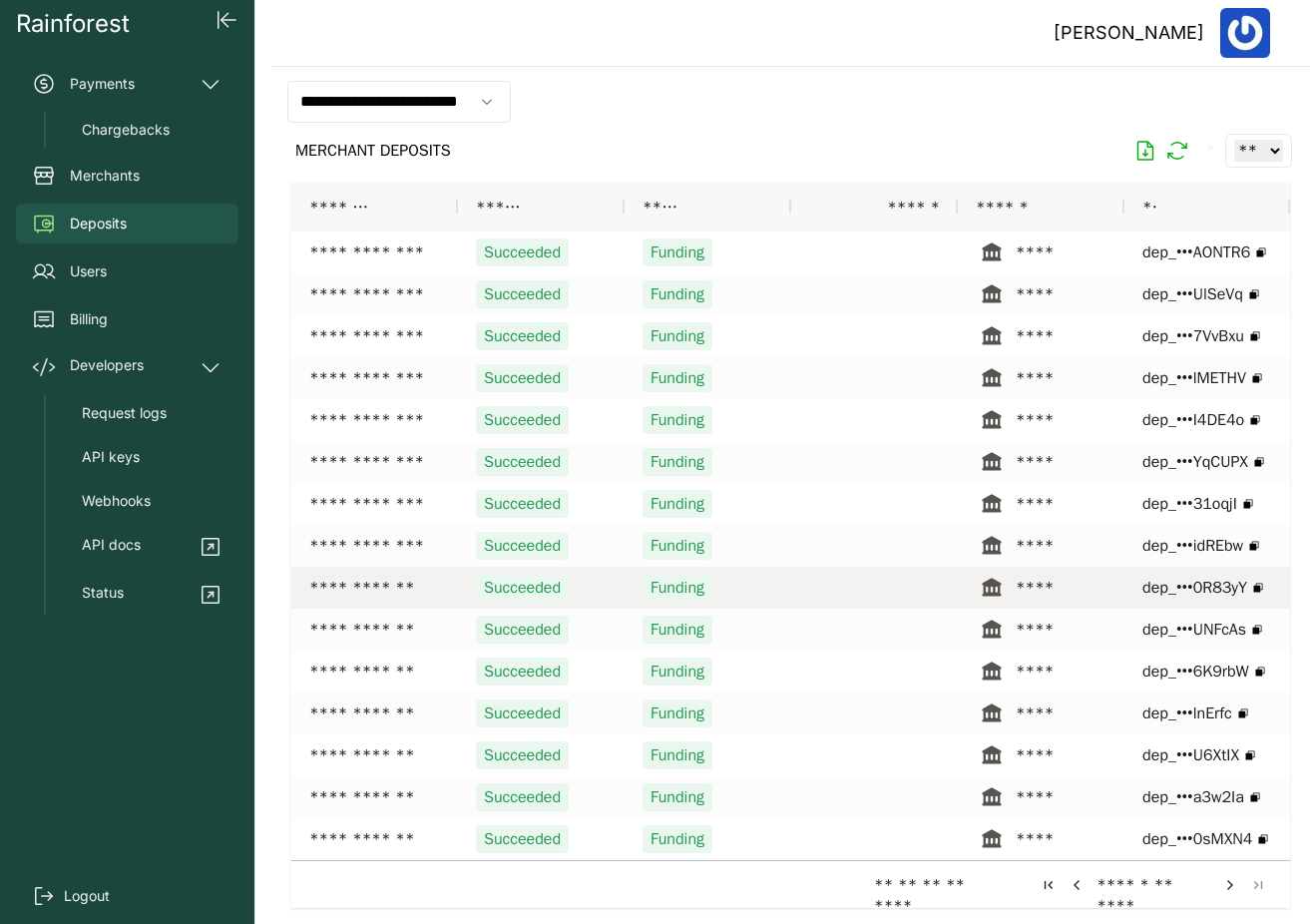 click on "**********" at bounding box center (374, 588) 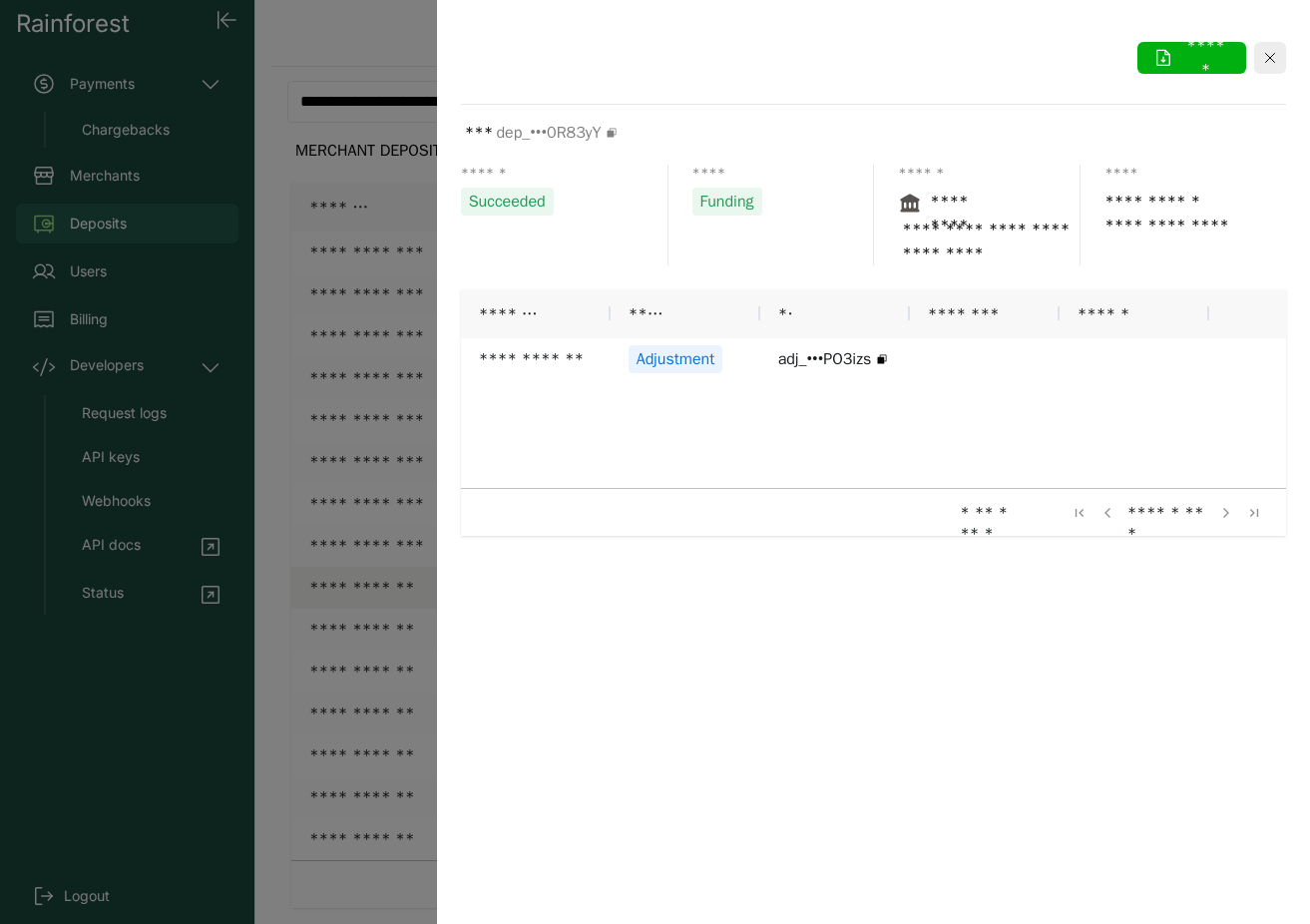 click at bounding box center [655, 462] 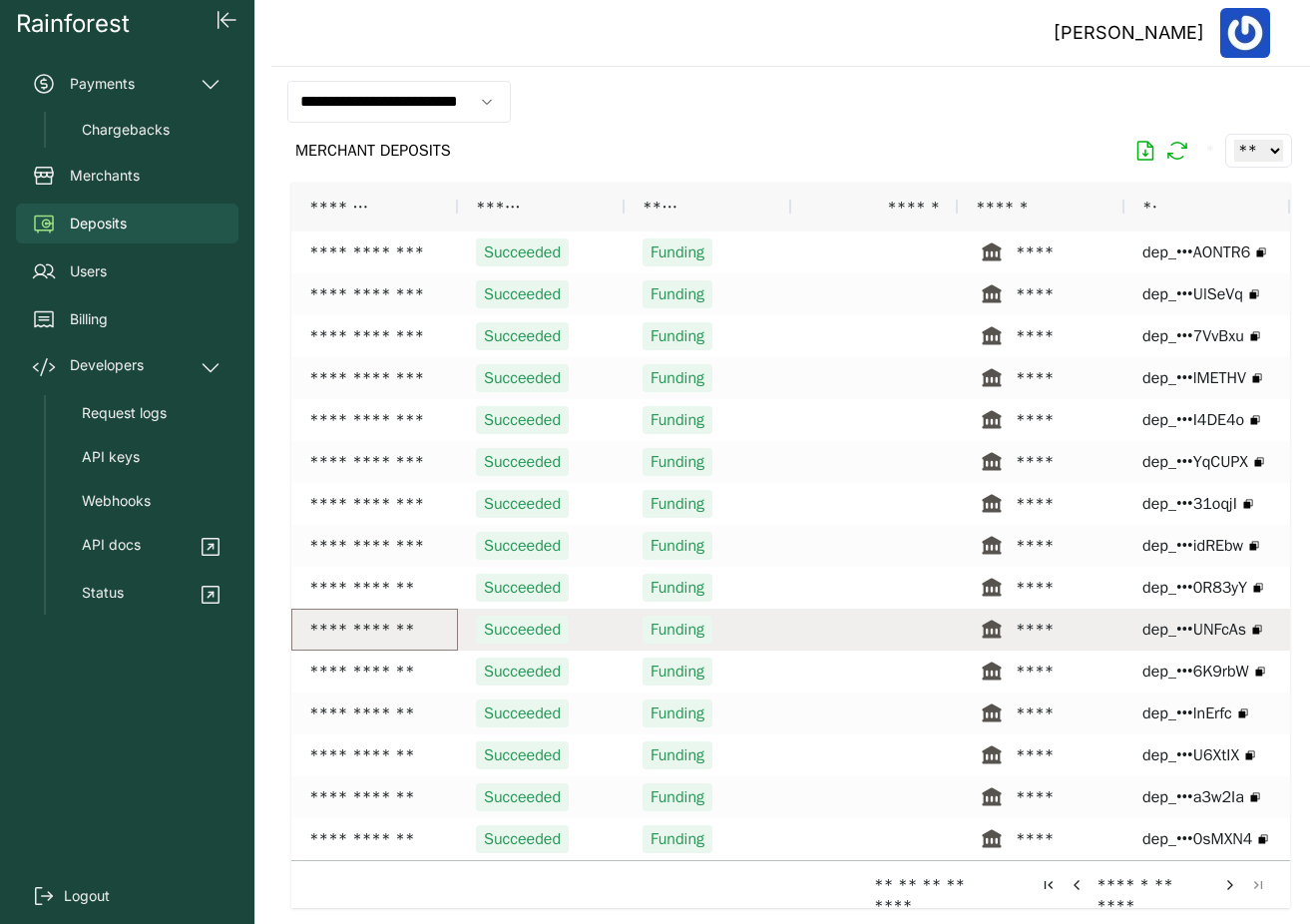 click on "**********" at bounding box center (374, 630) 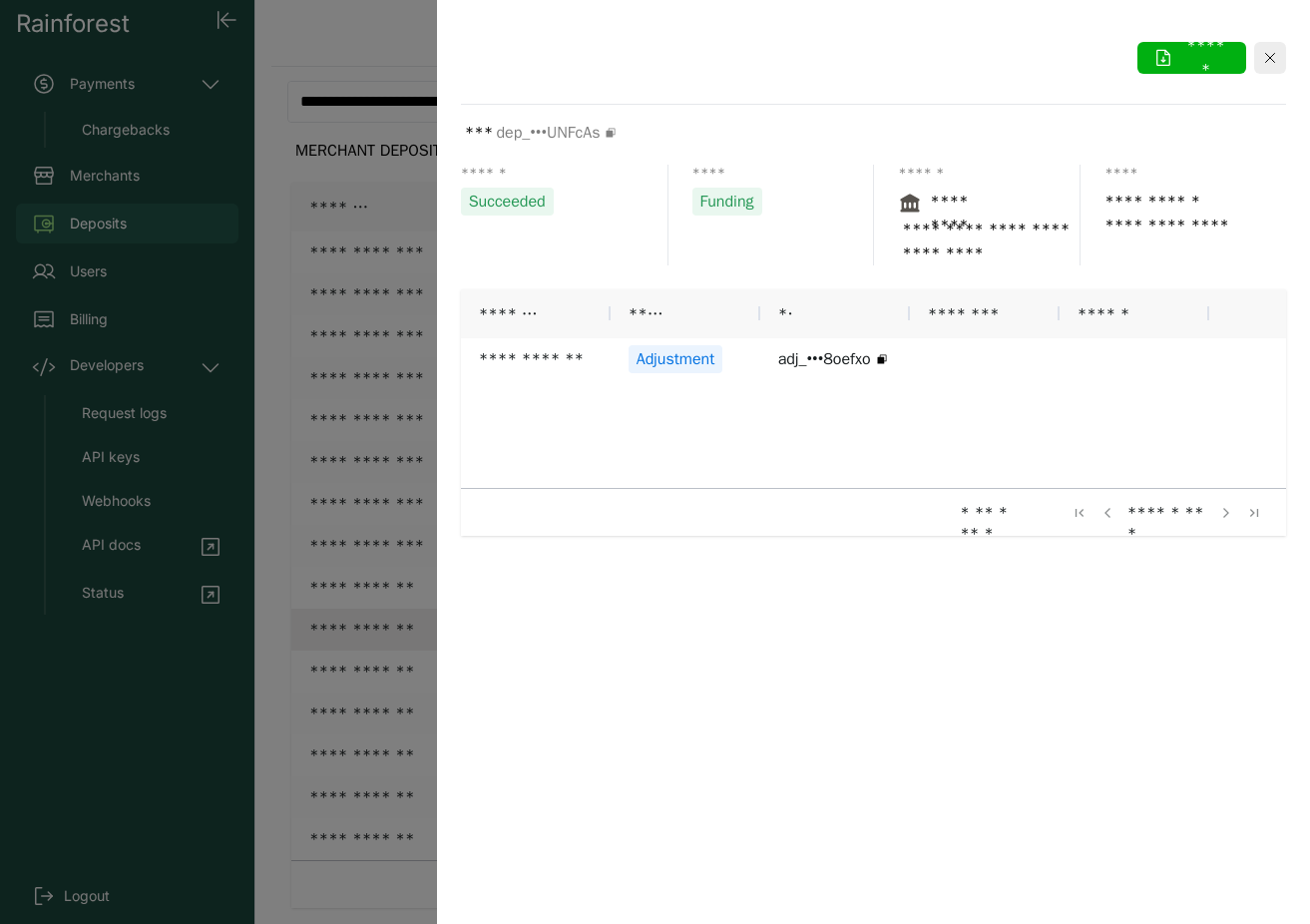 click at bounding box center [655, 462] 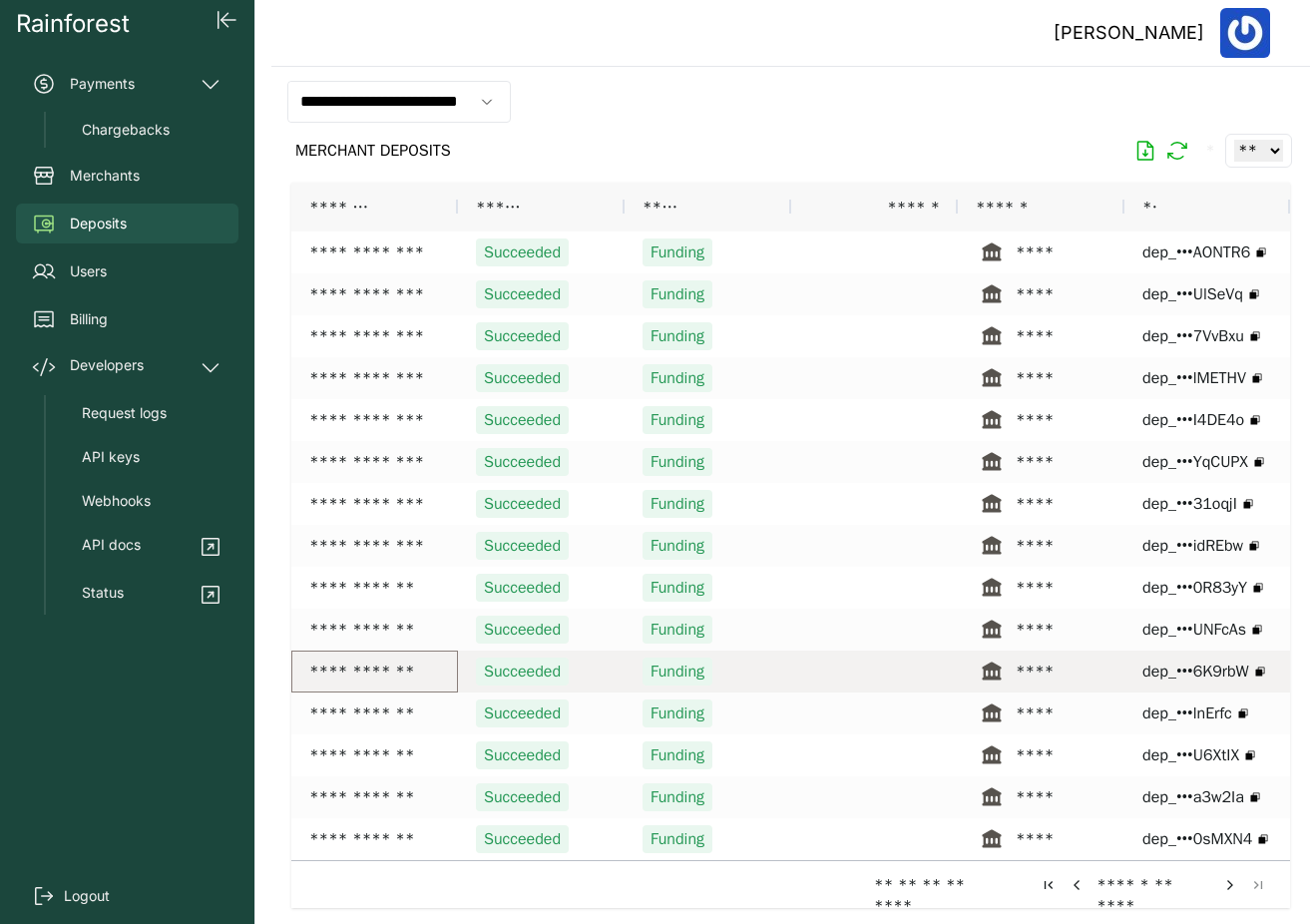 click on "**********" at bounding box center (374, 672) 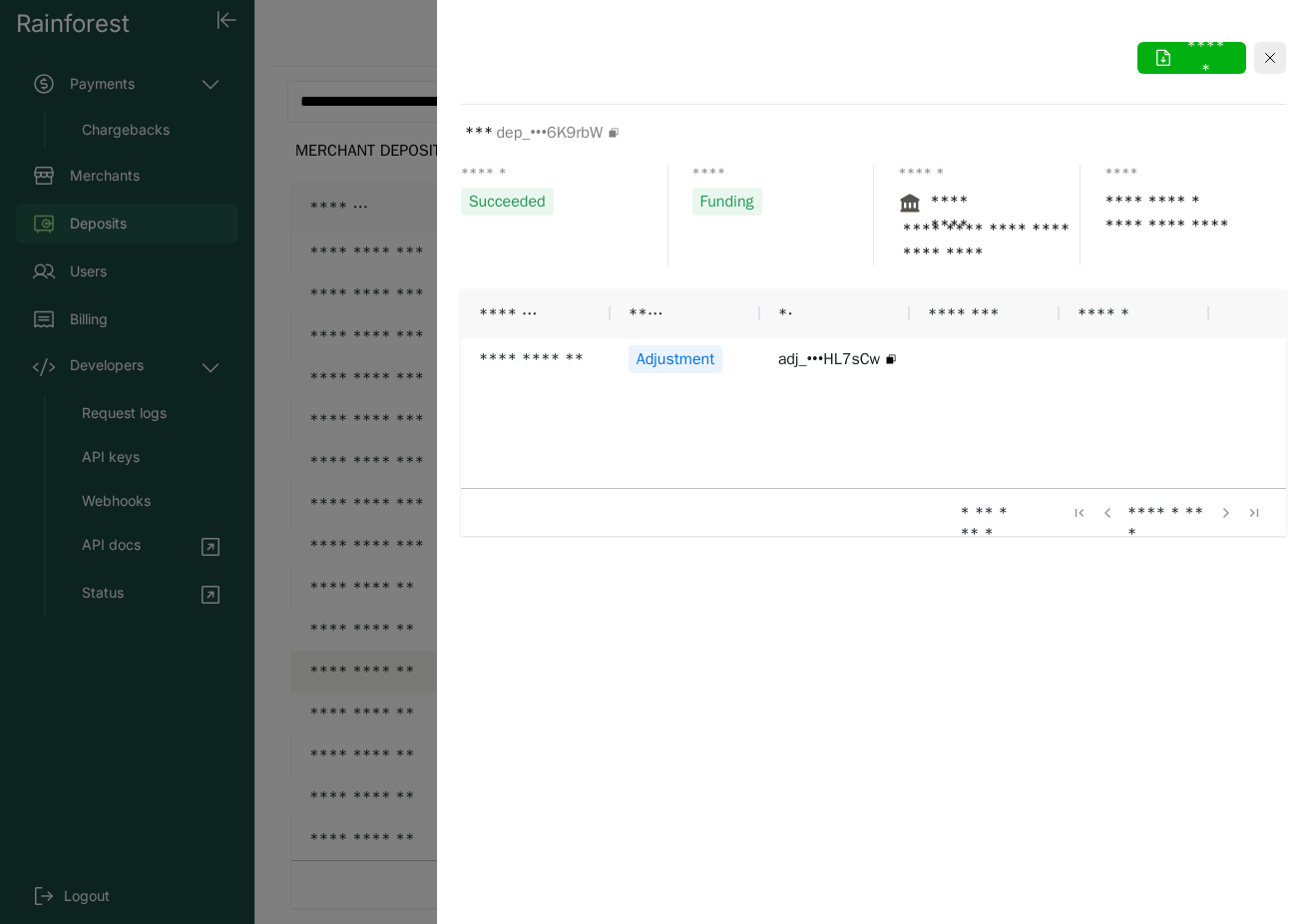 click at bounding box center [655, 462] 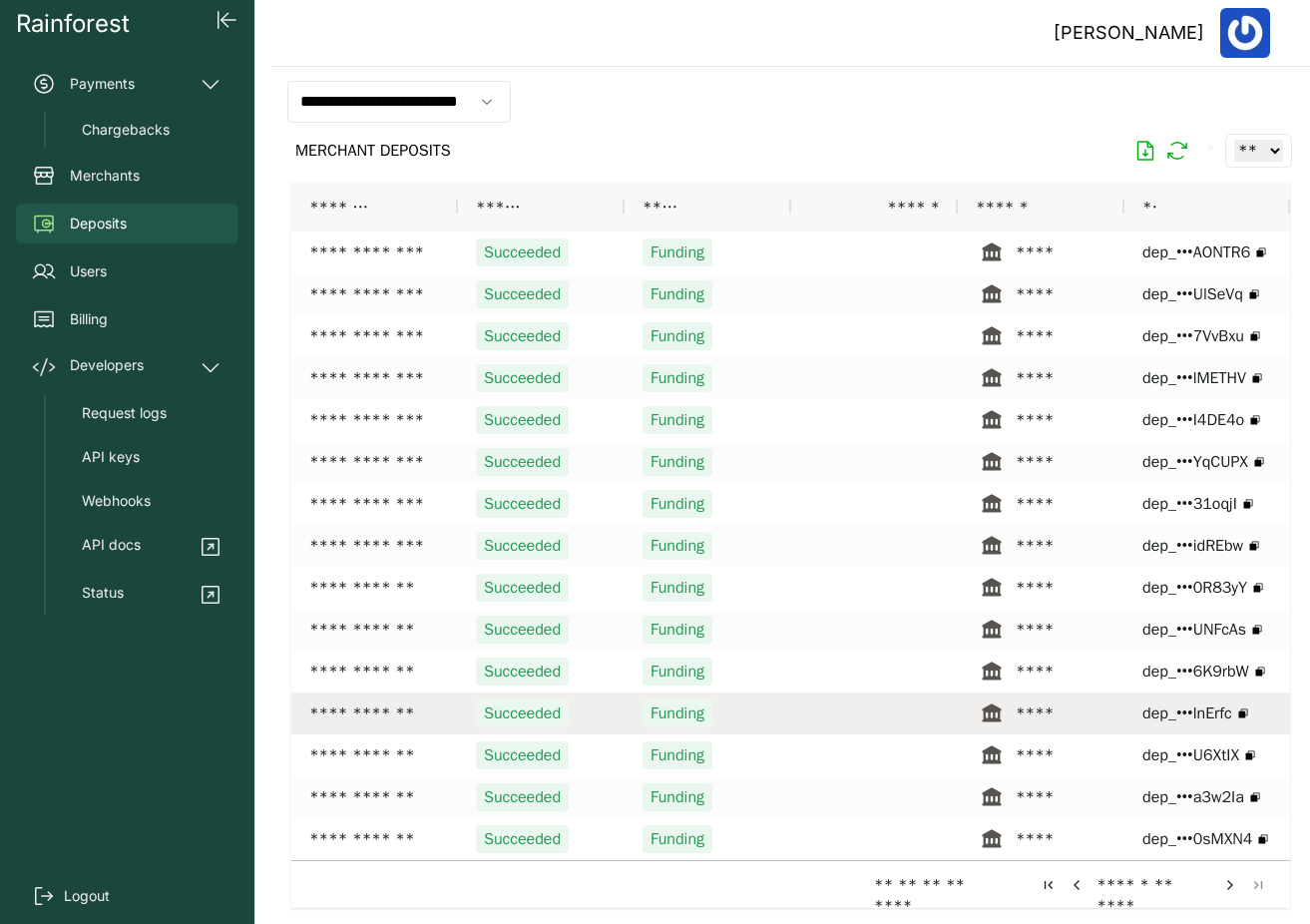 click on "**********" at bounding box center (374, 713) 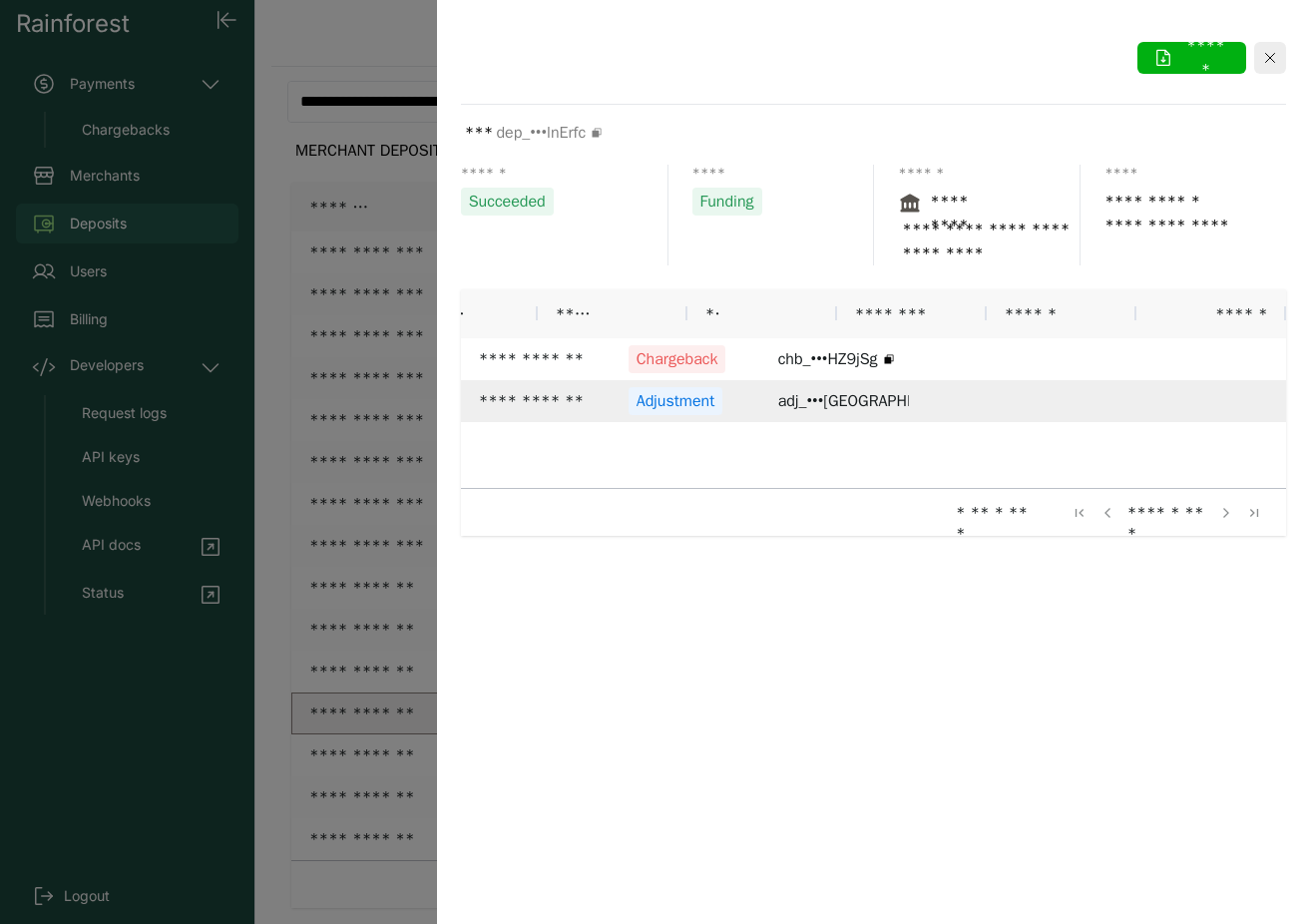 scroll, scrollTop: 0, scrollLeft: 72, axis: horizontal 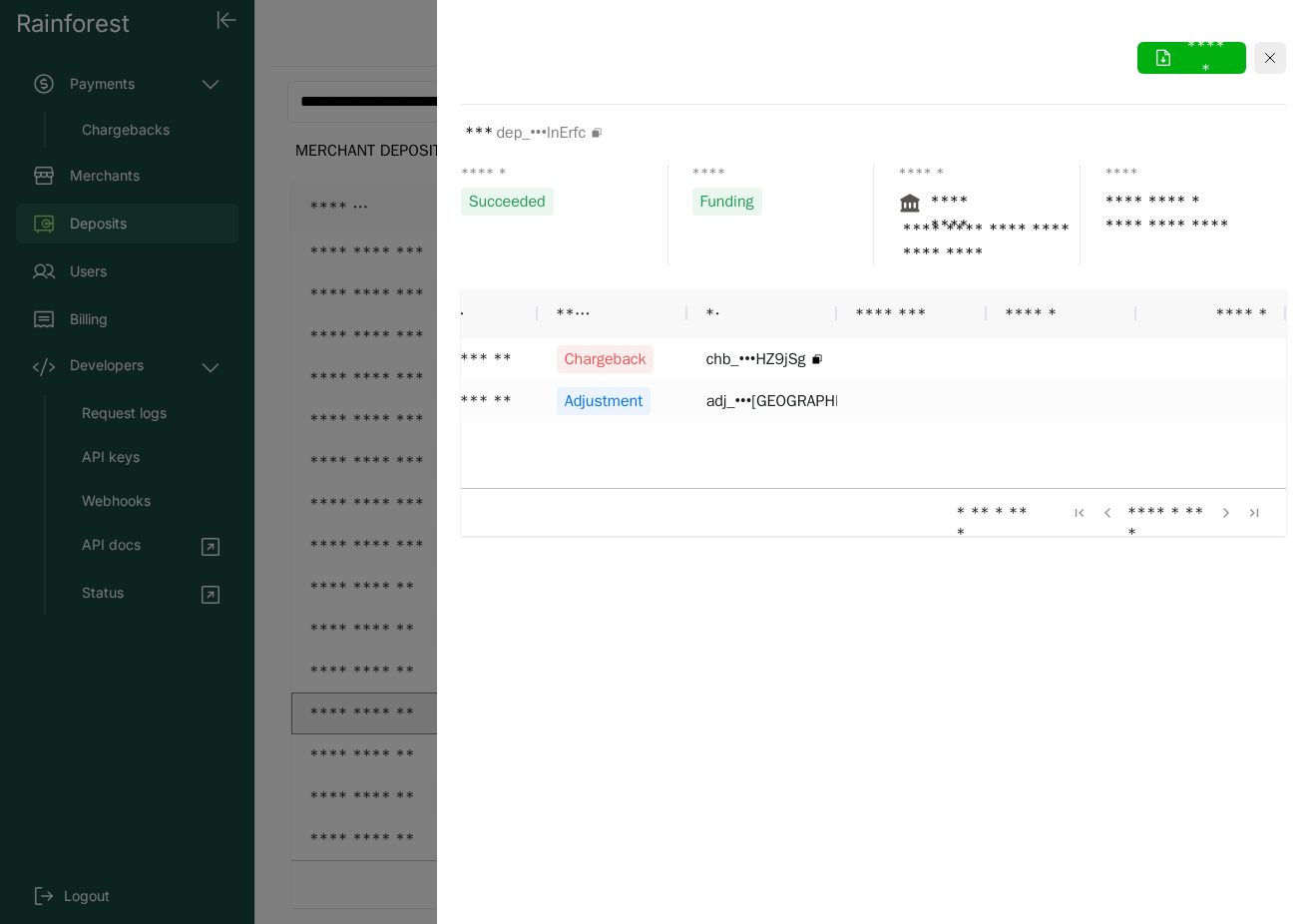 click 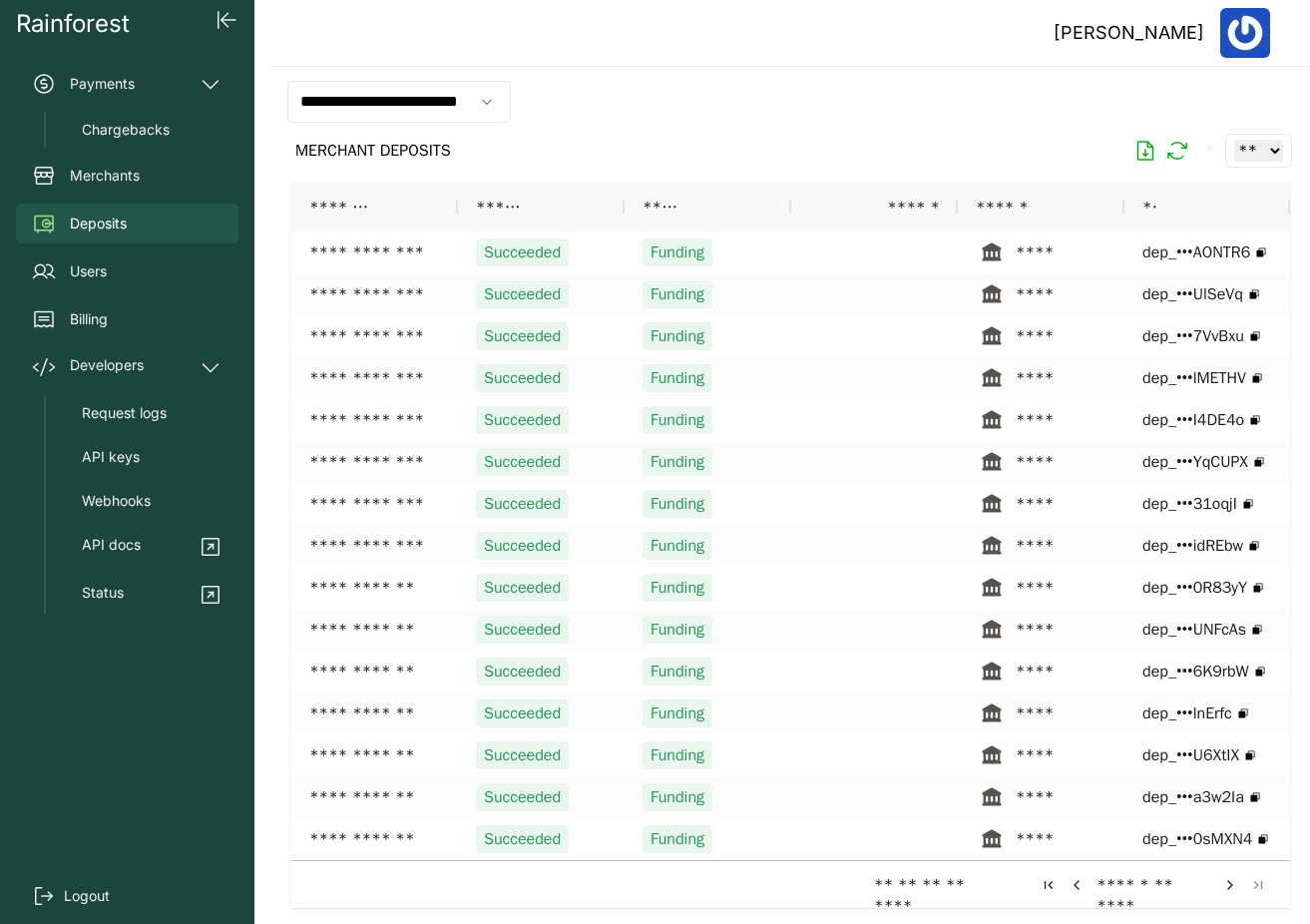 click at bounding box center [1049, 885] 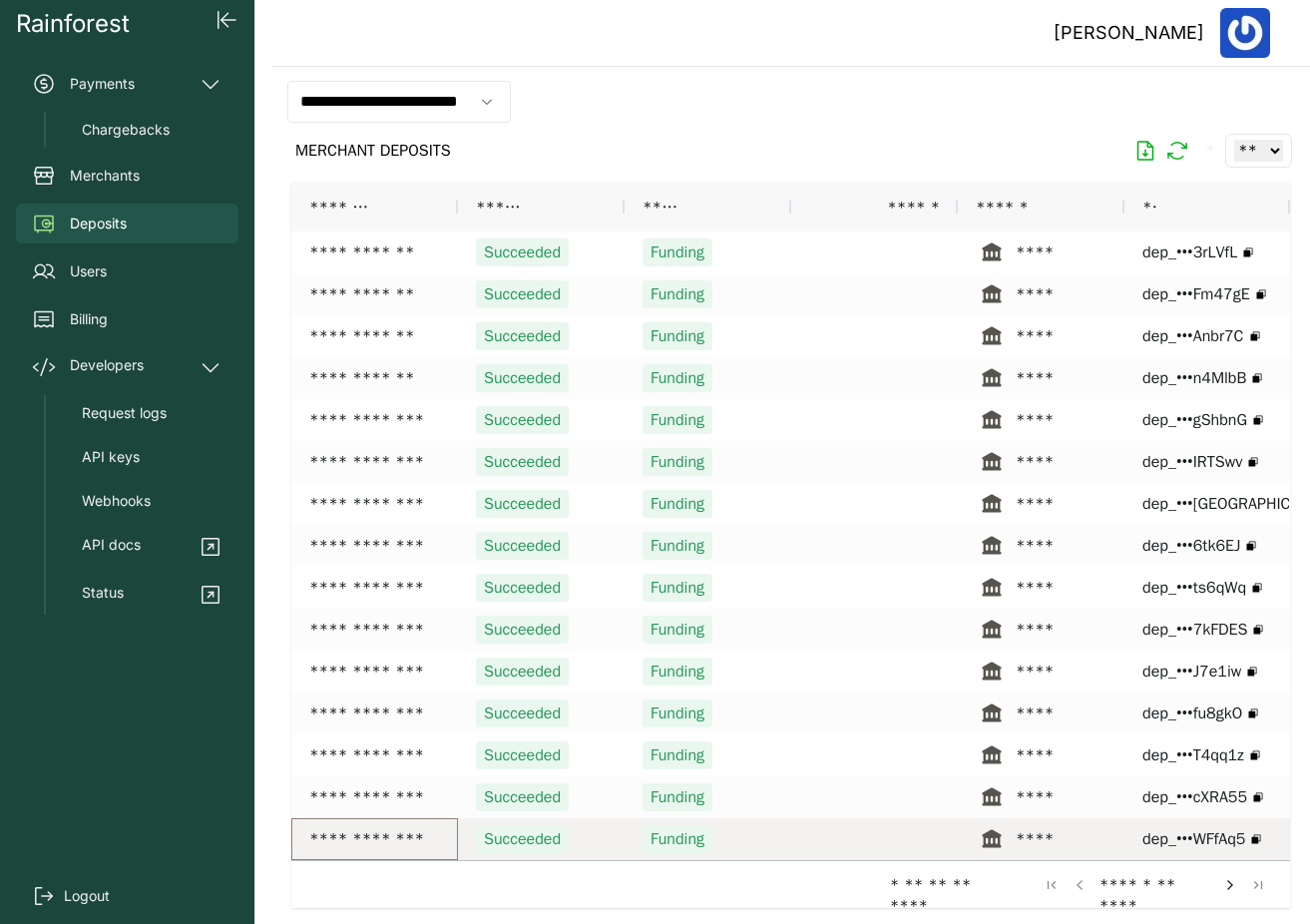 click on "**********" at bounding box center [374, 839] 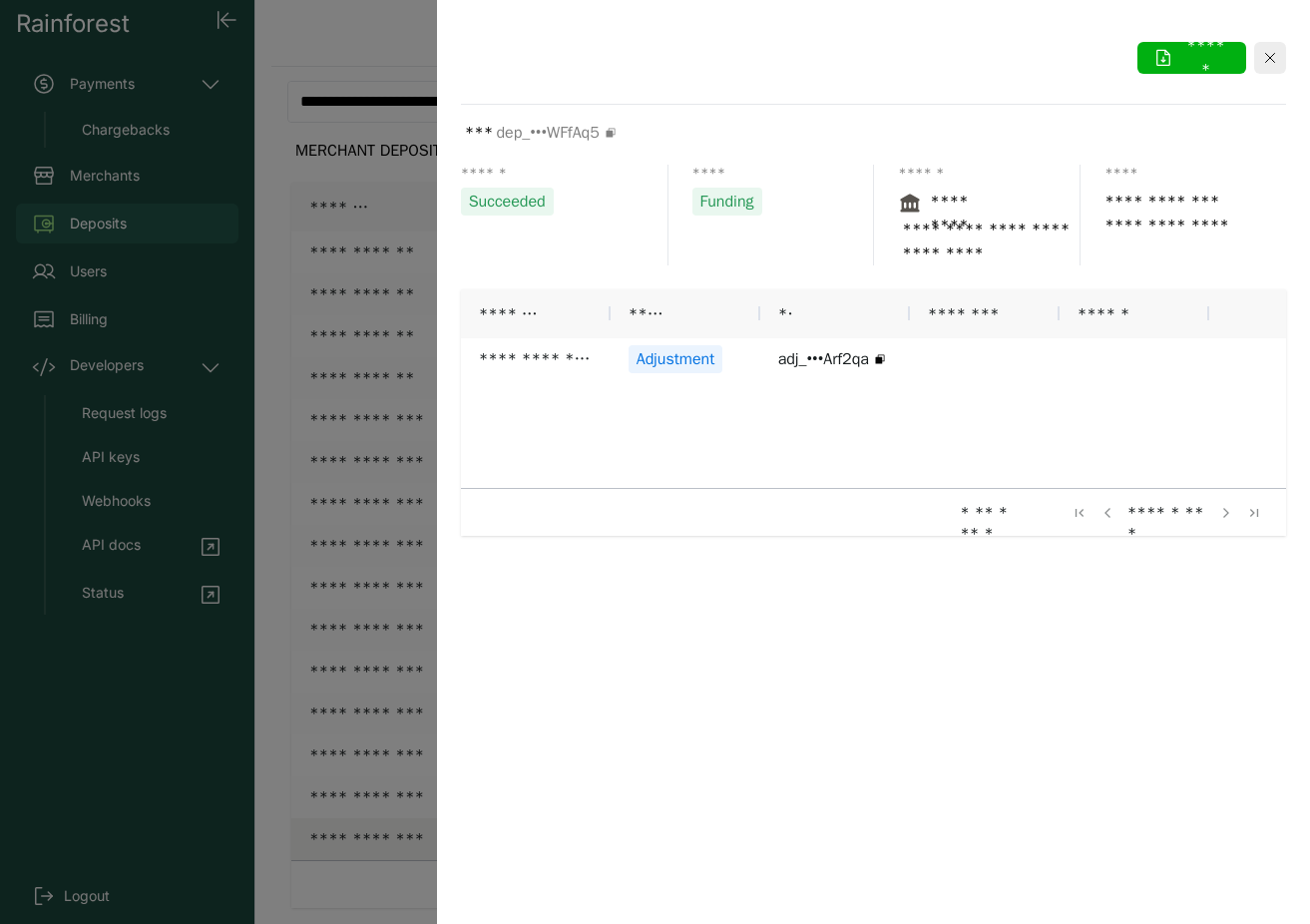 click at bounding box center (655, 462) 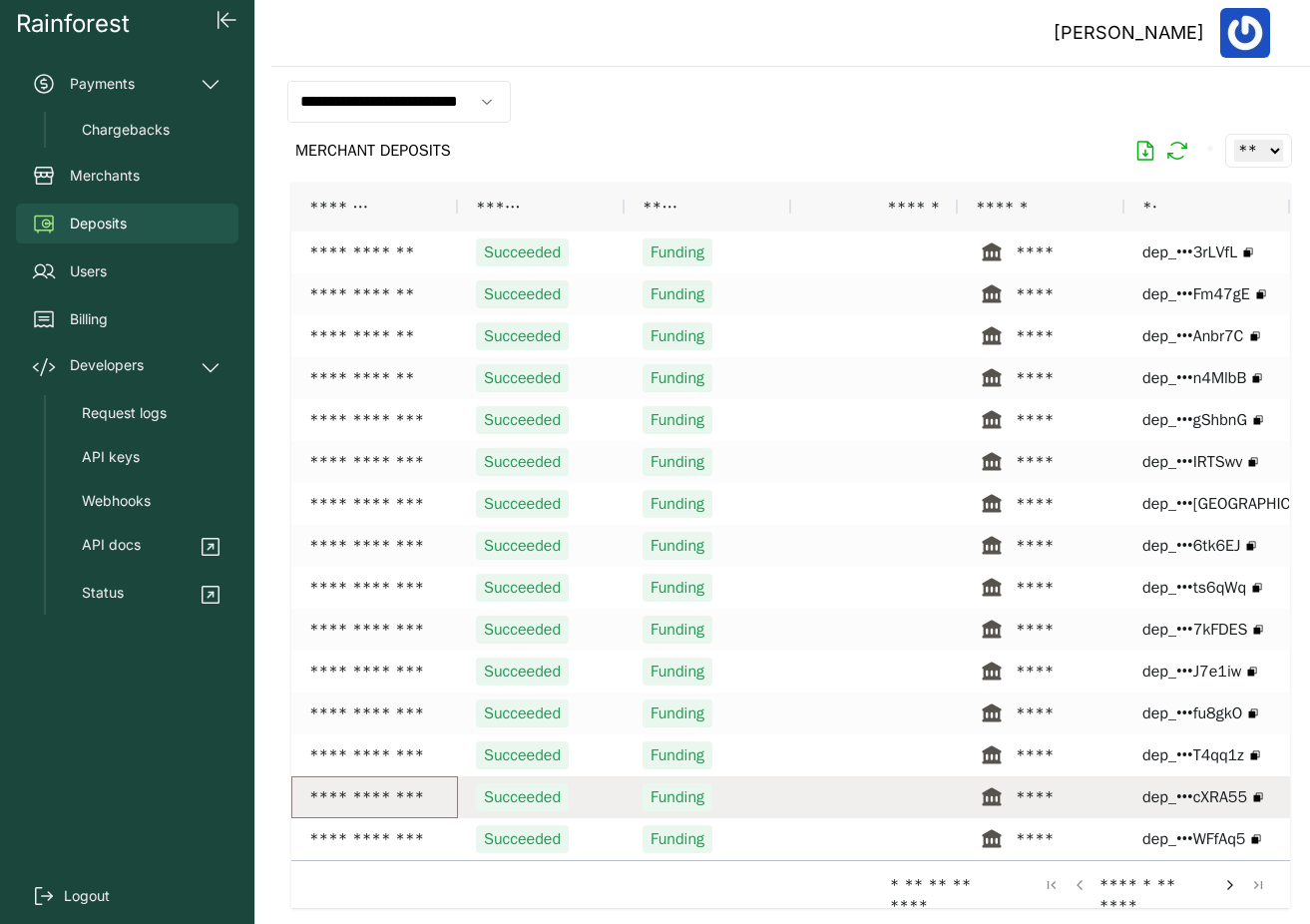 click on "**********" at bounding box center (374, 797) 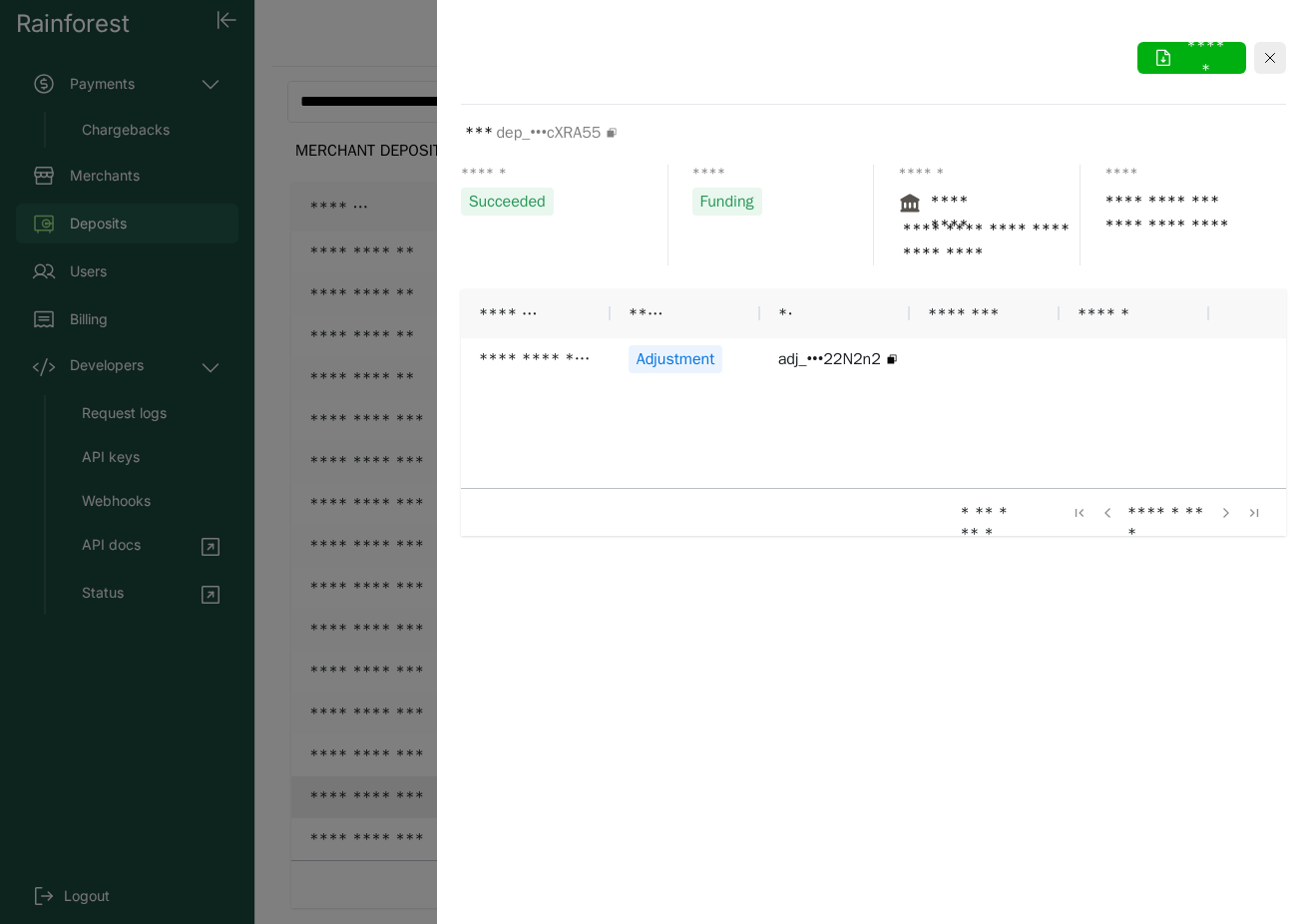 click at bounding box center (655, 462) 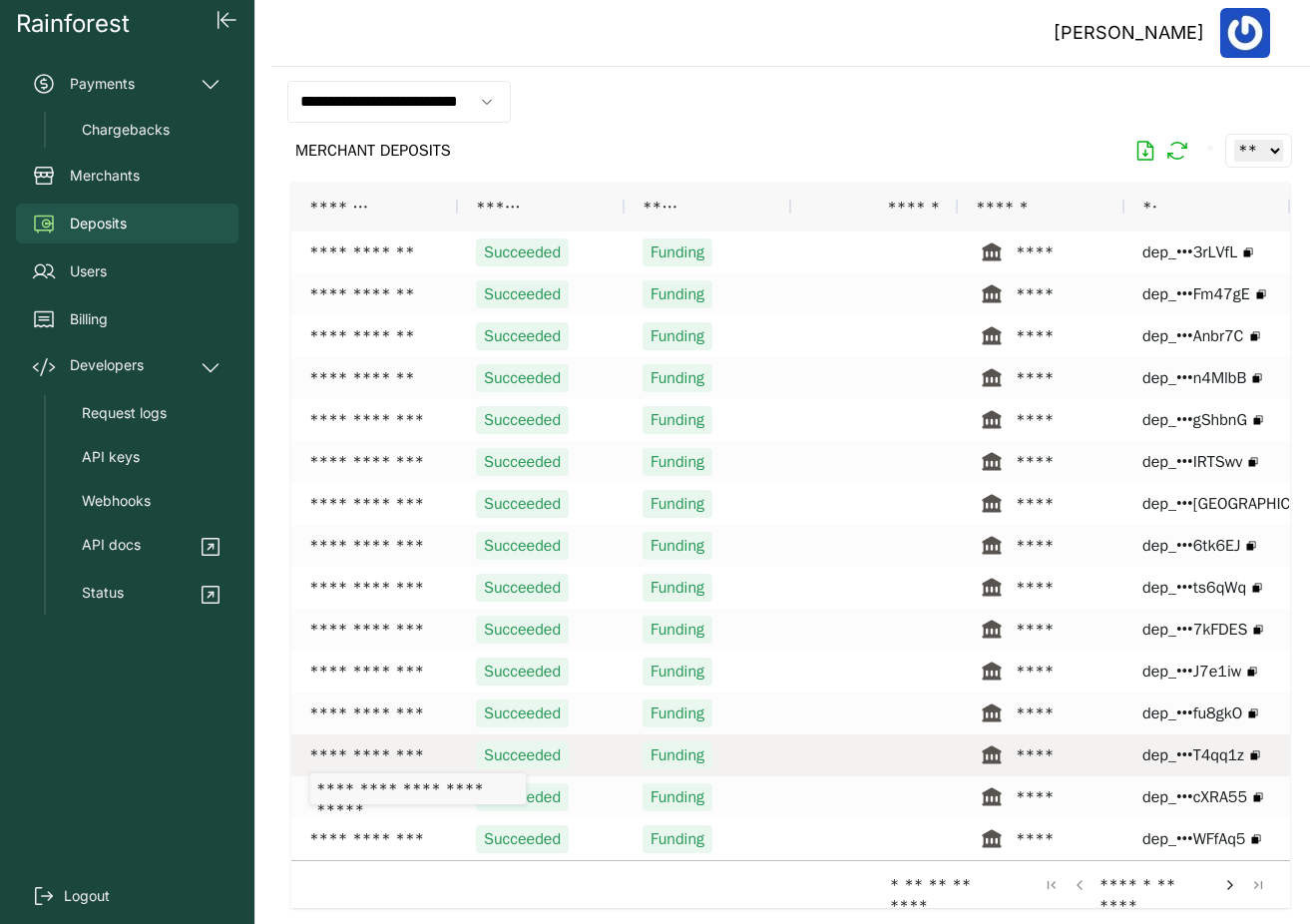 click on "**********" at bounding box center [374, 755] 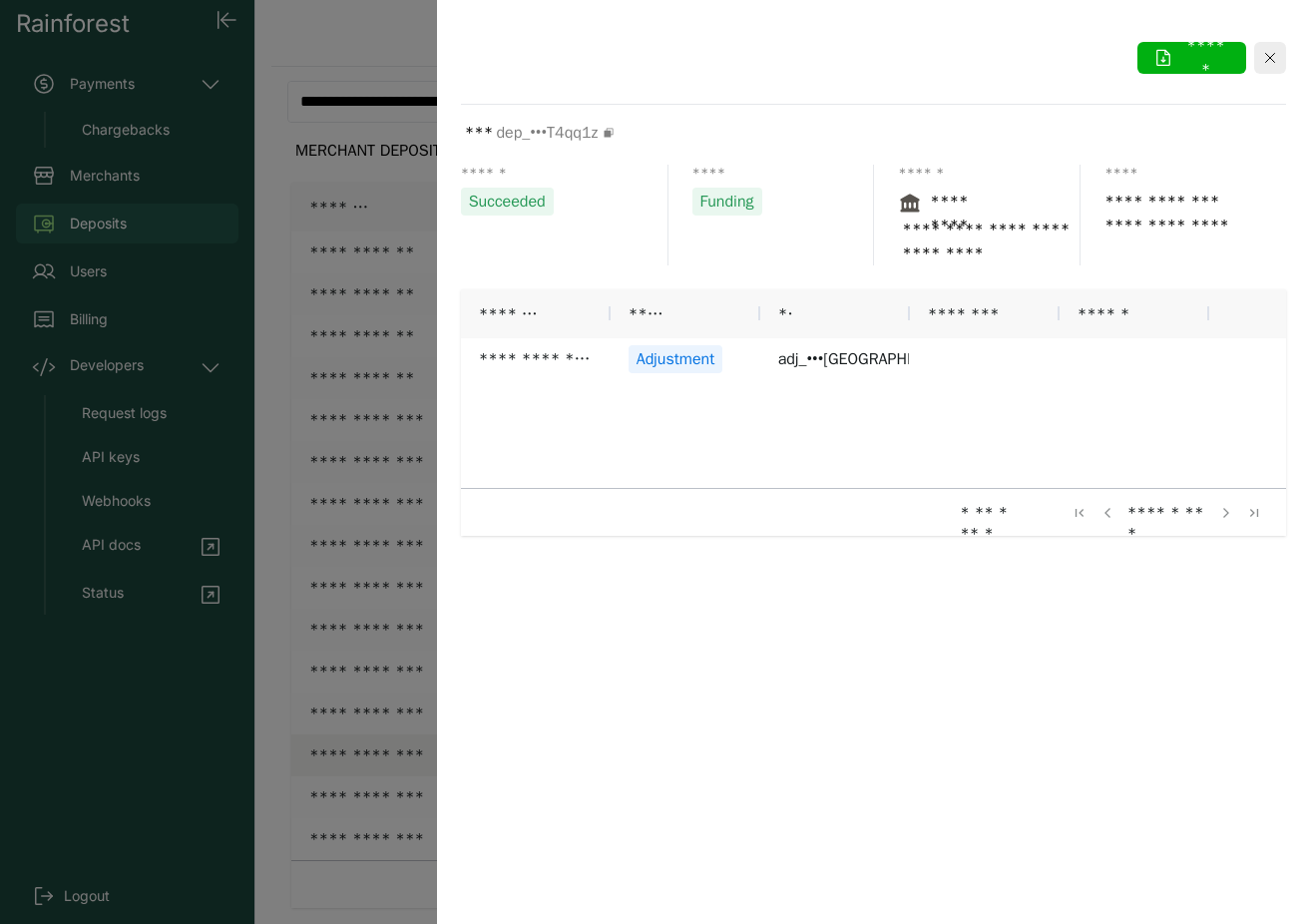 click at bounding box center [655, 462] 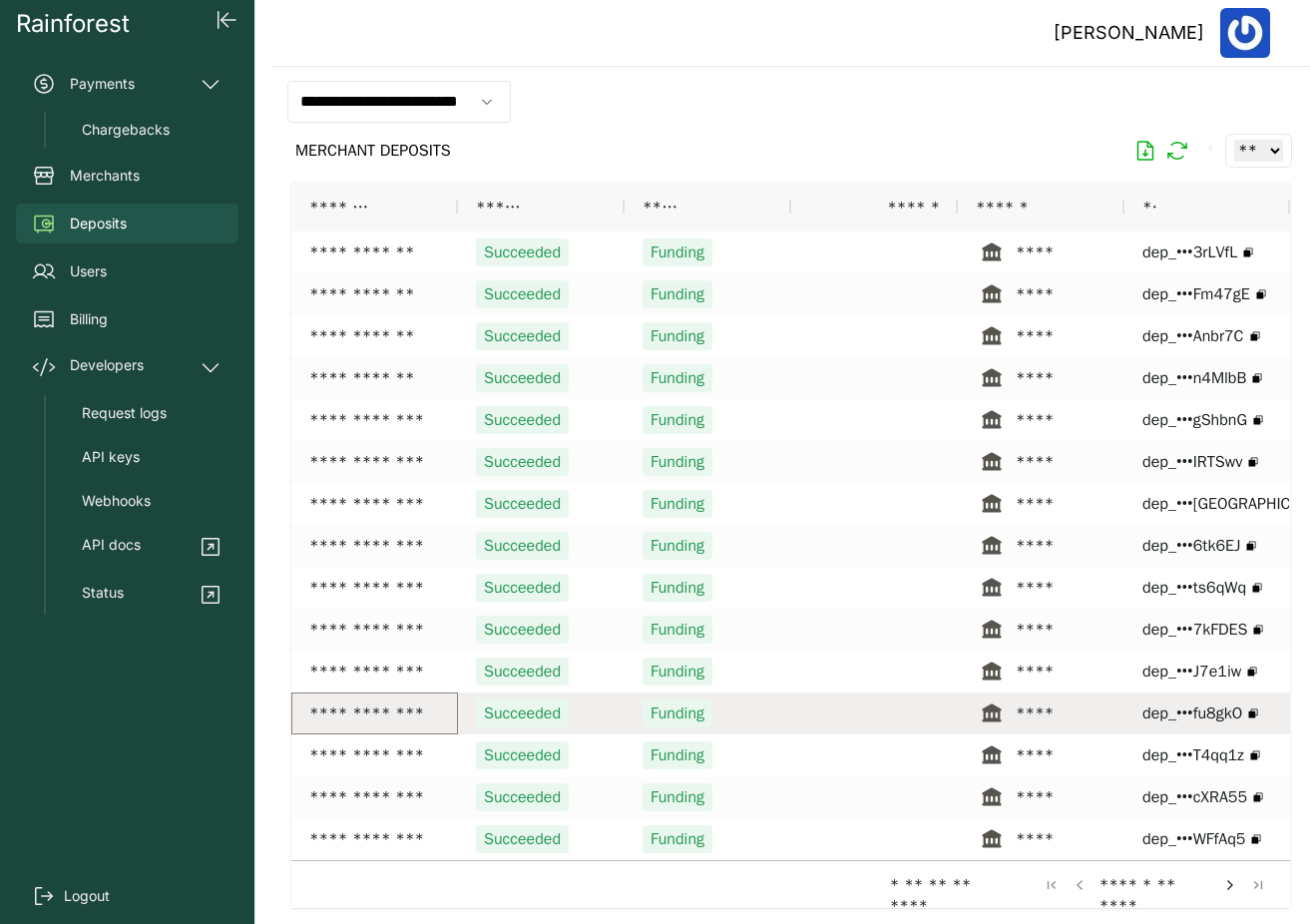 click on "**********" at bounding box center (374, 713) 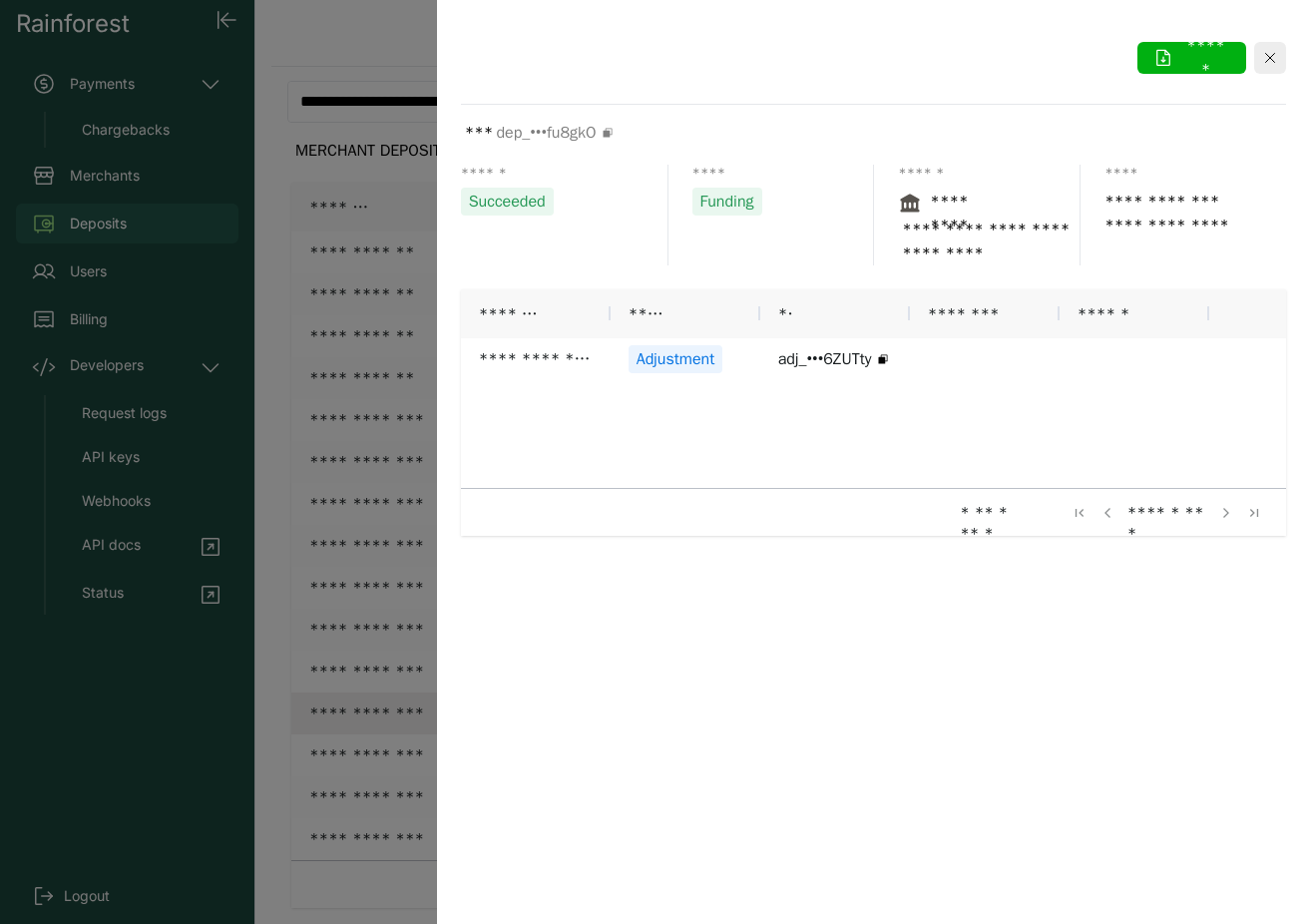 click at bounding box center [655, 462] 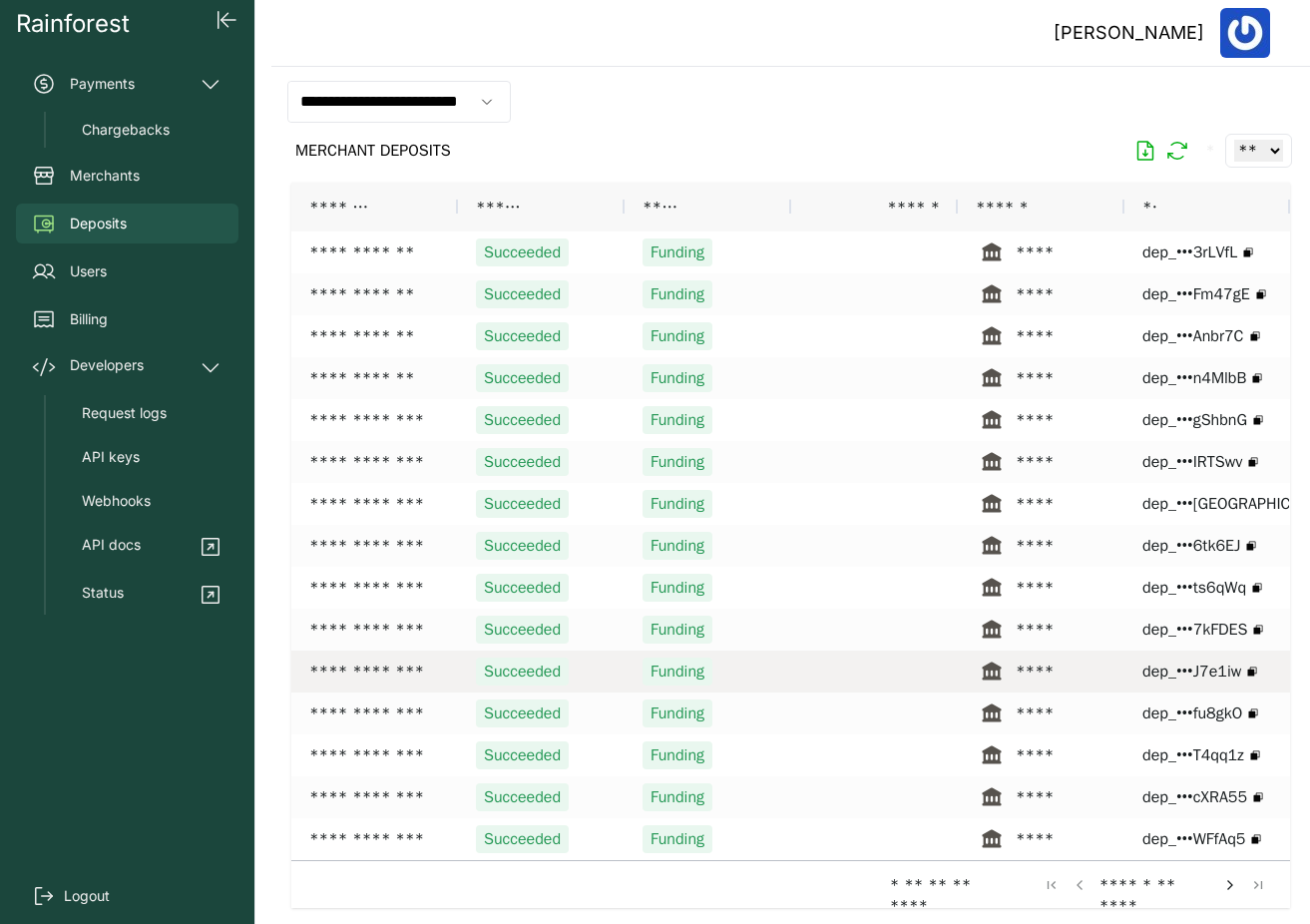 click on "**********" at bounding box center (374, 672) 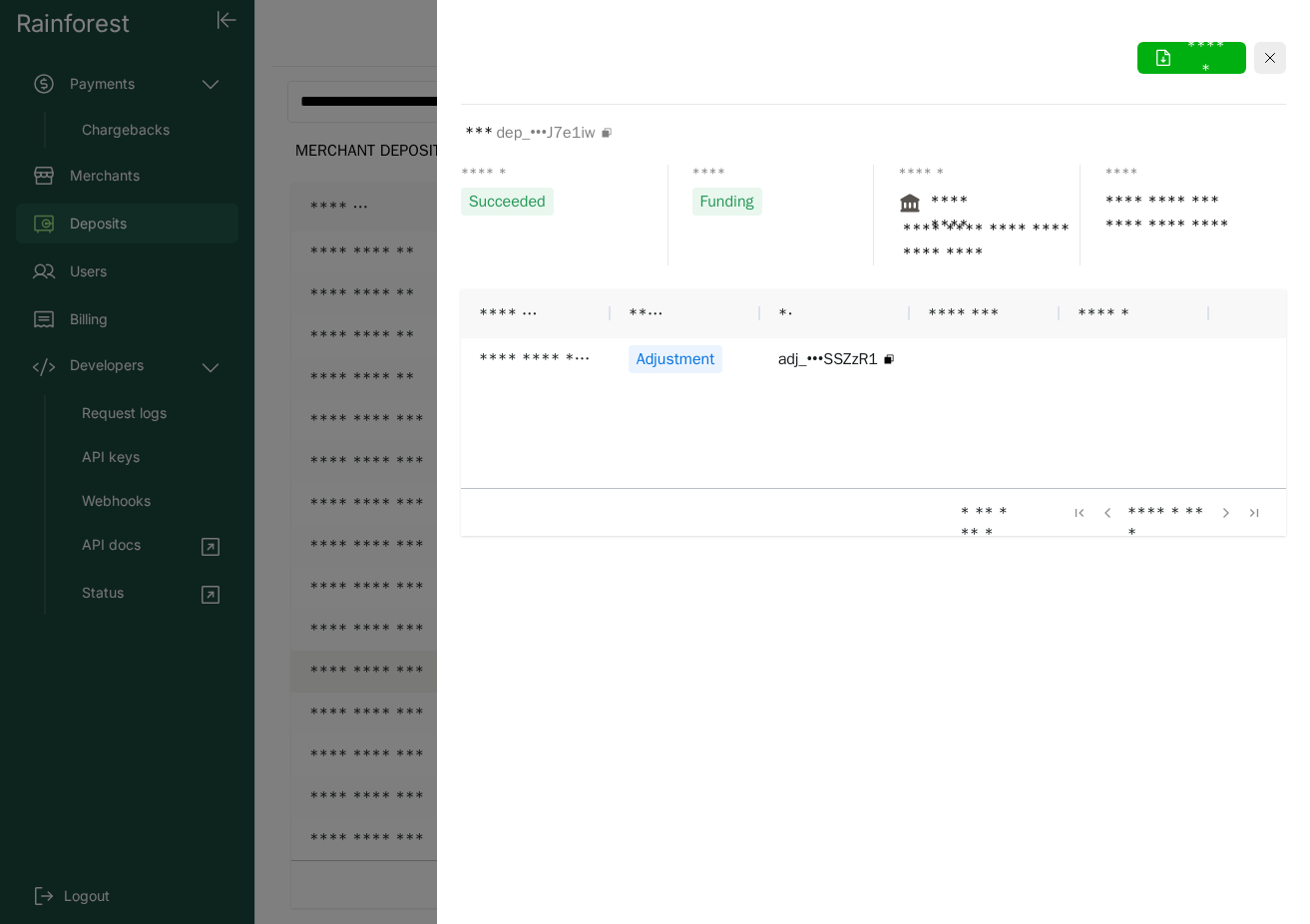 click at bounding box center [655, 462] 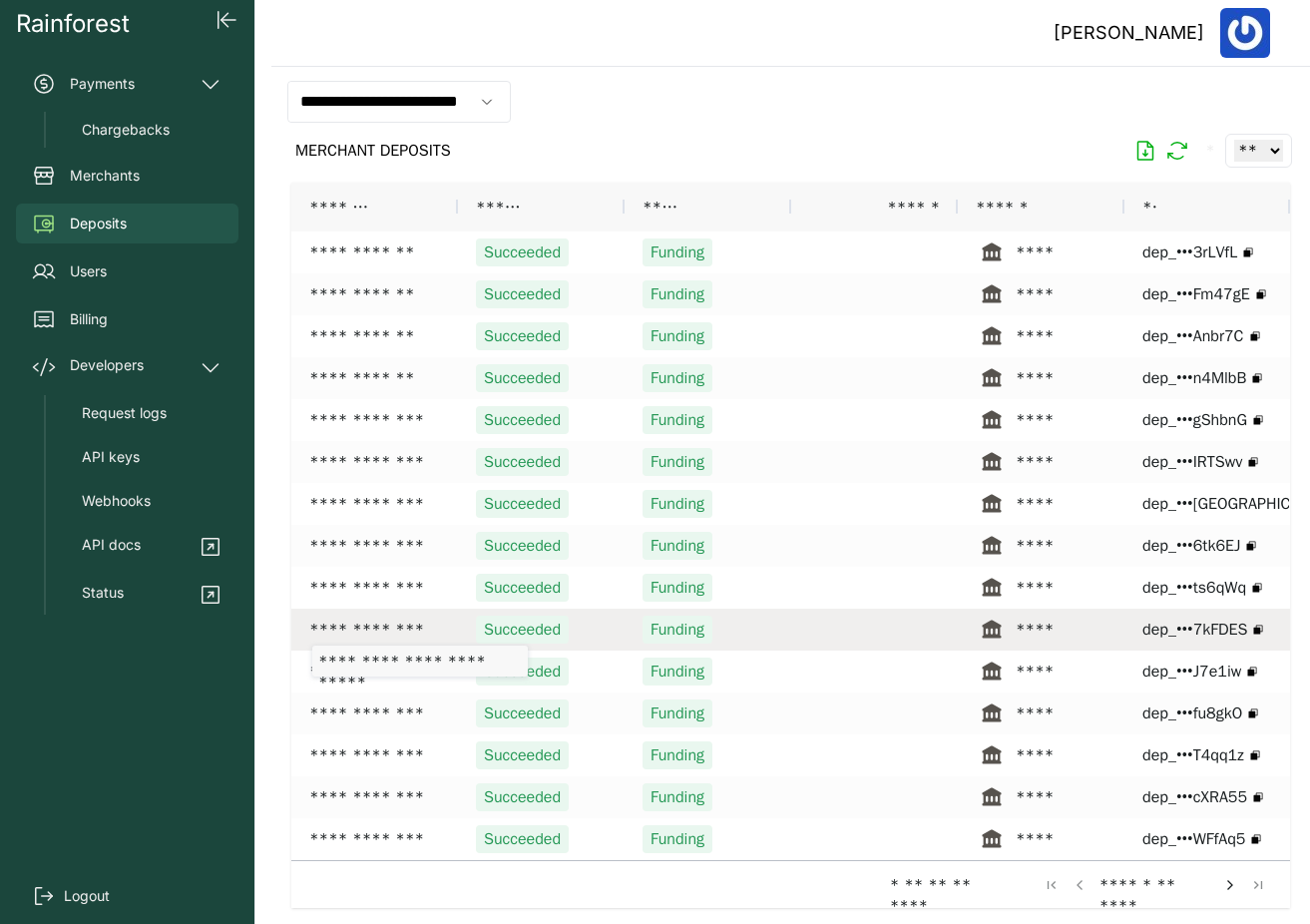 click on "**********" at bounding box center (374, 630) 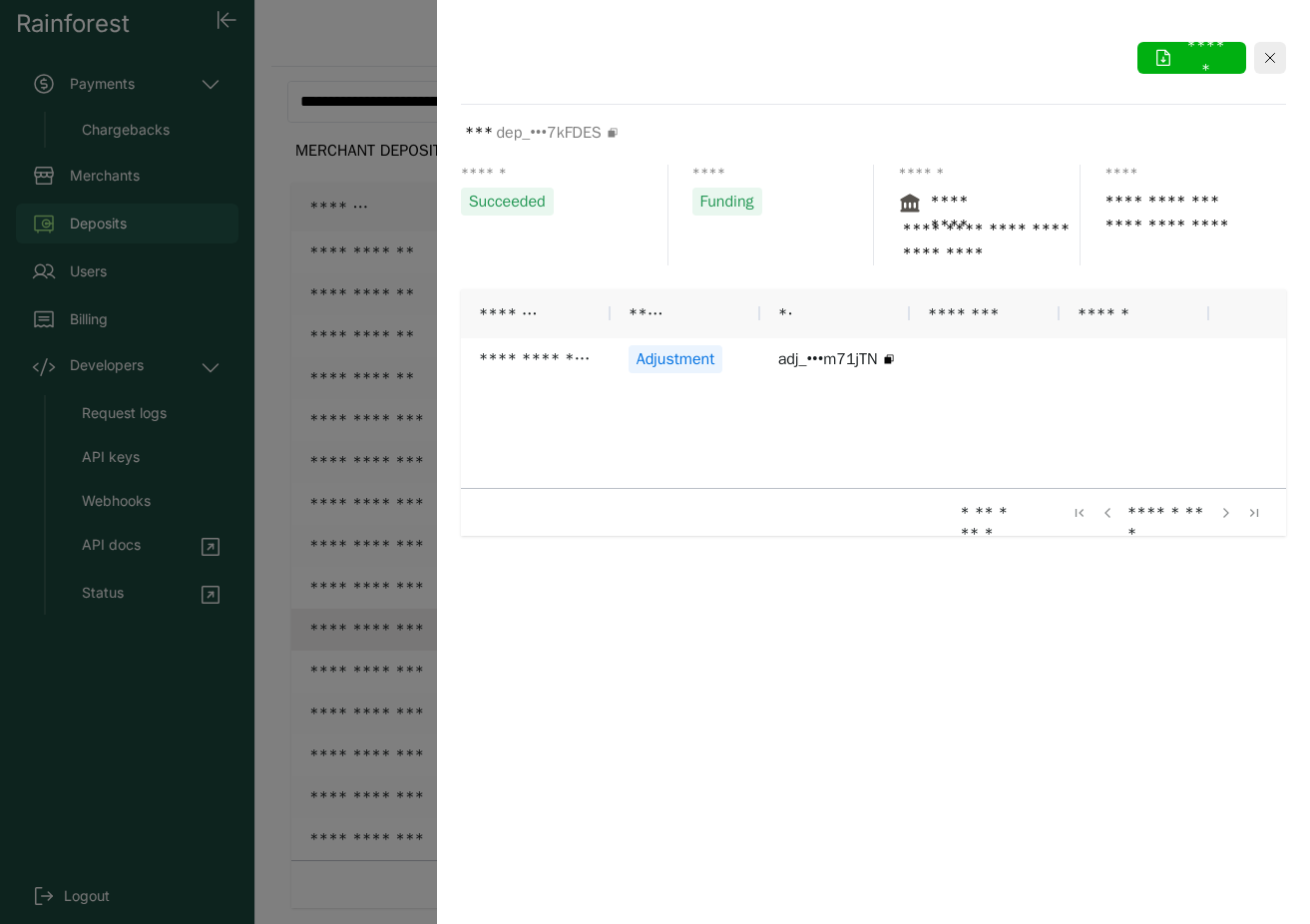 click at bounding box center [655, 462] 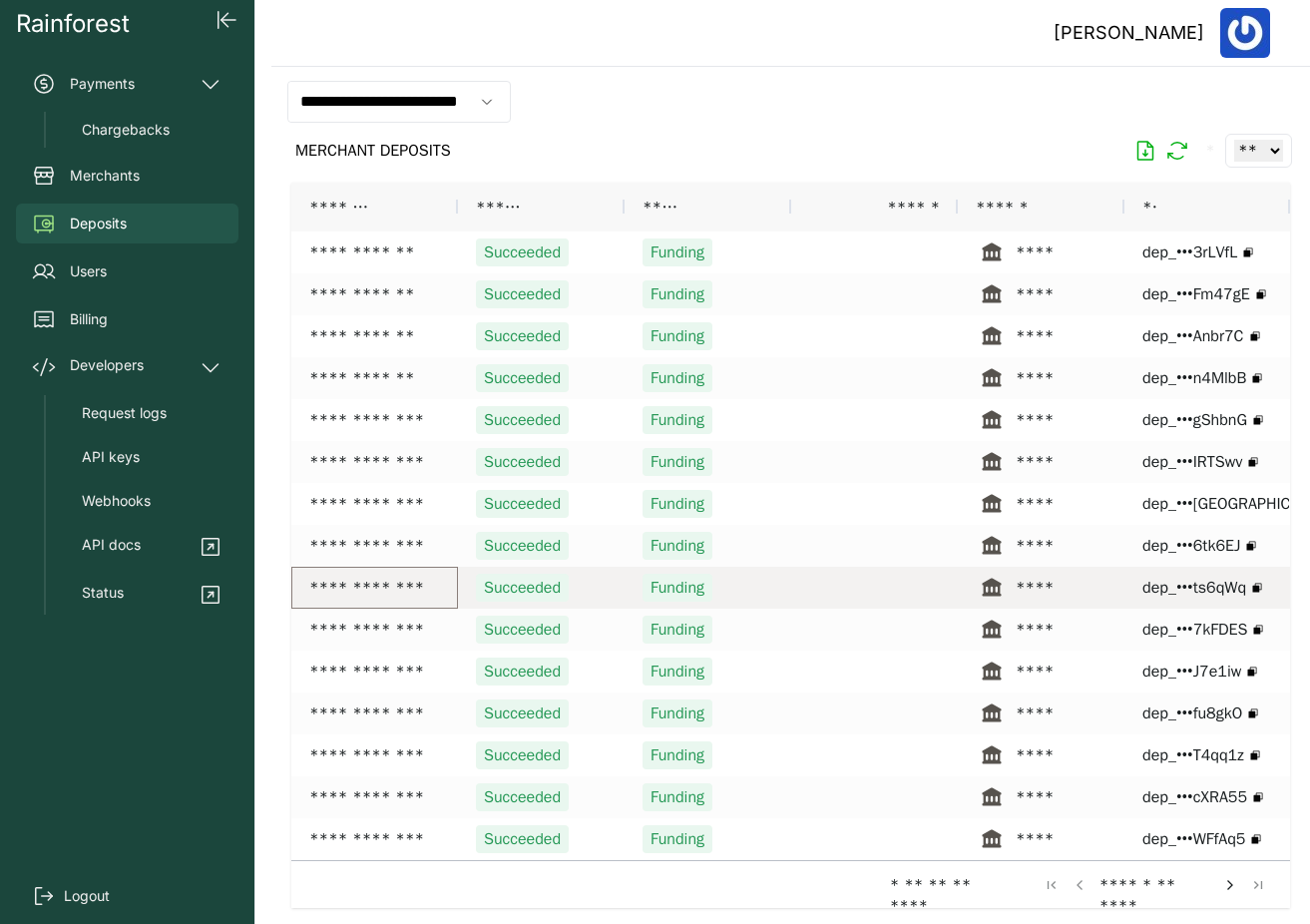 click on "**********" at bounding box center (374, 588) 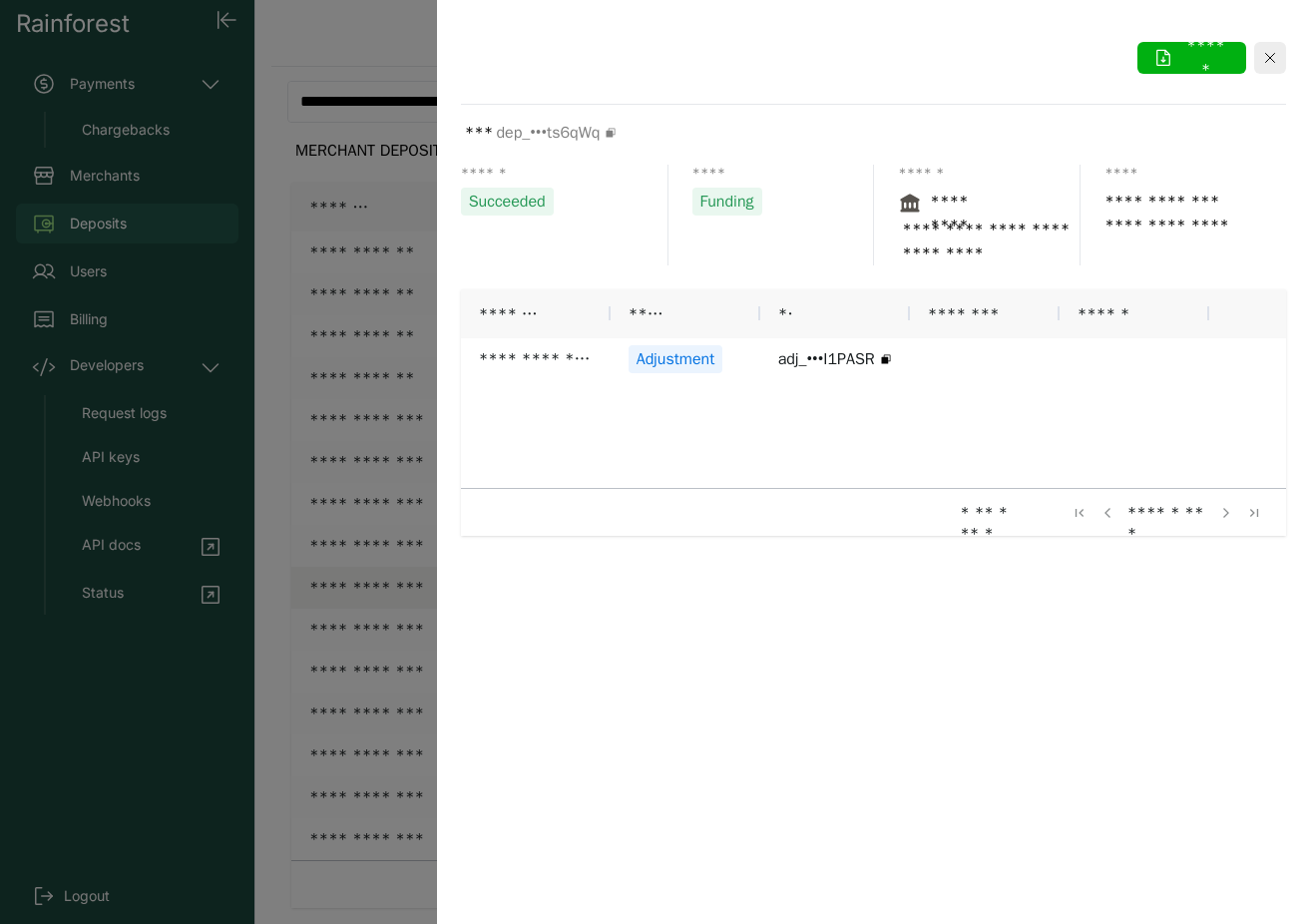 click at bounding box center (655, 462) 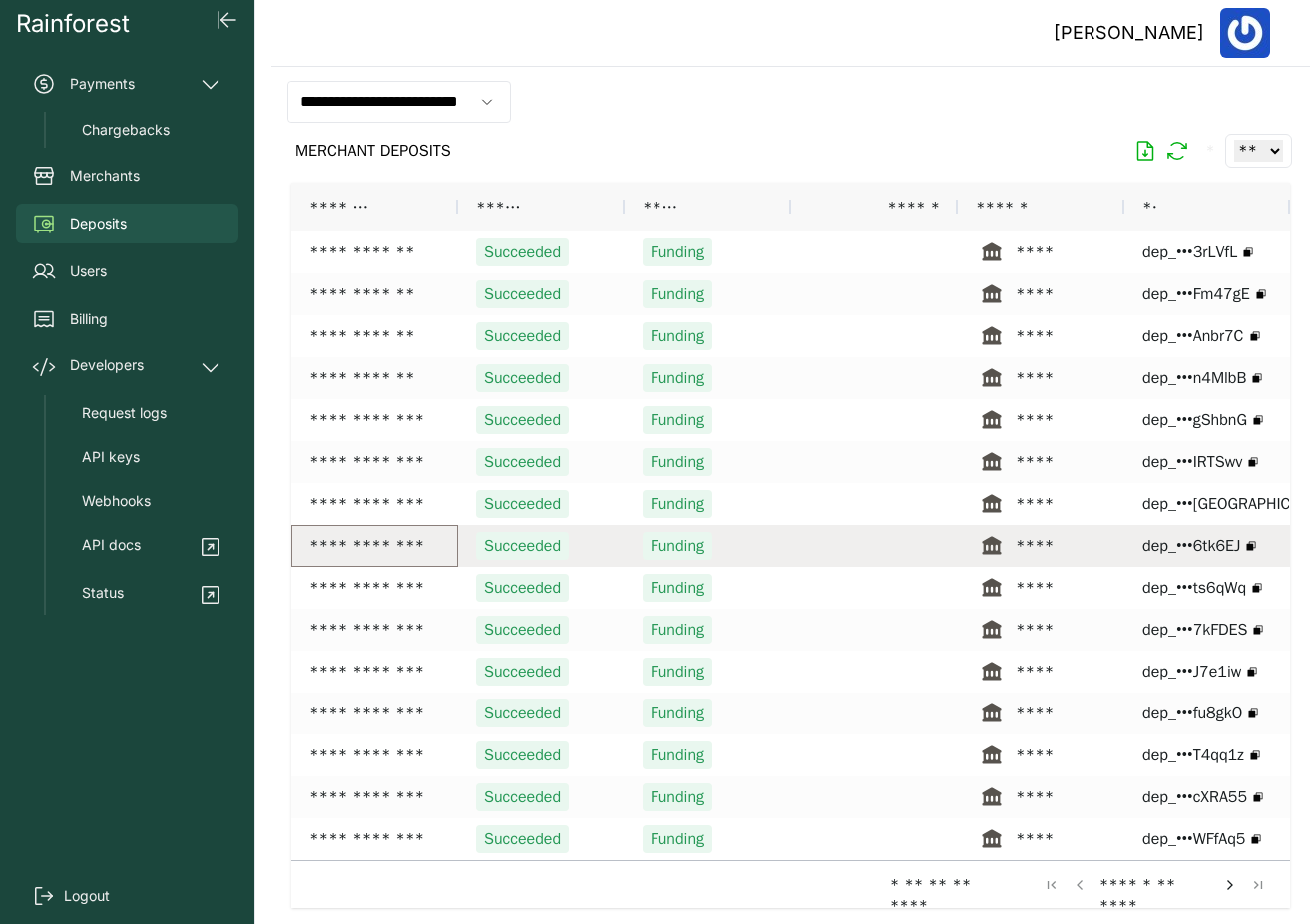 click on "**********" at bounding box center [374, 546] 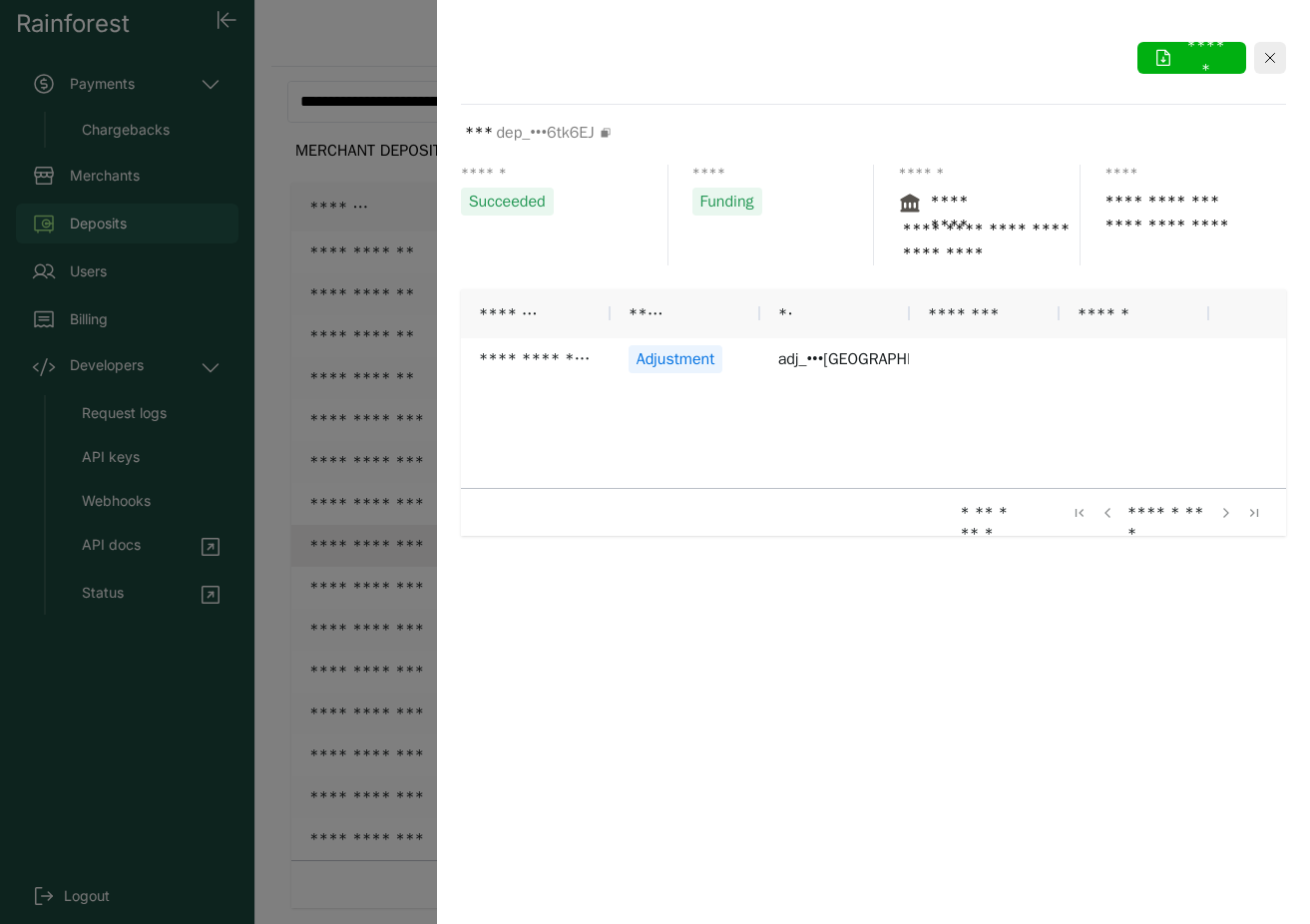 click at bounding box center (655, 462) 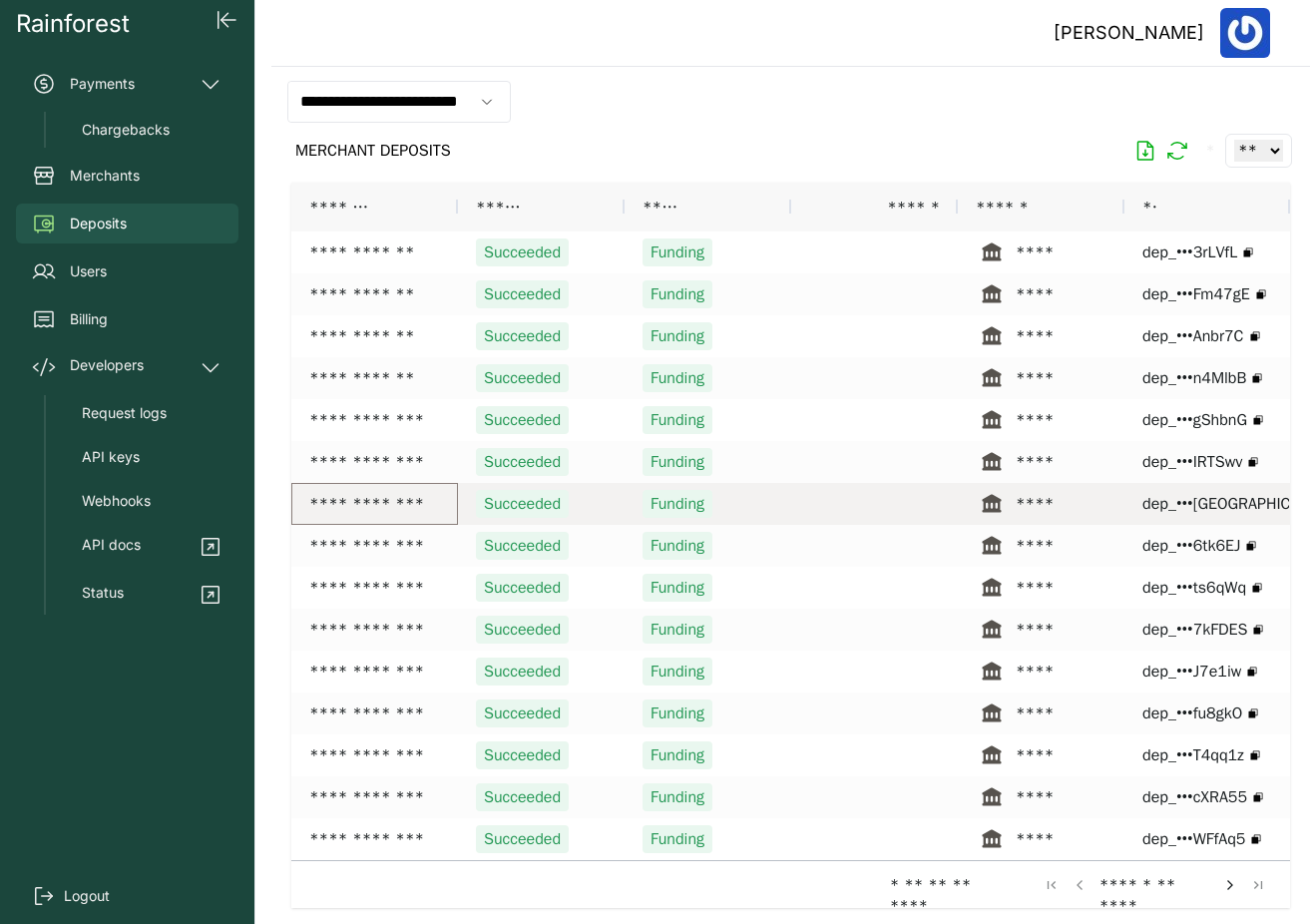 click on "**********" at bounding box center (374, 504) 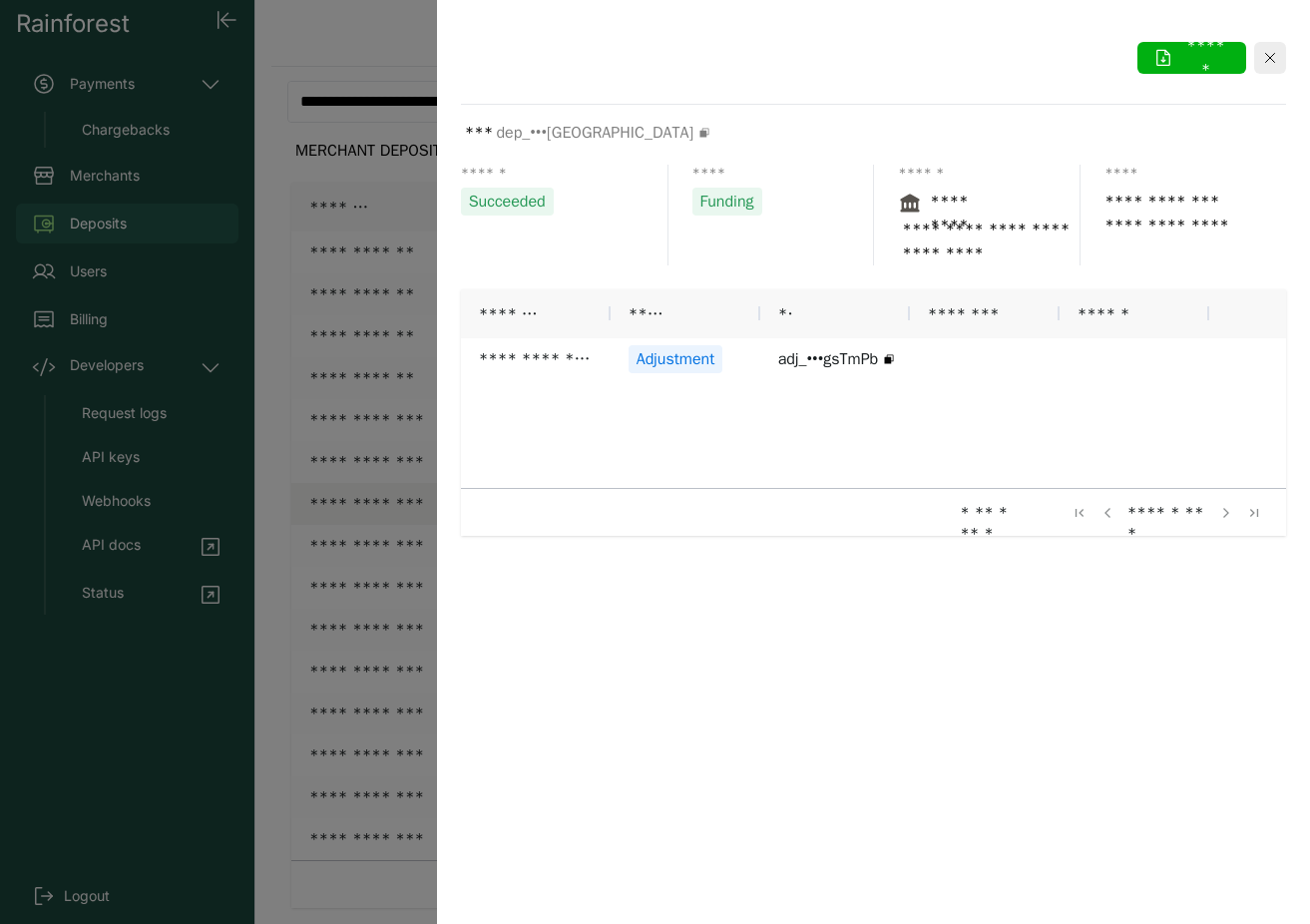 click at bounding box center [655, 462] 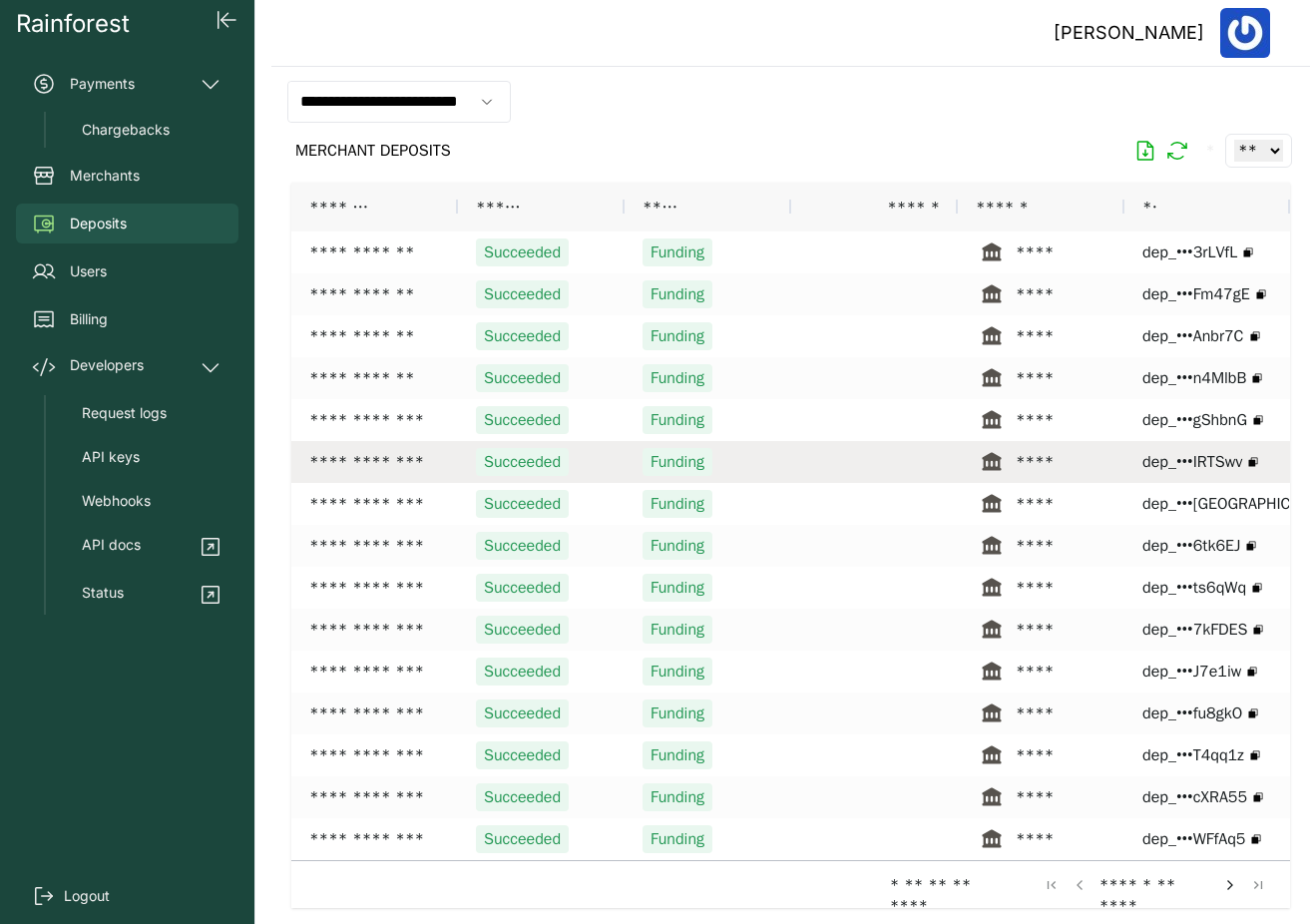 click on "**********" at bounding box center (374, 462) 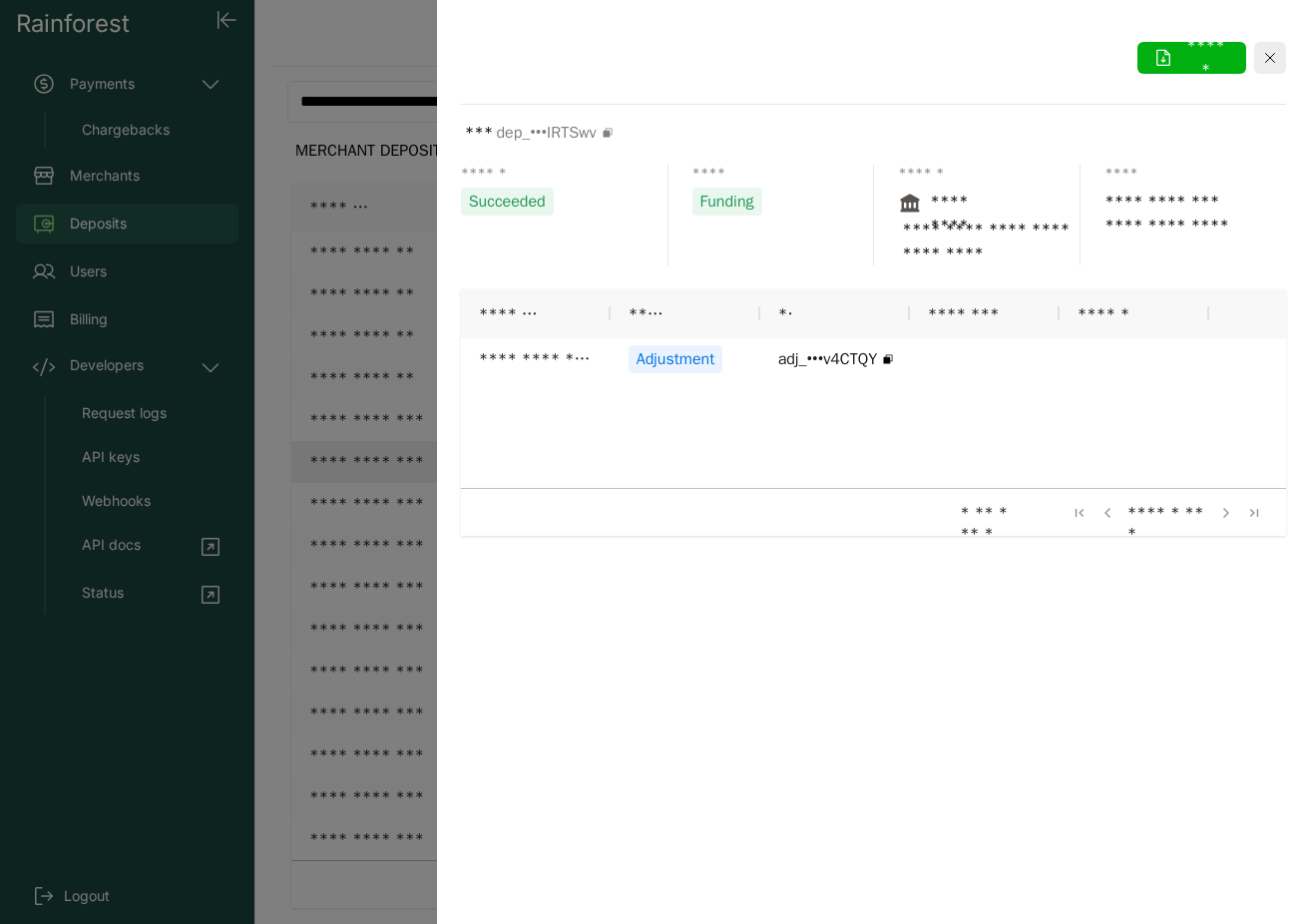click at bounding box center (655, 462) 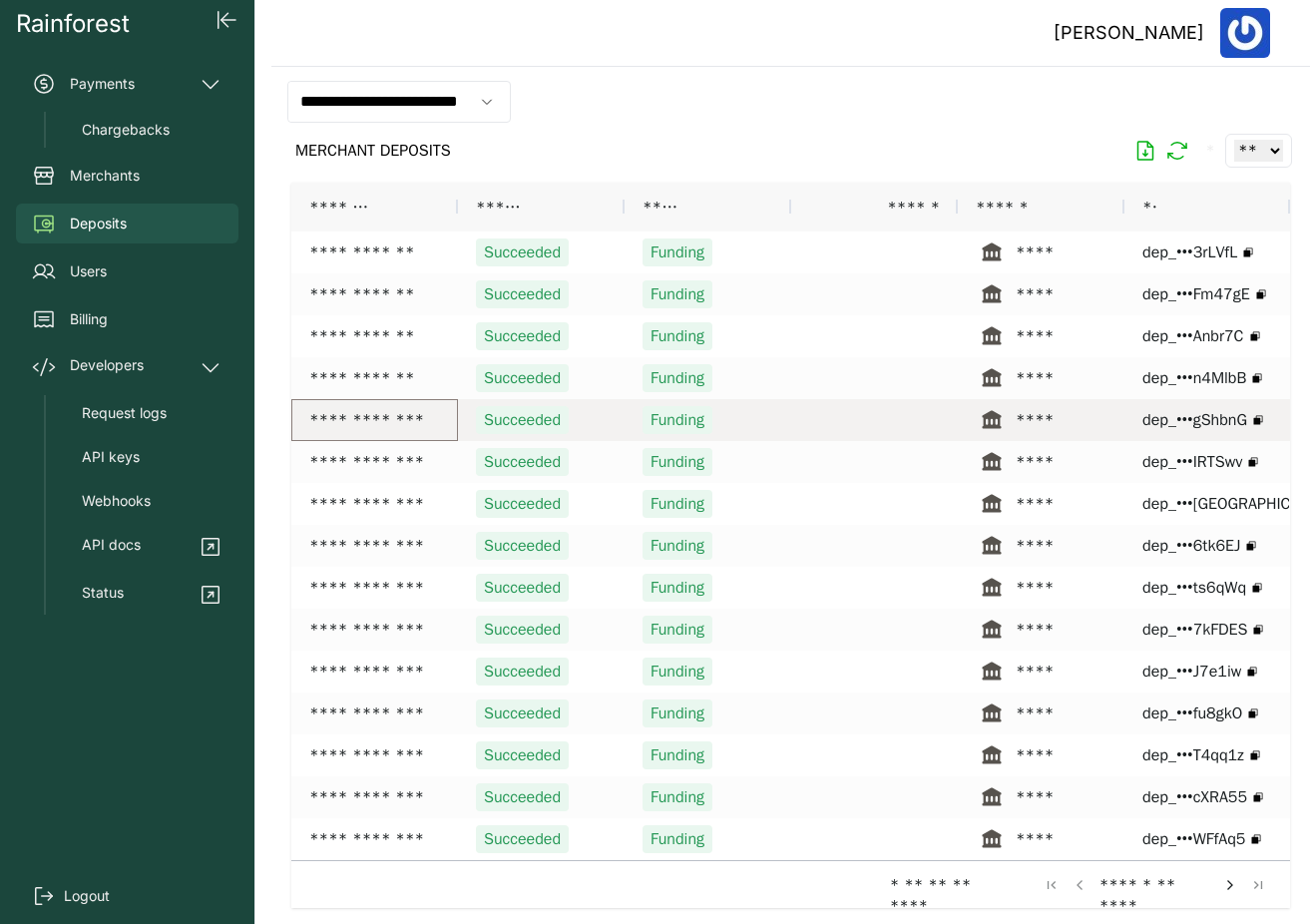 click on "**********" at bounding box center (374, 420) 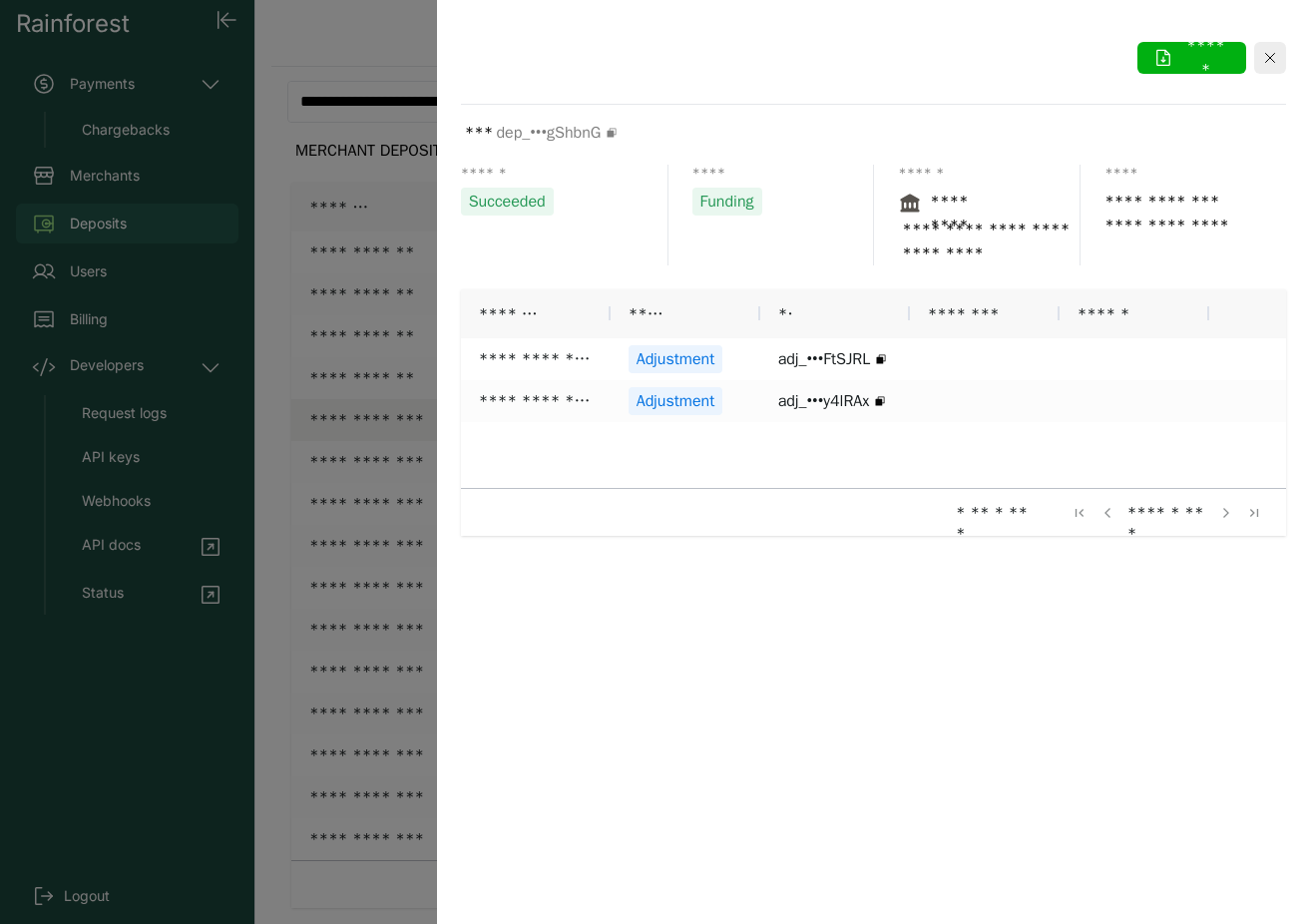 click at bounding box center (655, 462) 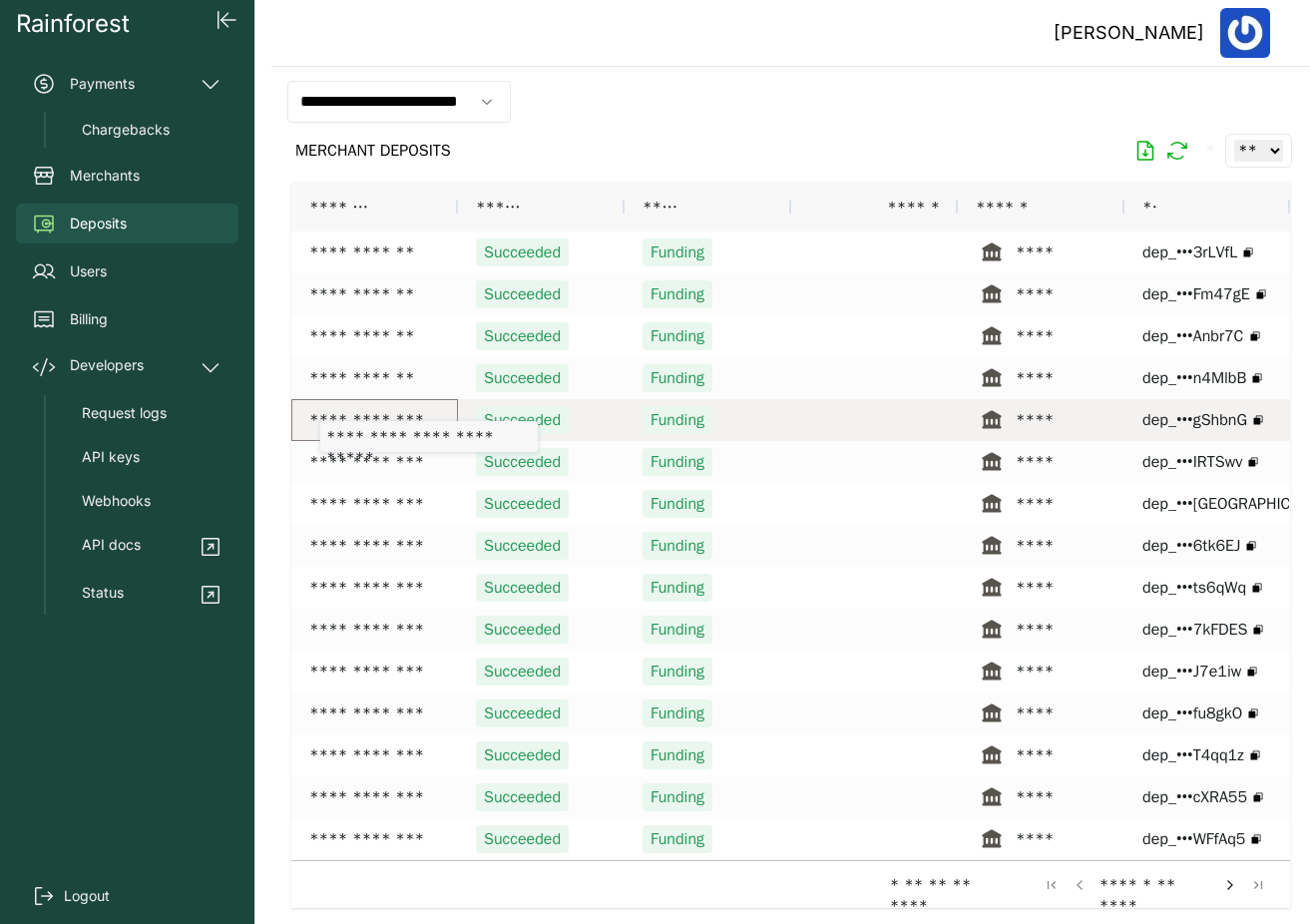 click on "**********" at bounding box center (374, 420) 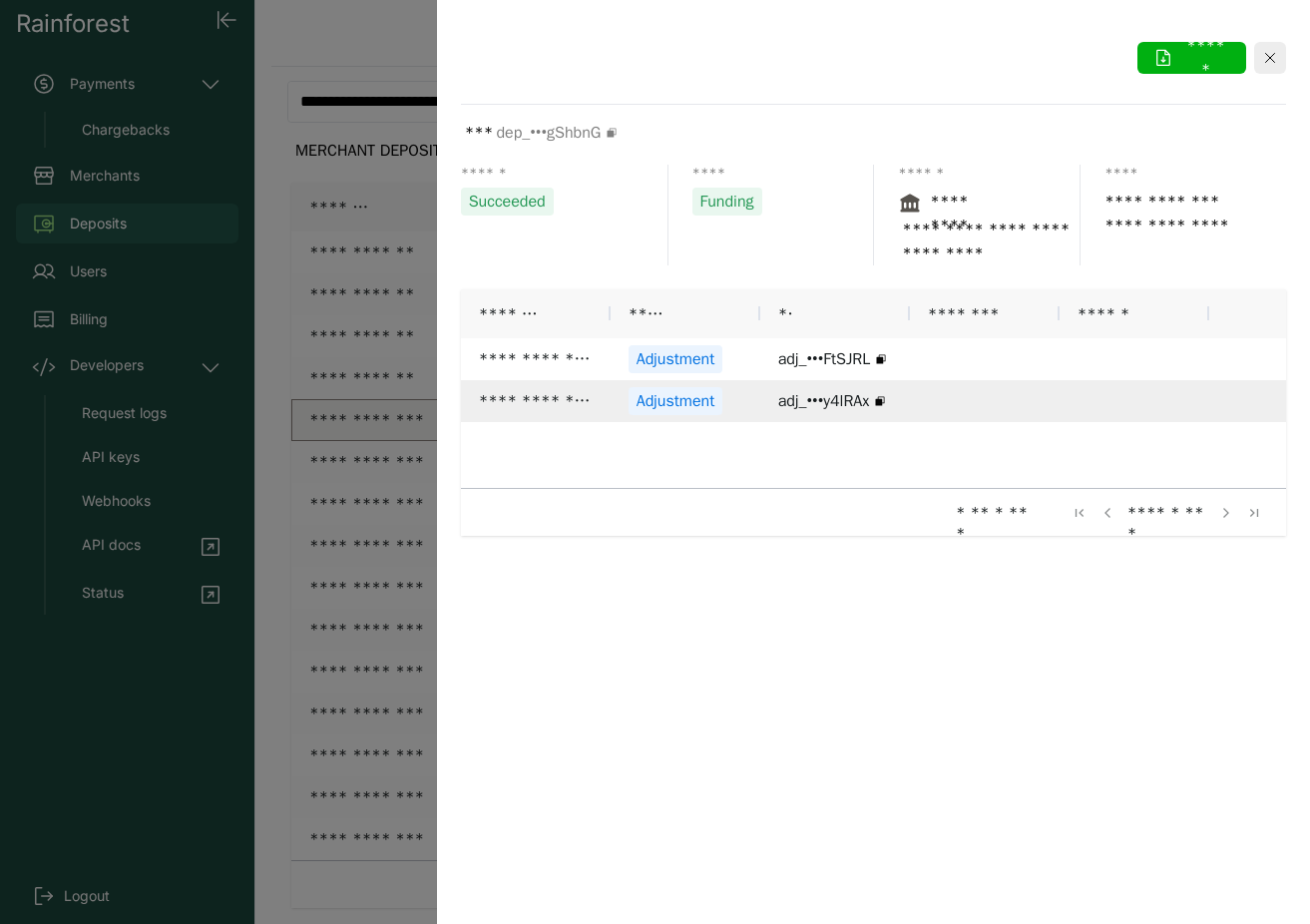 scroll, scrollTop: 0, scrollLeft: 72, axis: horizontal 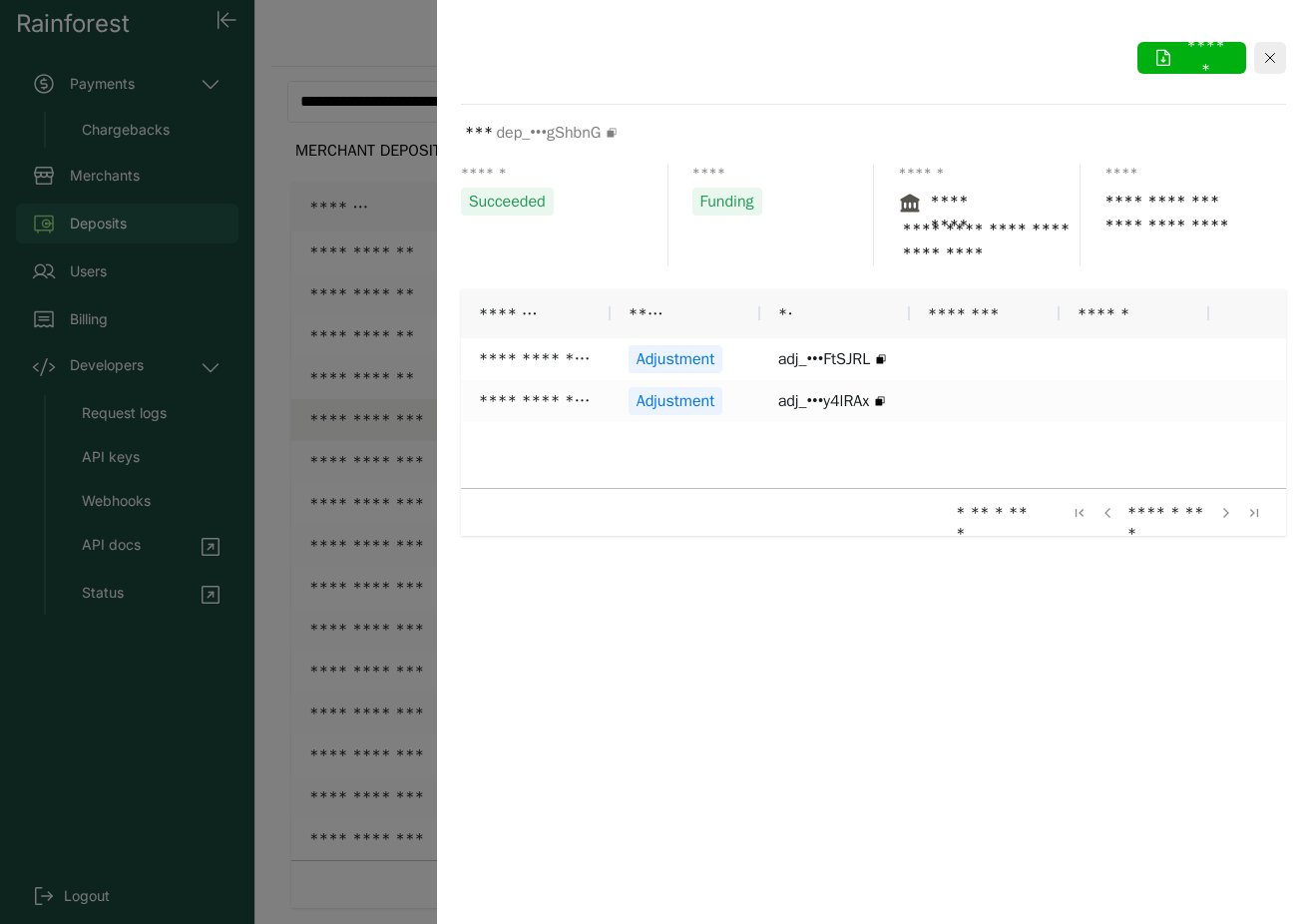 click at bounding box center (655, 462) 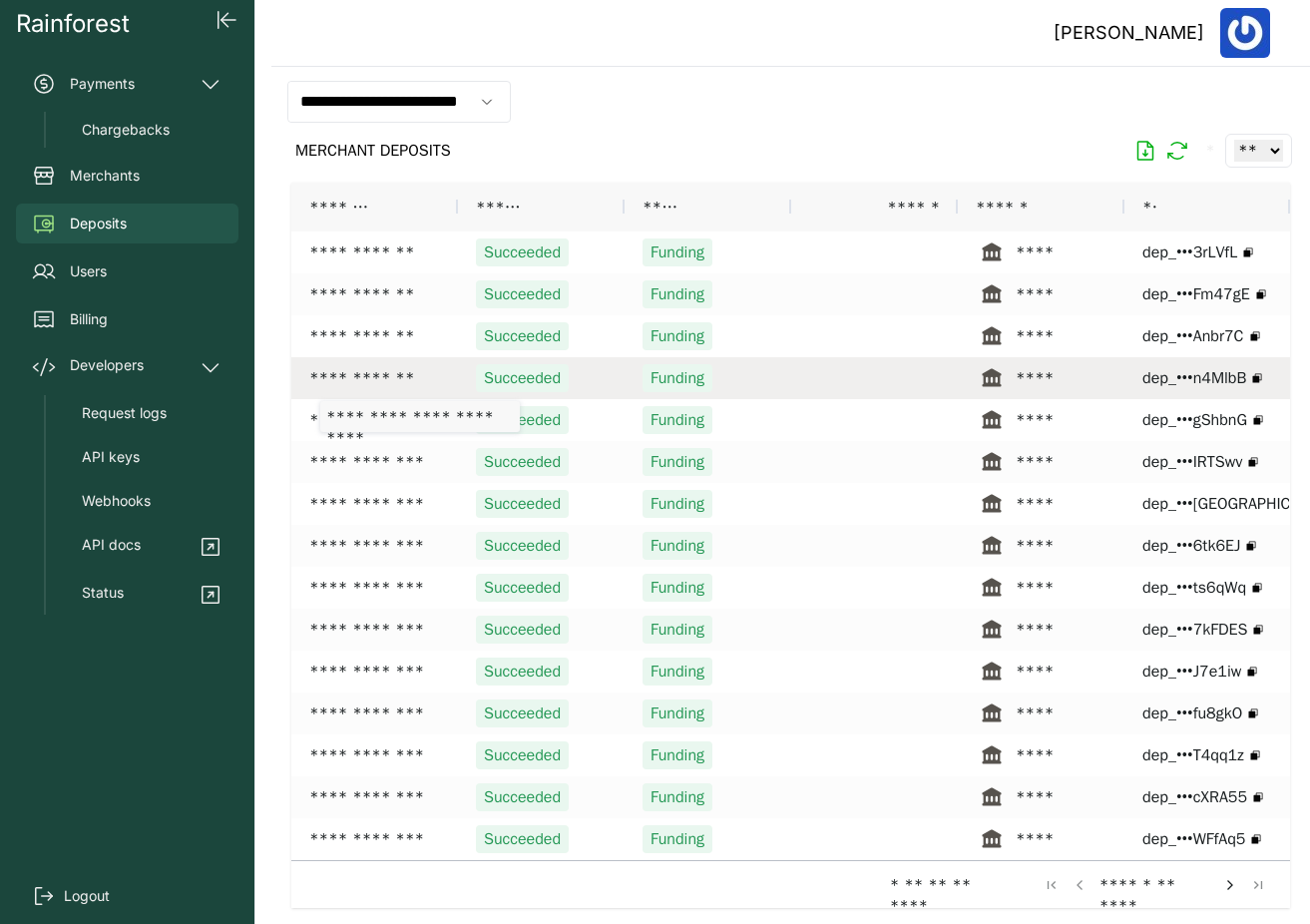click on "**********" at bounding box center [374, 378] 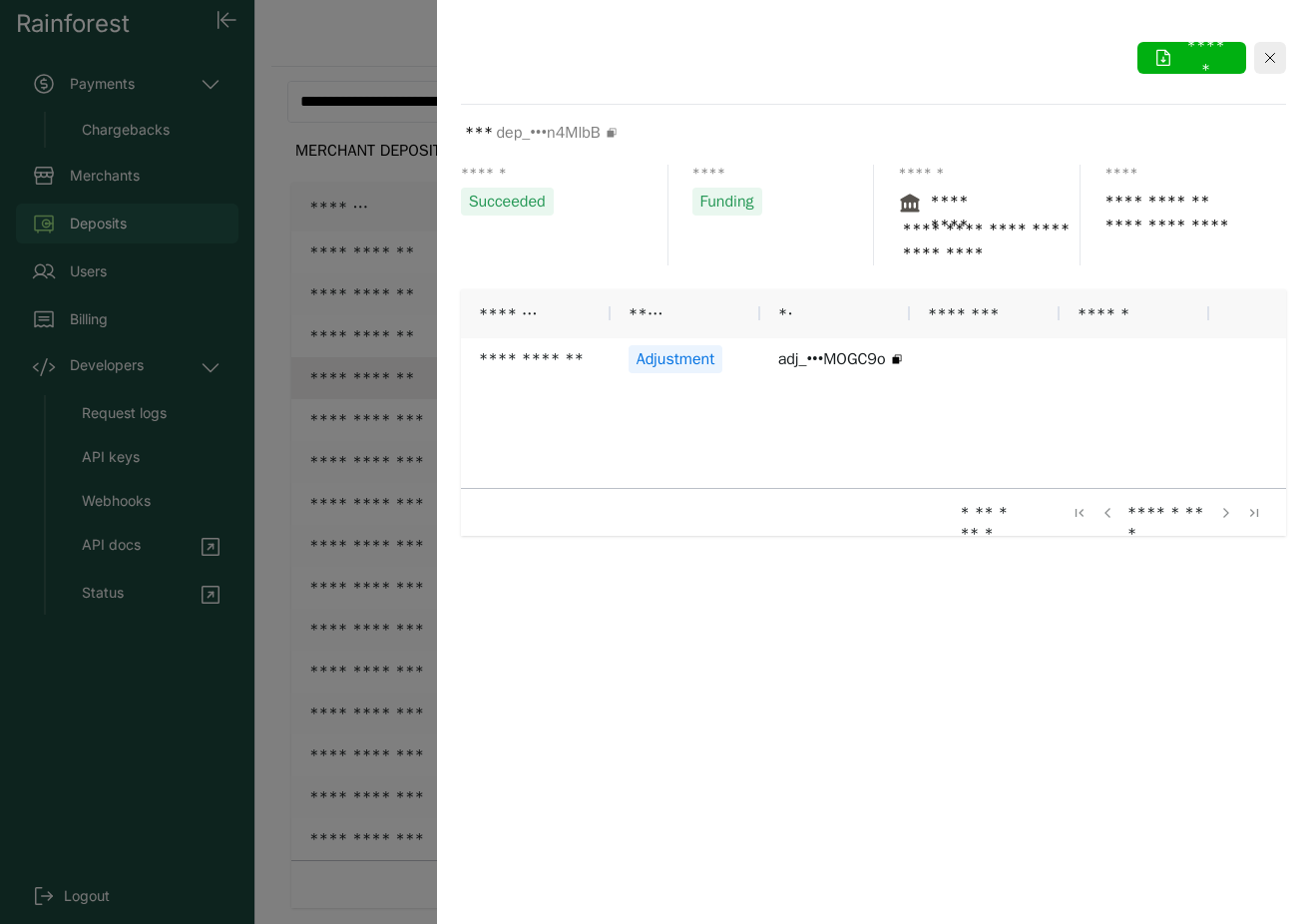 click at bounding box center [655, 462] 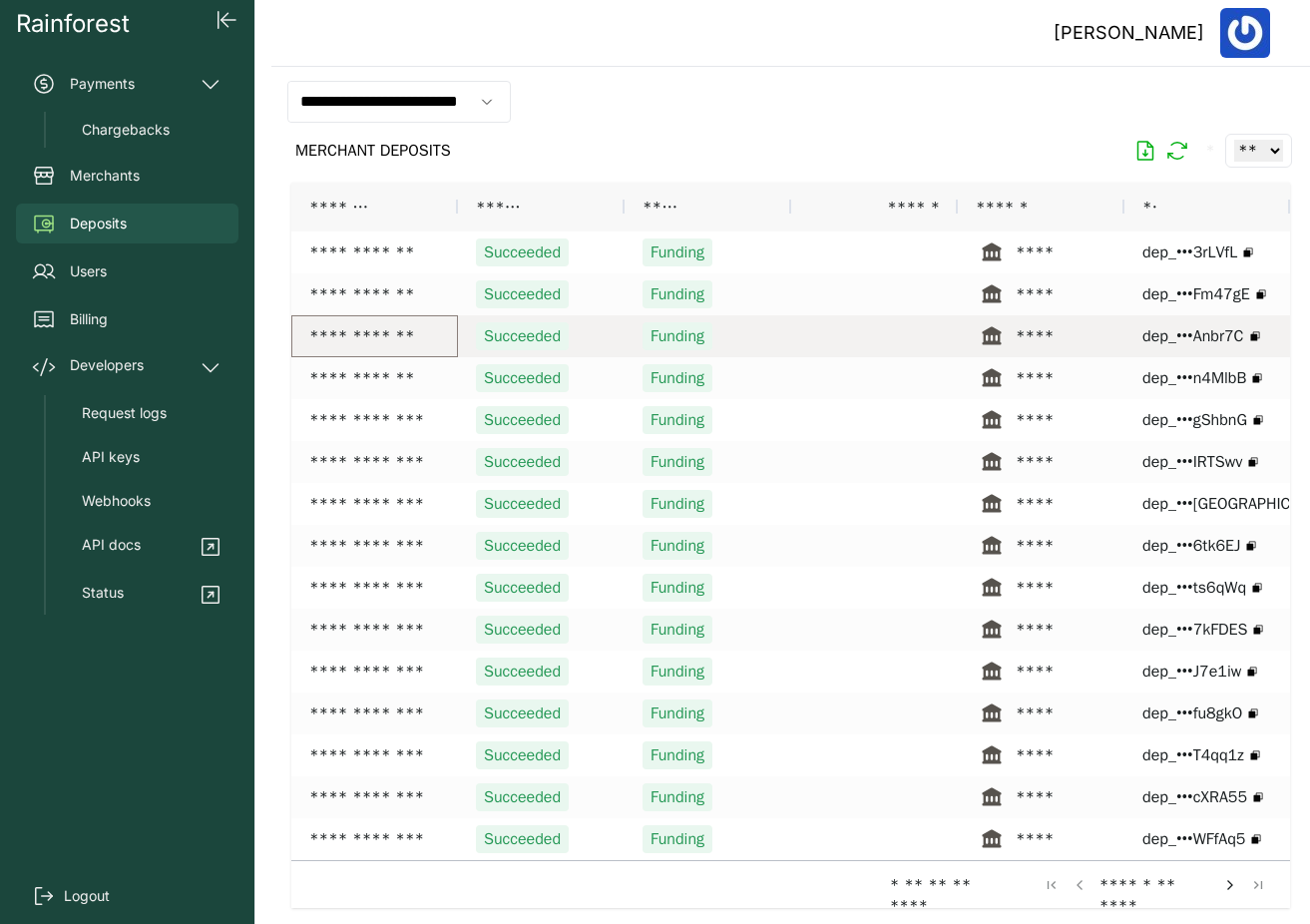 click on "**********" at bounding box center [374, 336] 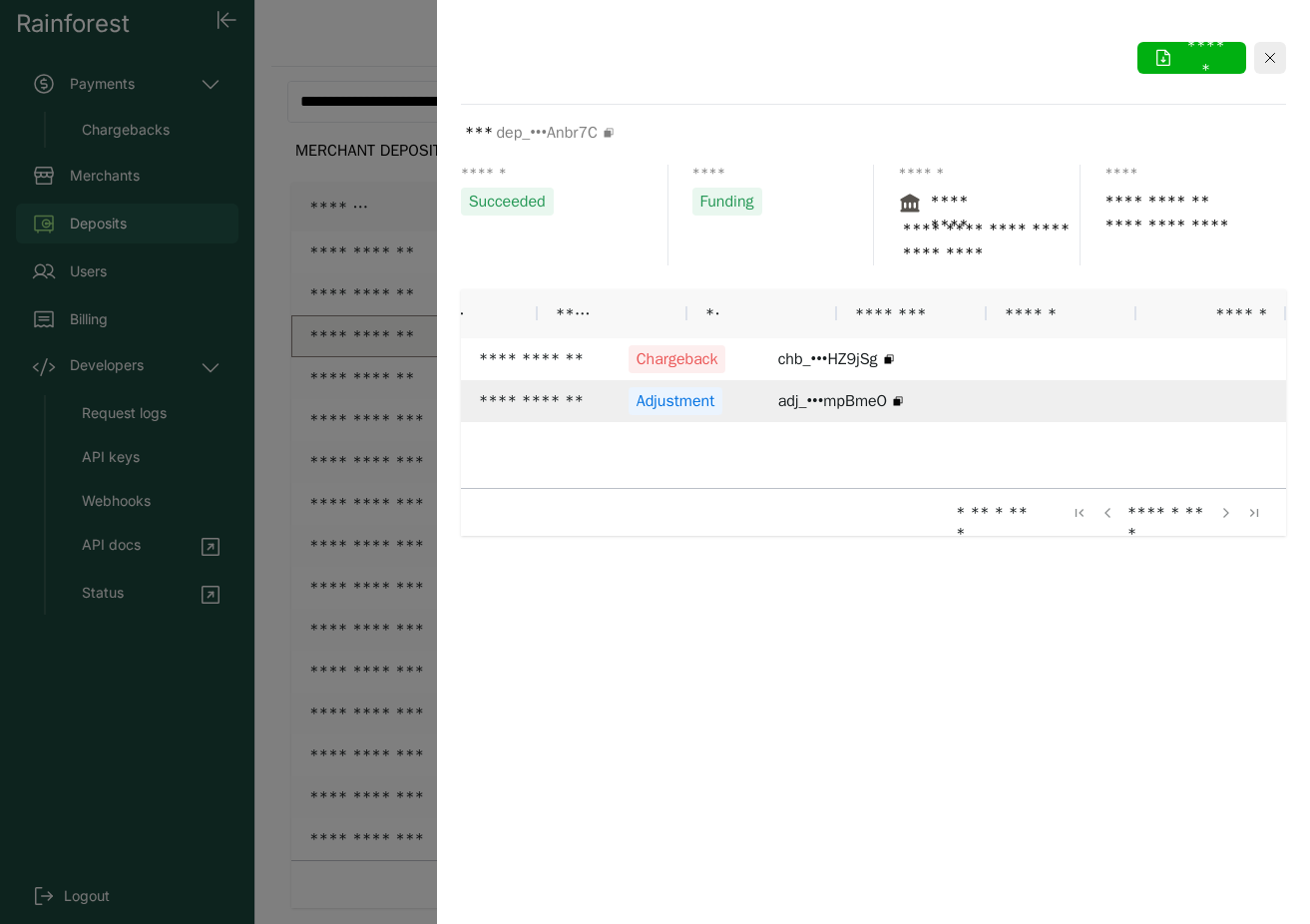 scroll, scrollTop: 0, scrollLeft: 72, axis: horizontal 